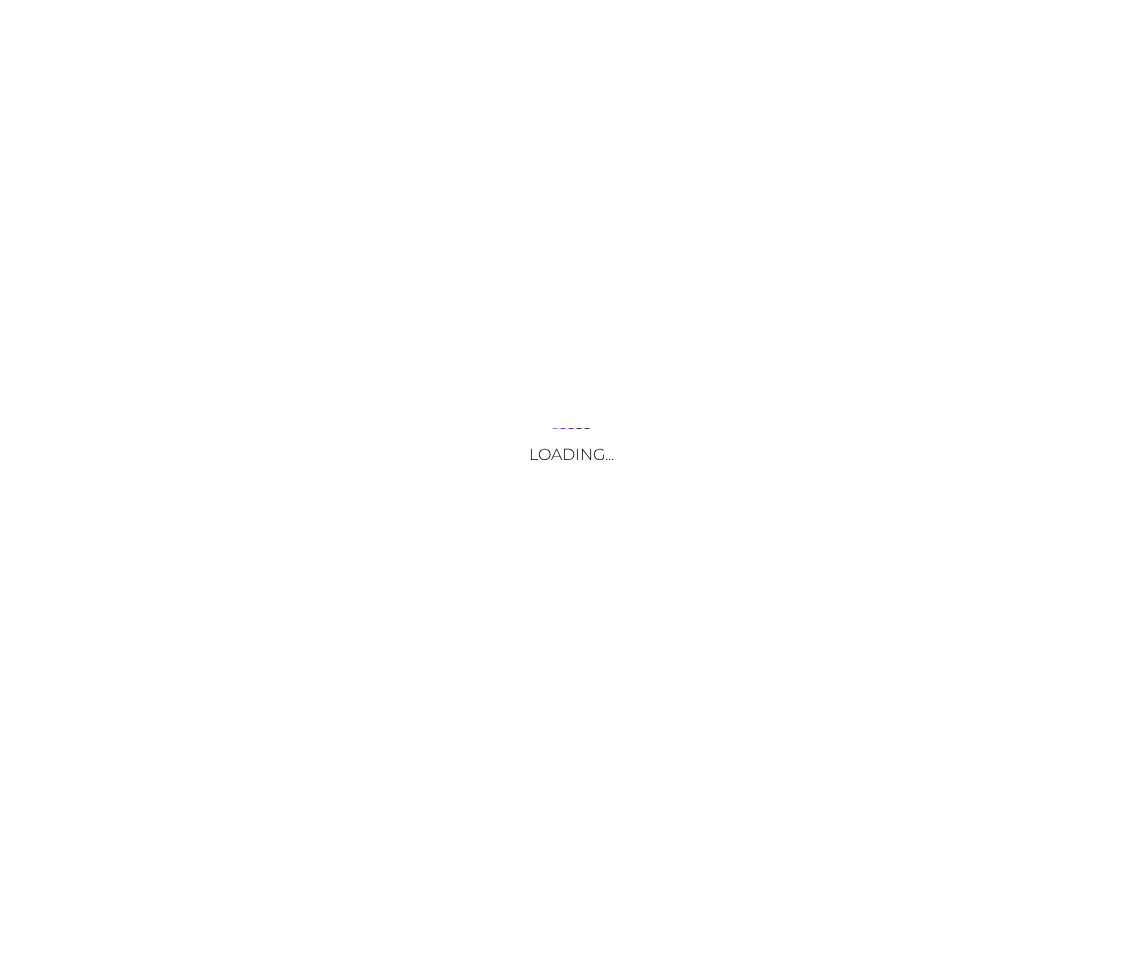 scroll, scrollTop: 0, scrollLeft: 0, axis: both 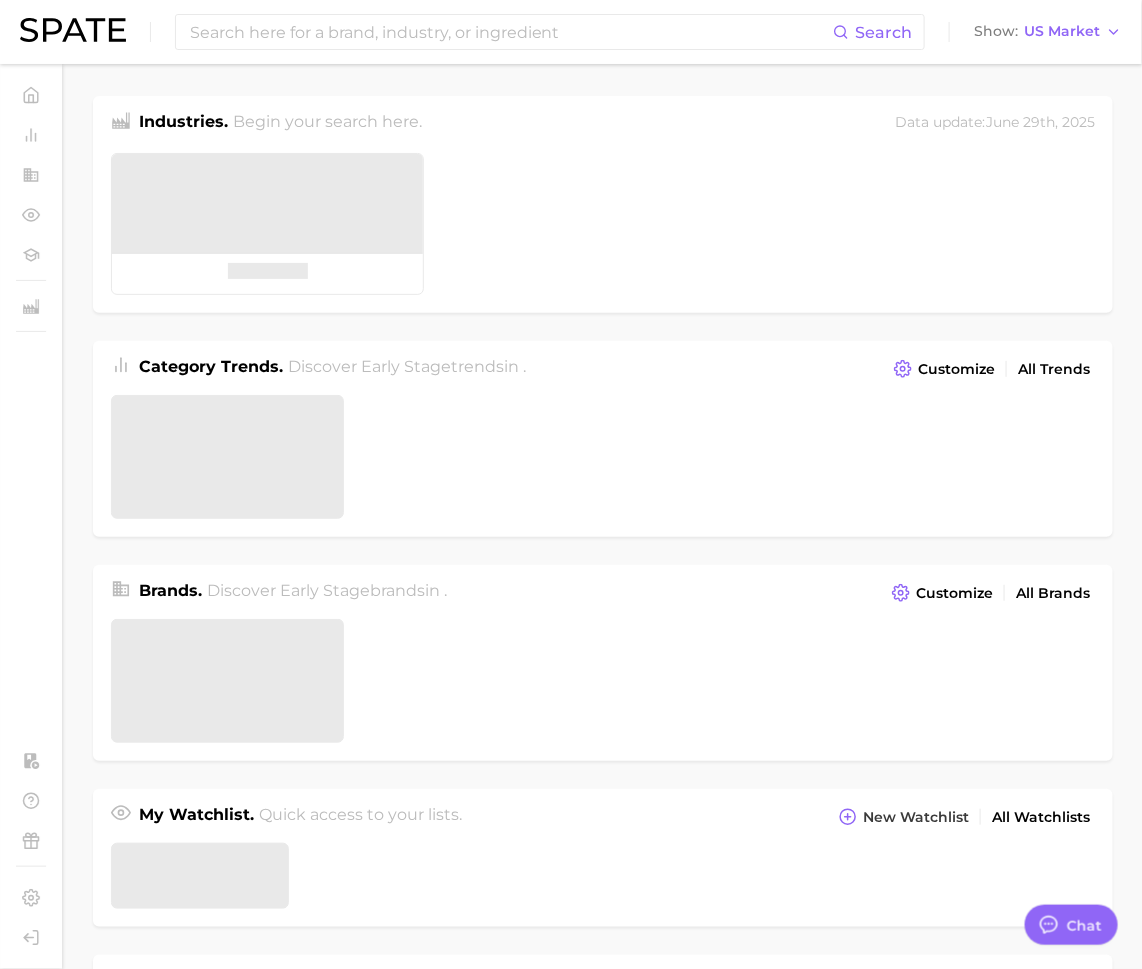 type on "x" 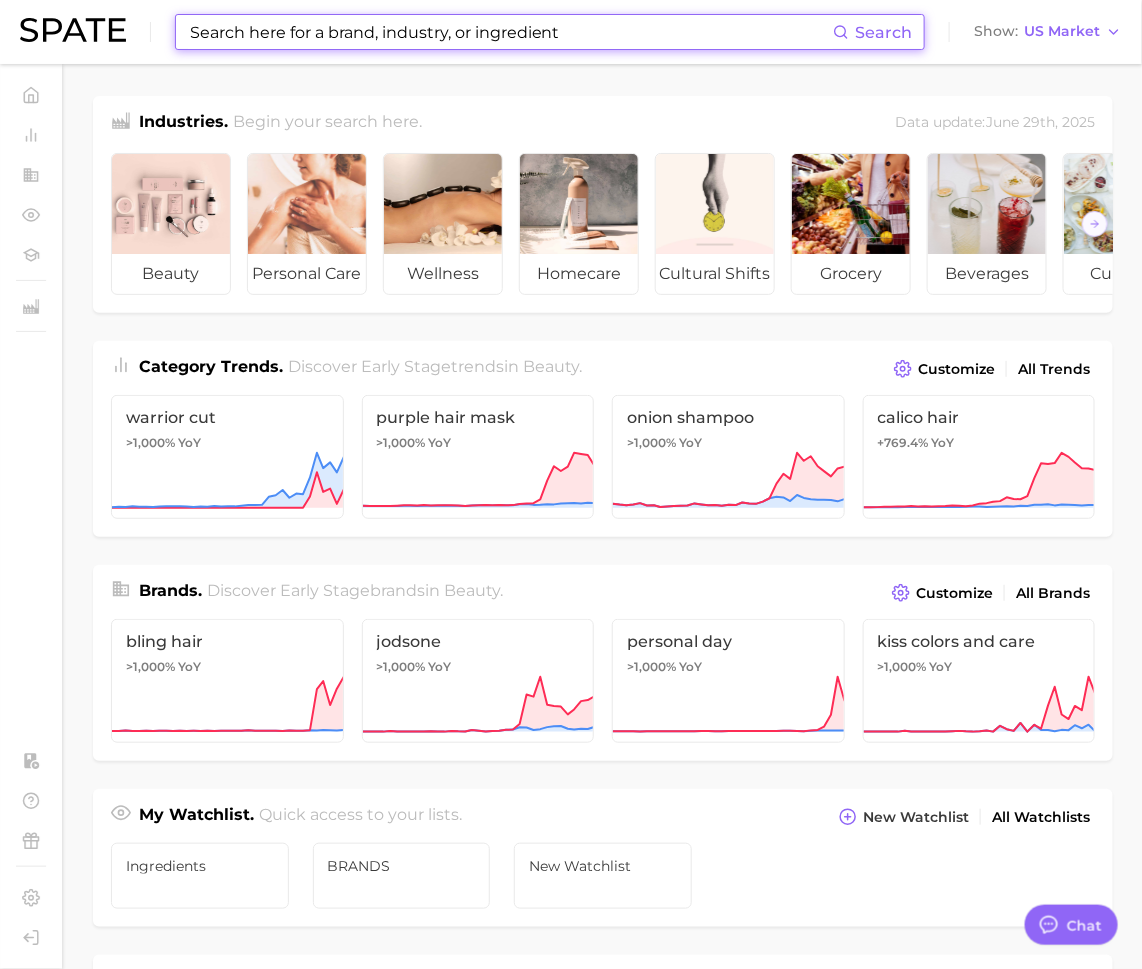 click at bounding box center [510, 32] 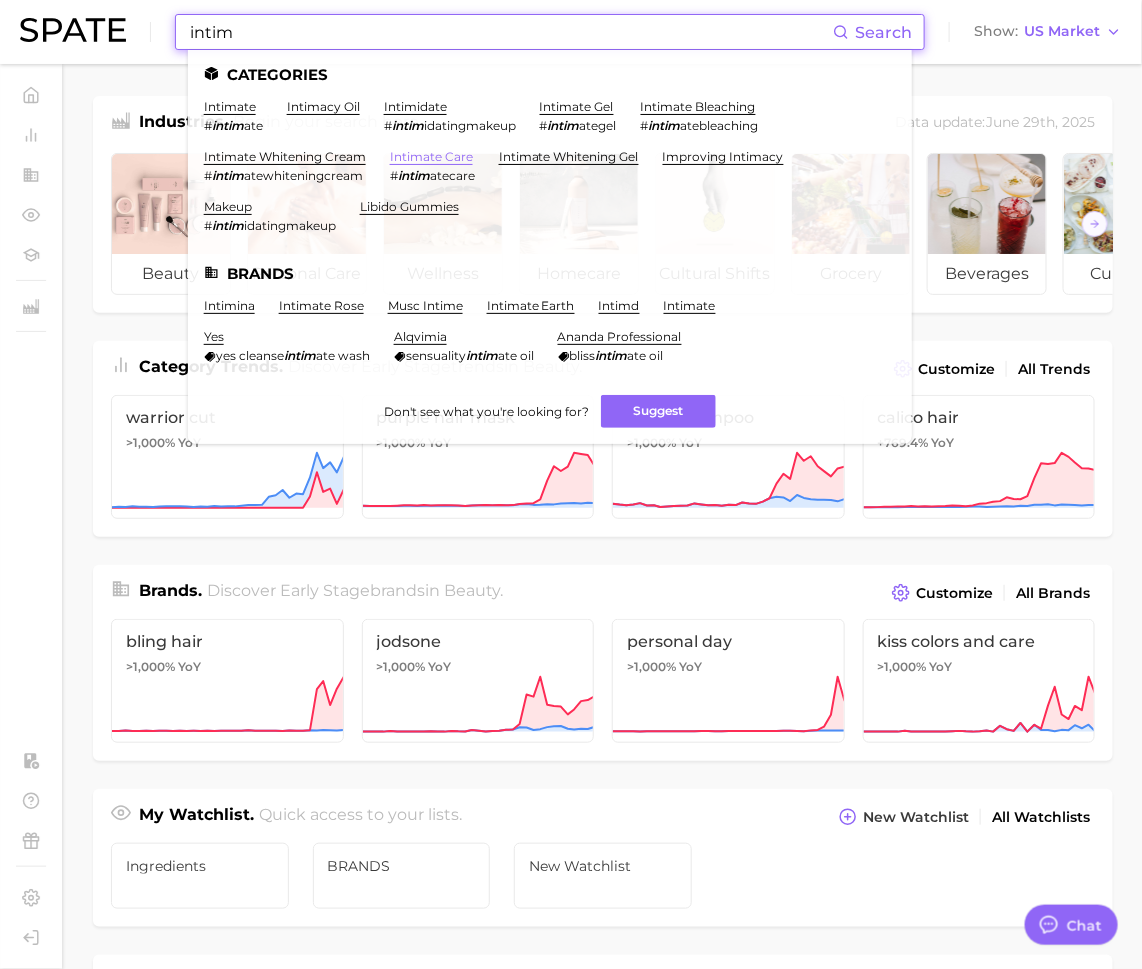 type on "intim" 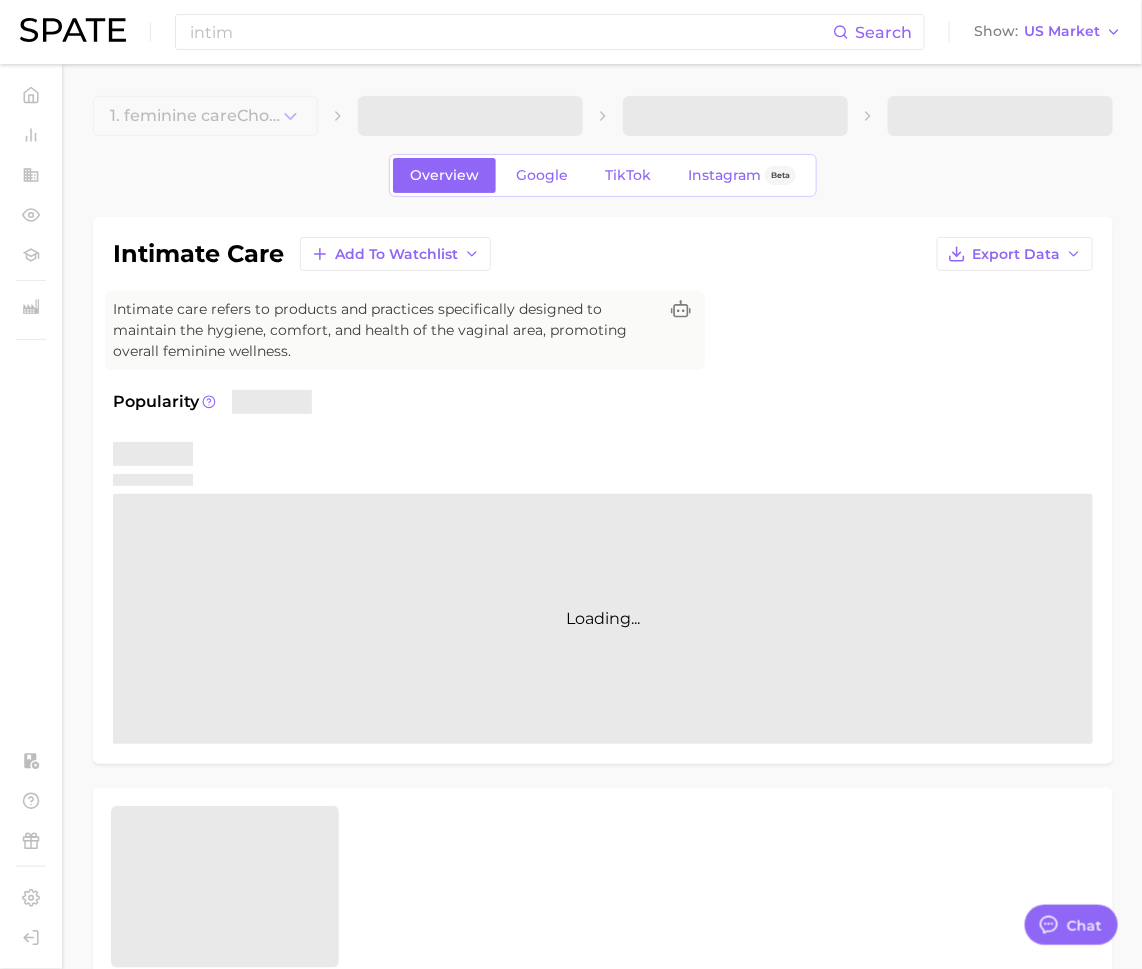 type on "x" 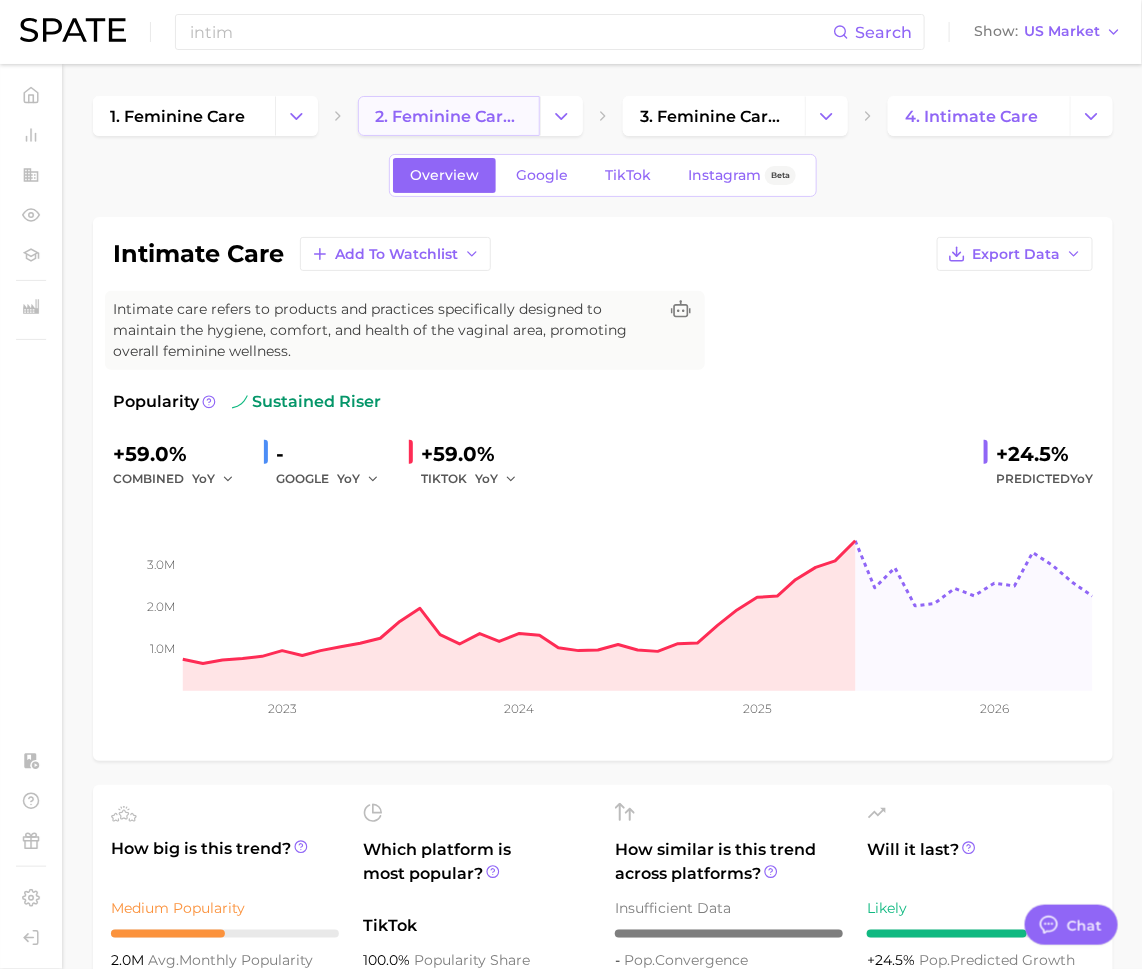click on "2. feminine care products" at bounding box center (449, 116) 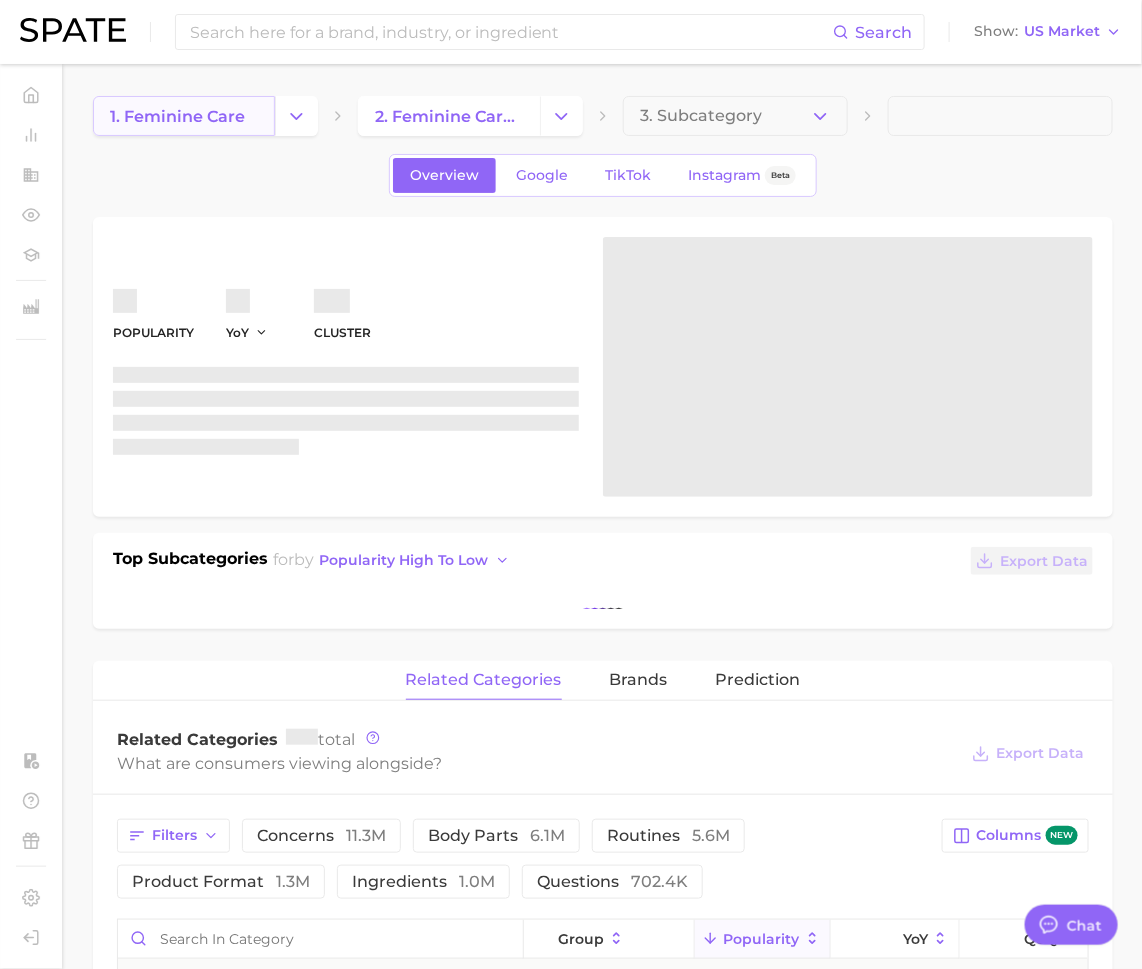 click on "1. feminine care" at bounding box center [177, 116] 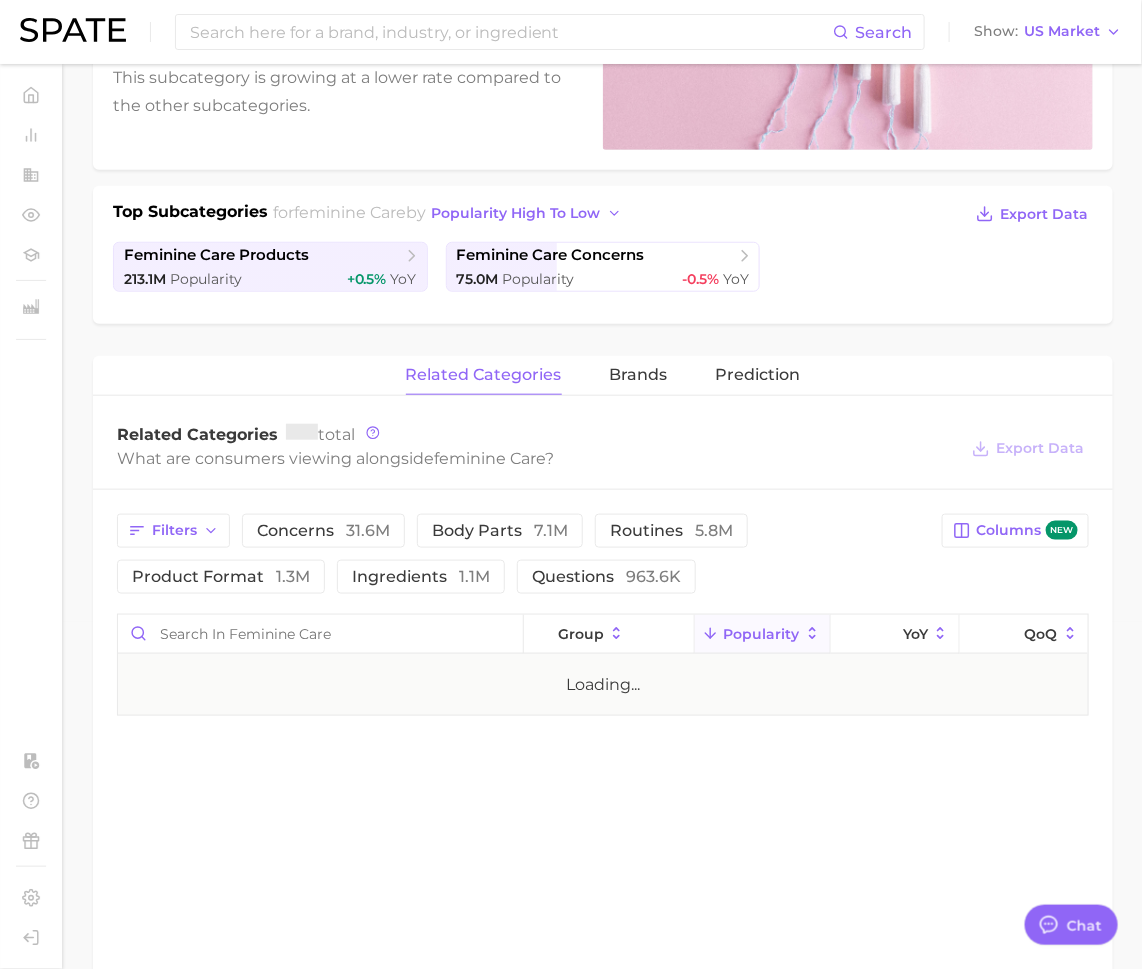 scroll, scrollTop: 382, scrollLeft: 0, axis: vertical 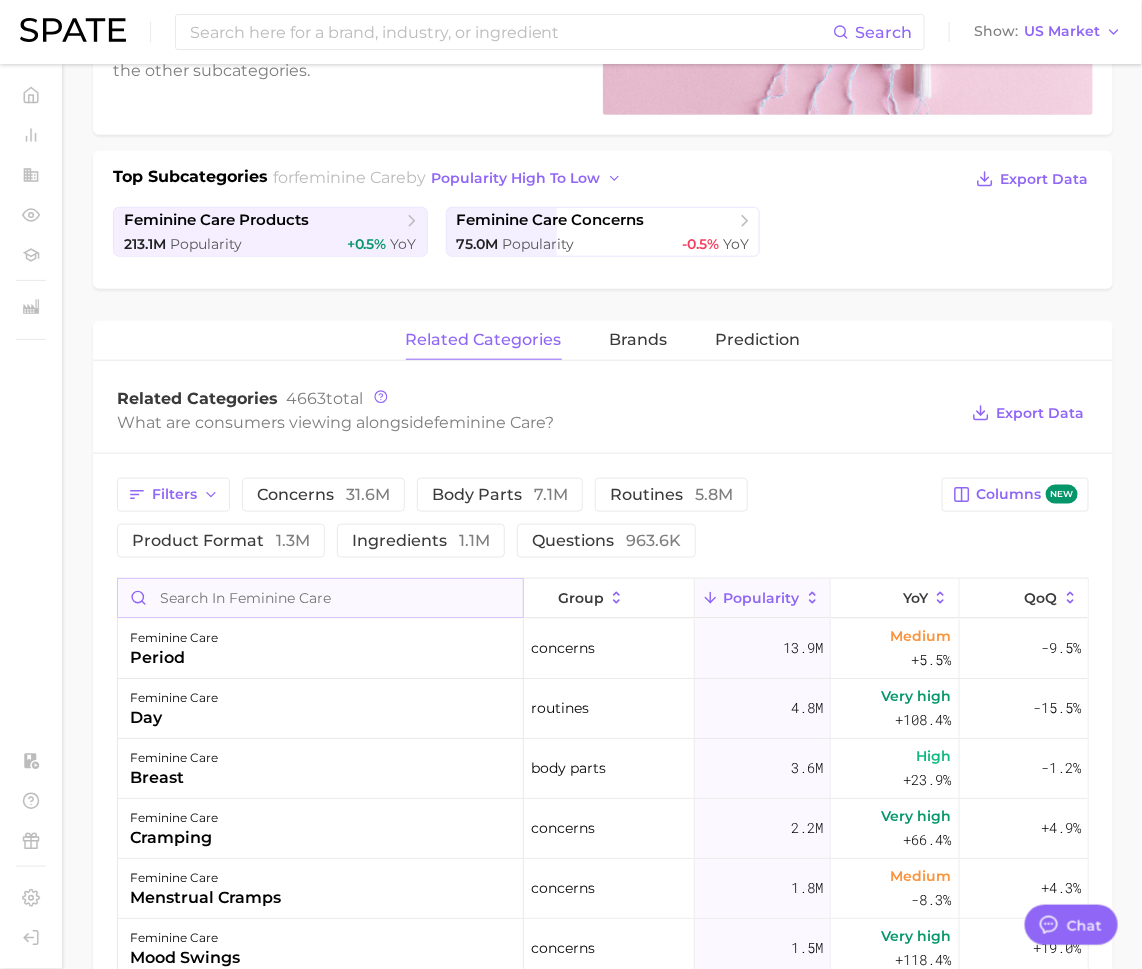 click at bounding box center [320, 598] 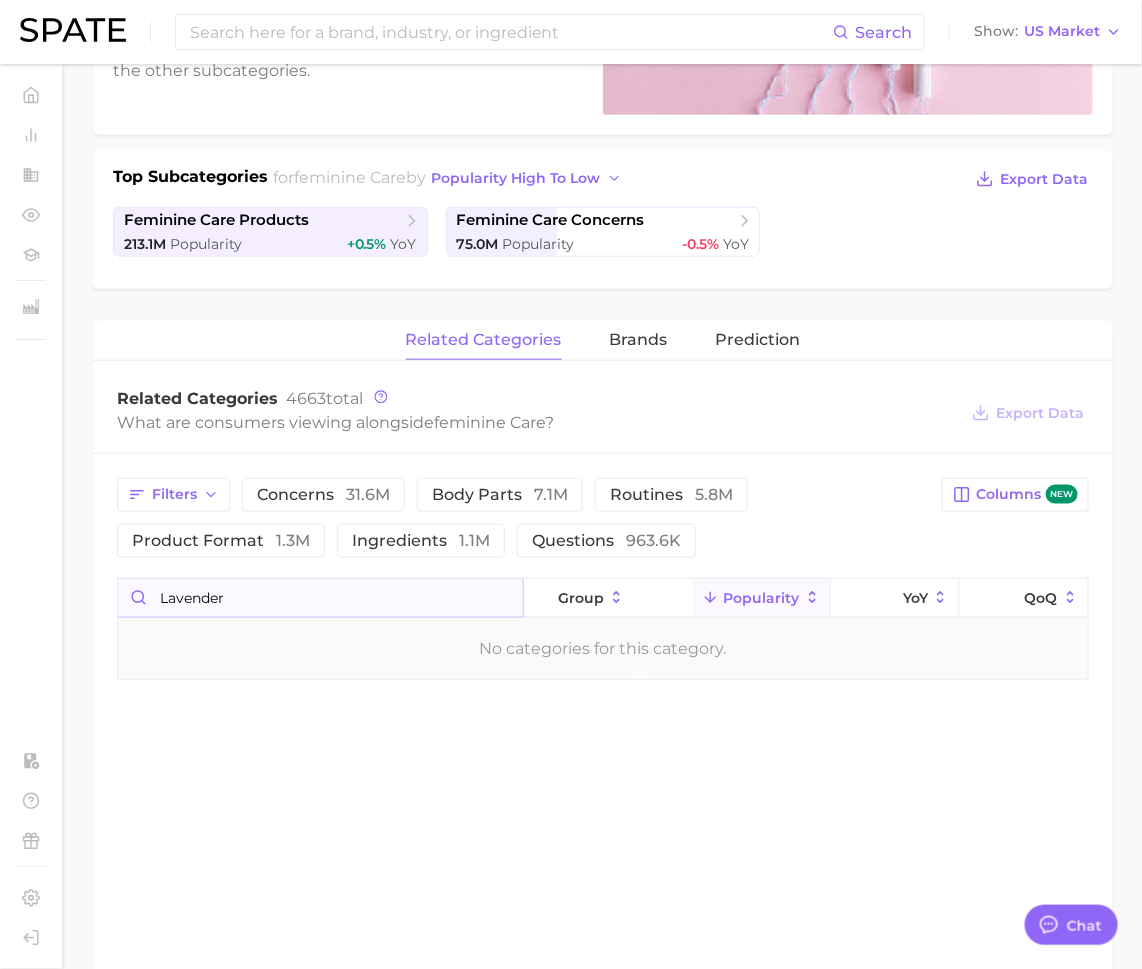 type on "lavender" 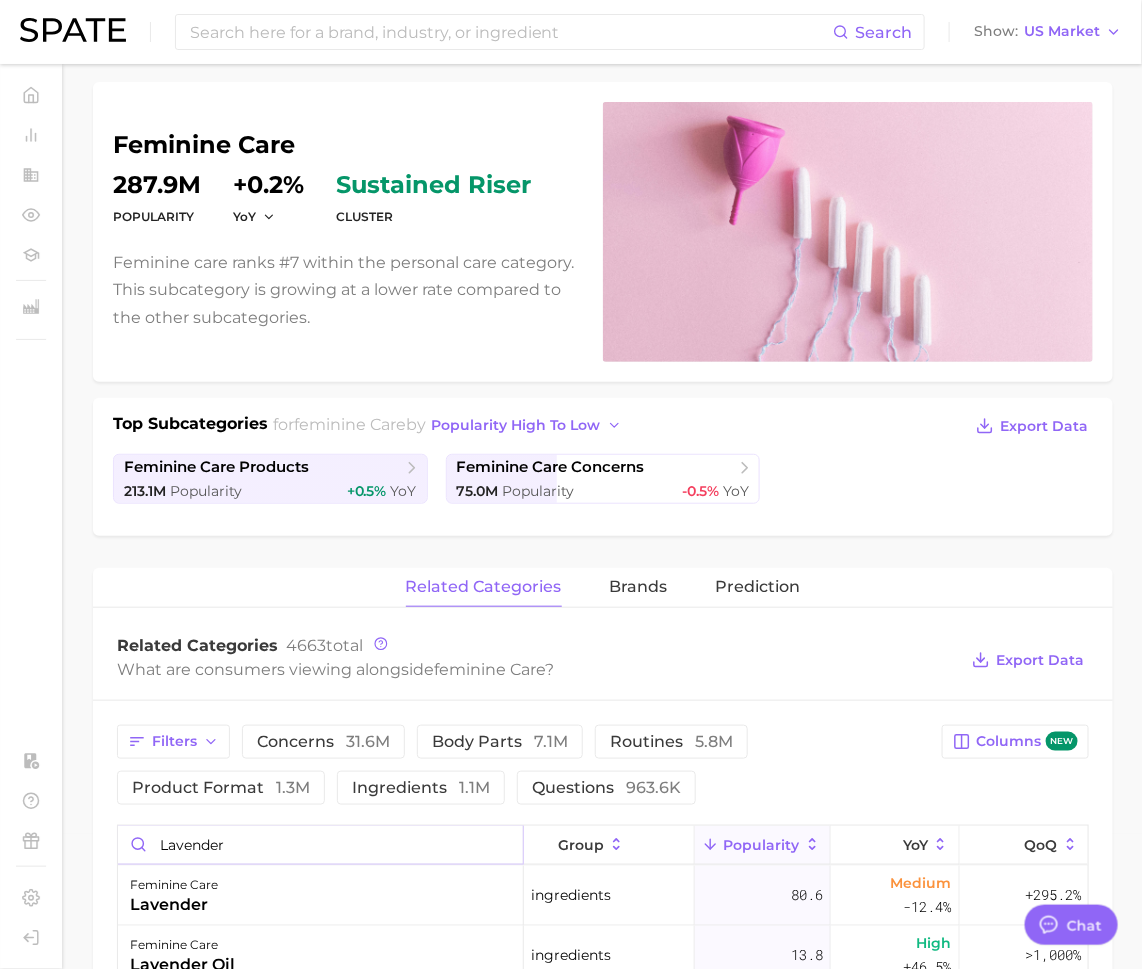 scroll, scrollTop: 0, scrollLeft: 0, axis: both 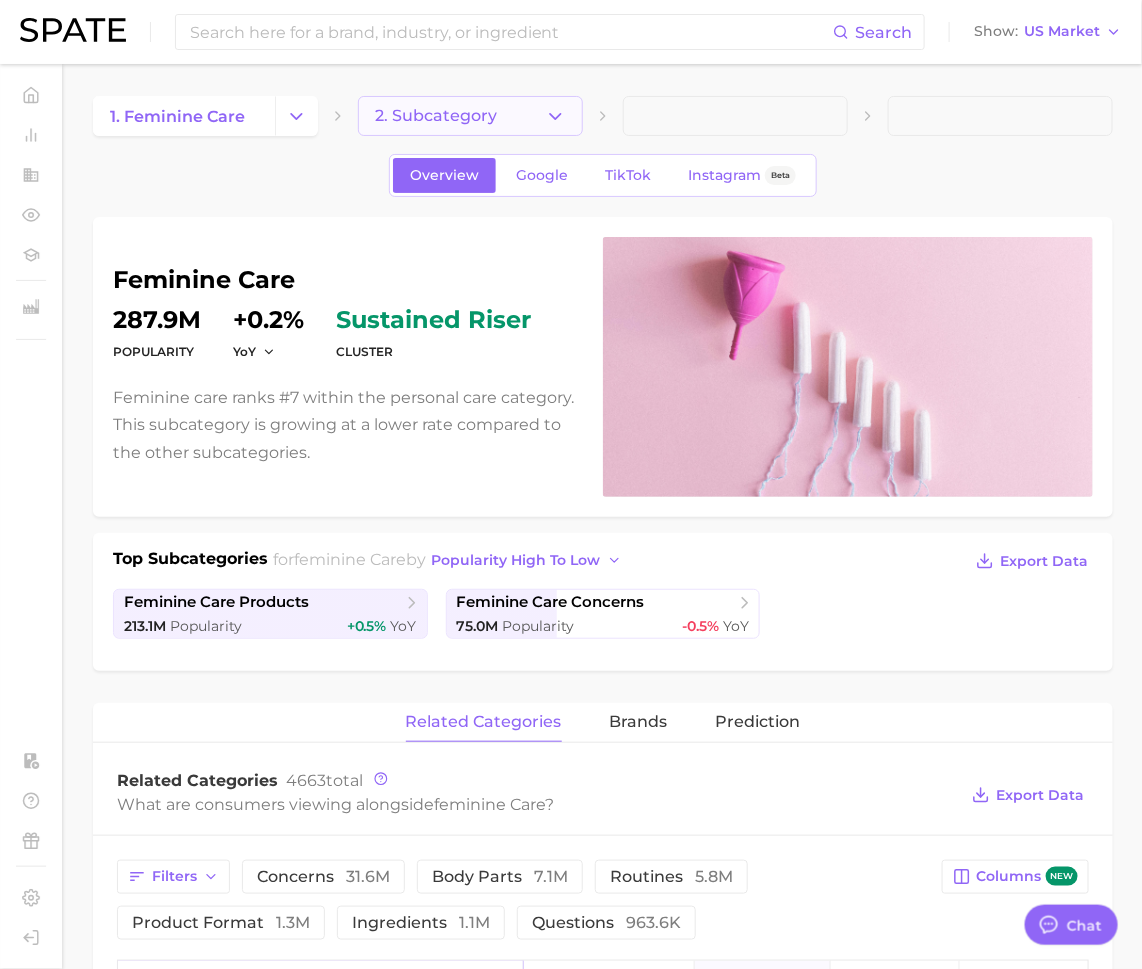 click on "2. Subcategory" at bounding box center (436, 116) 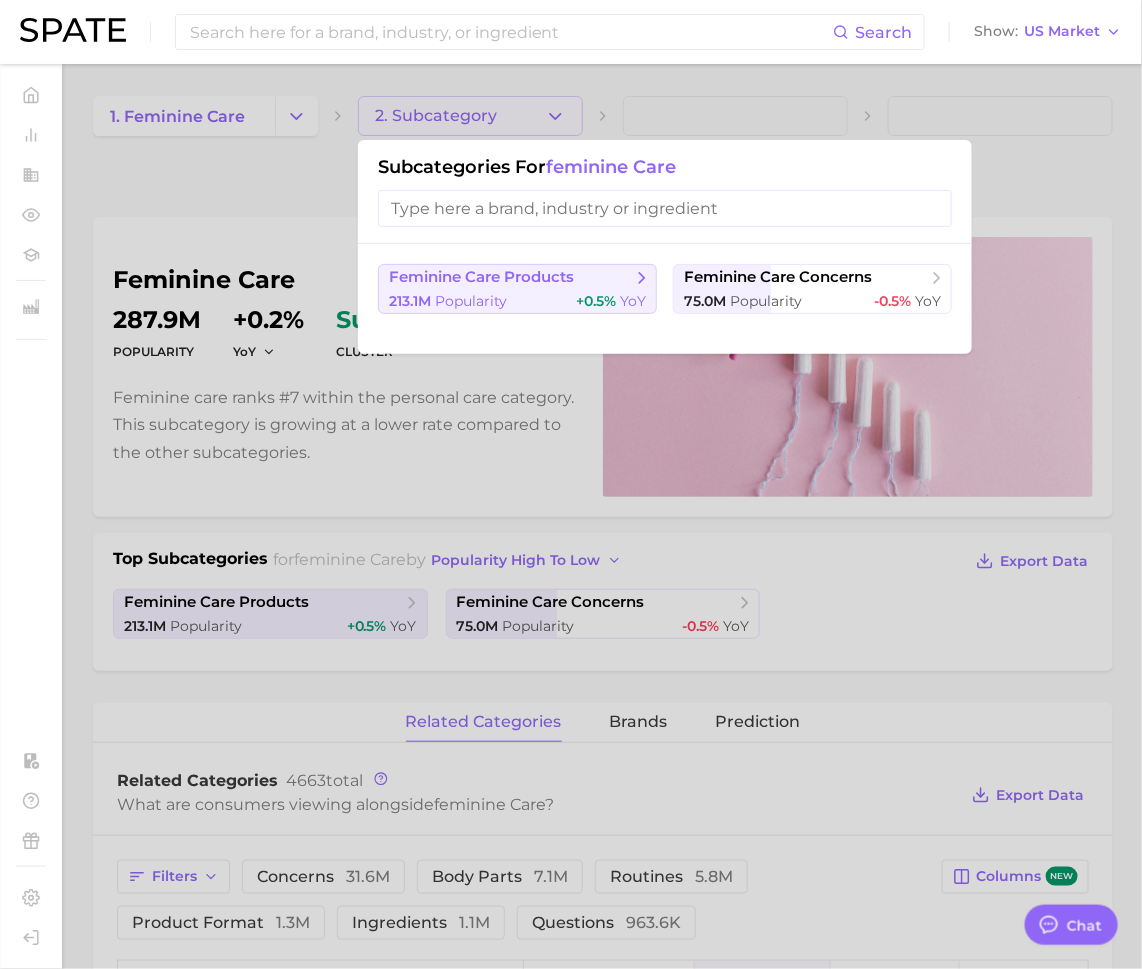 click on "213.1m   Popularity +0.5%   YoY" at bounding box center [517, 301] 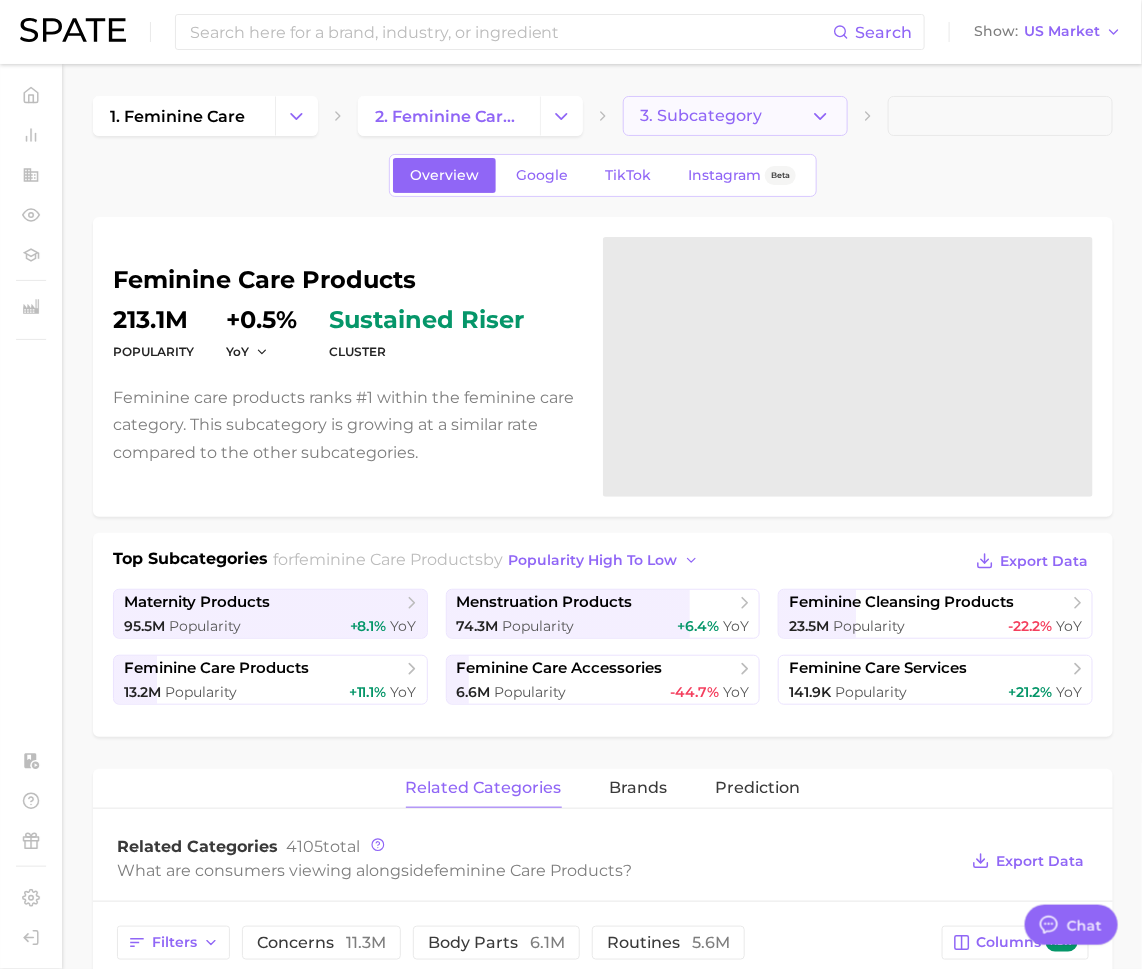 click on "3. Subcategory" at bounding box center [735, 116] 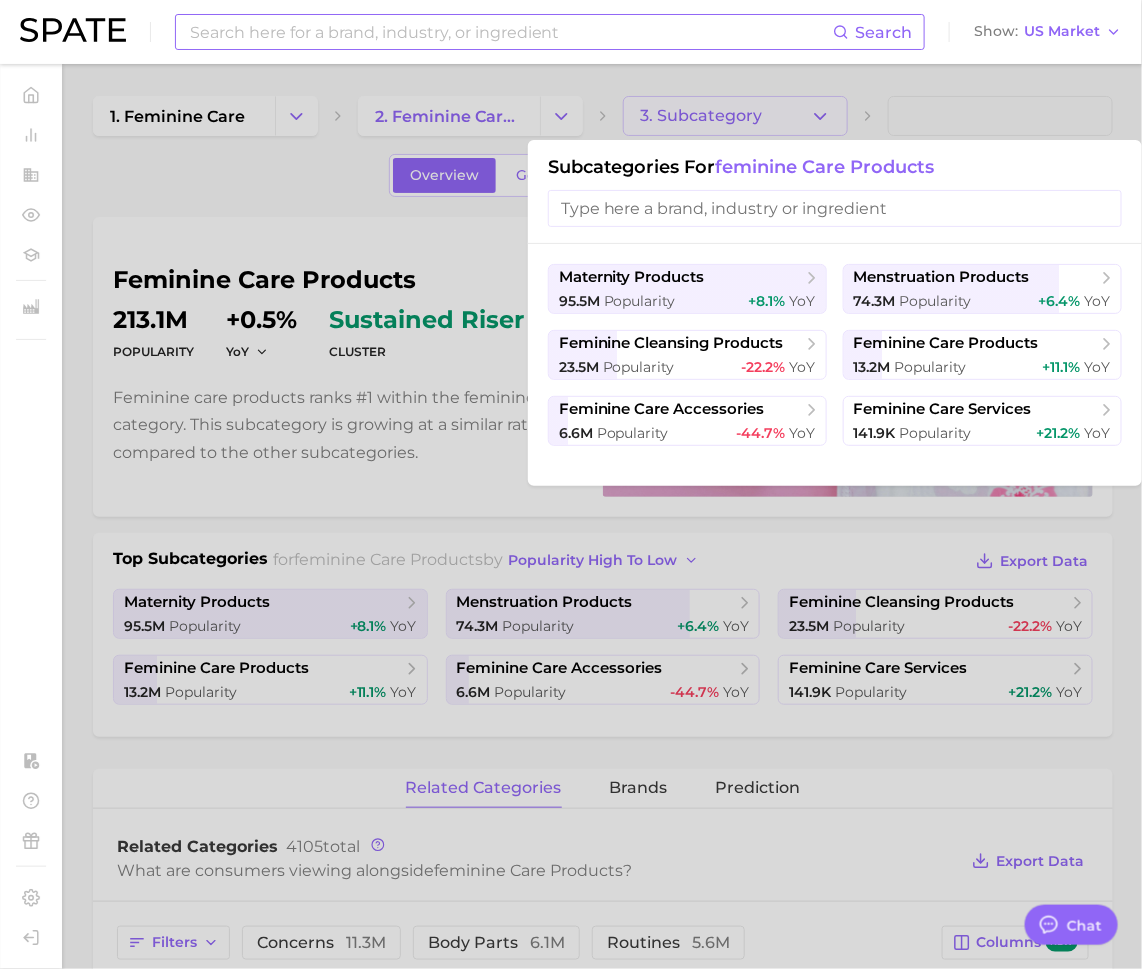 click at bounding box center (510, 32) 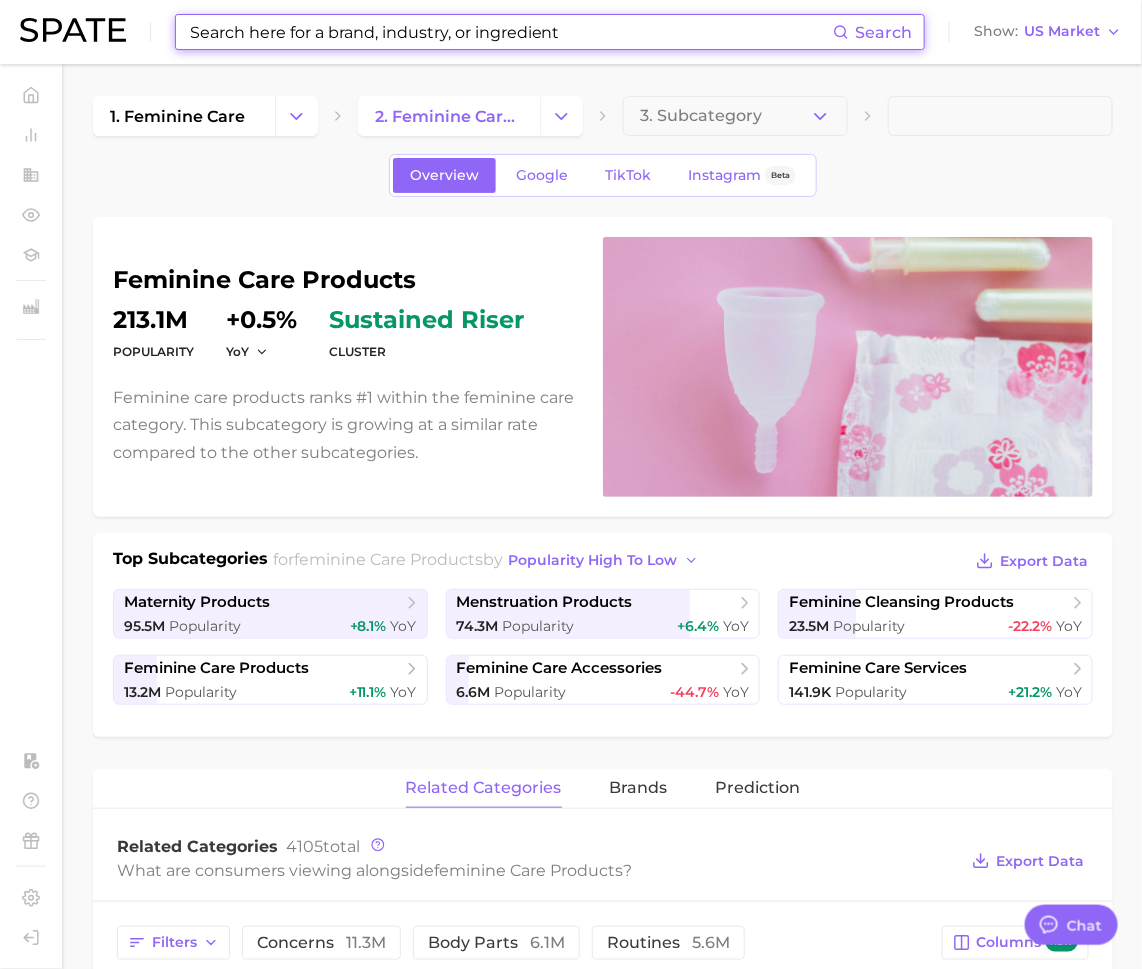 type on "n" 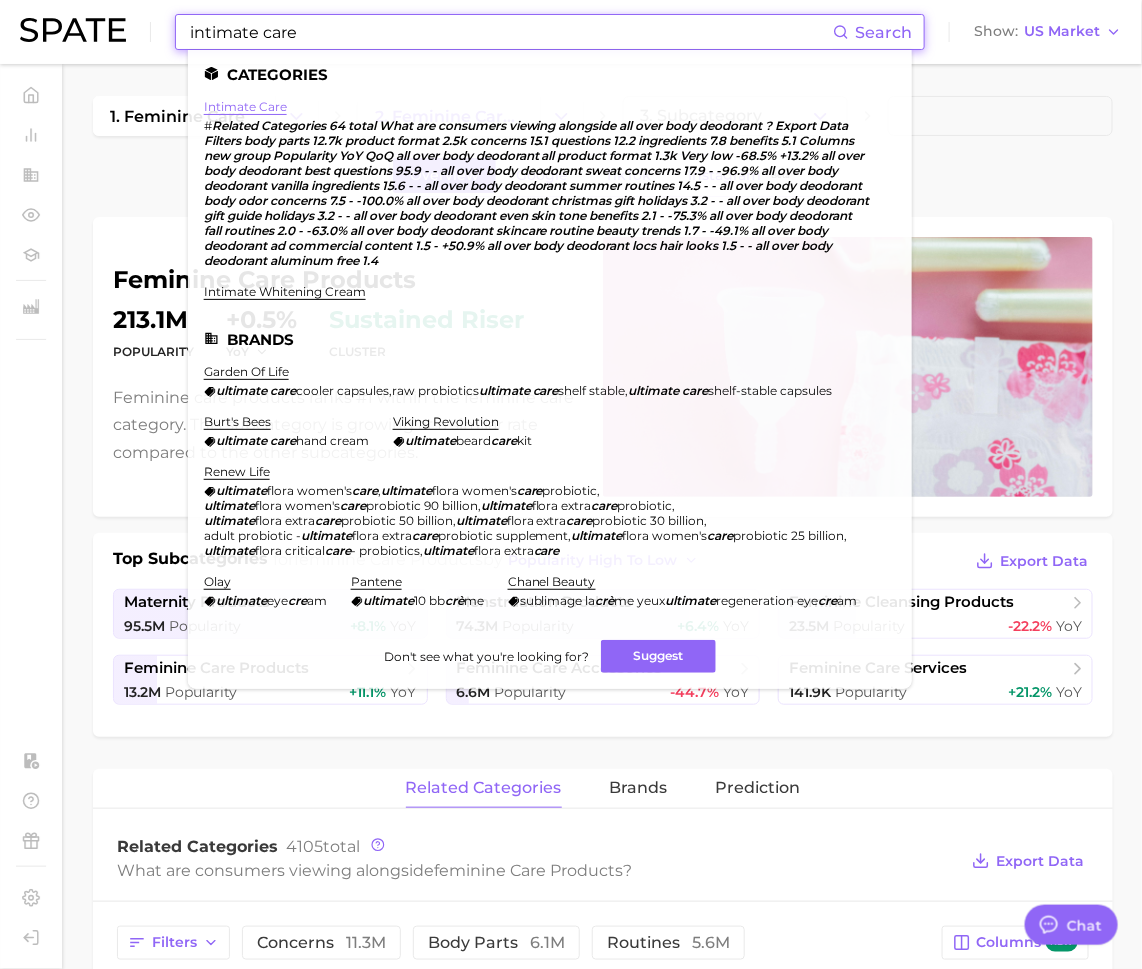 type on "intimate care" 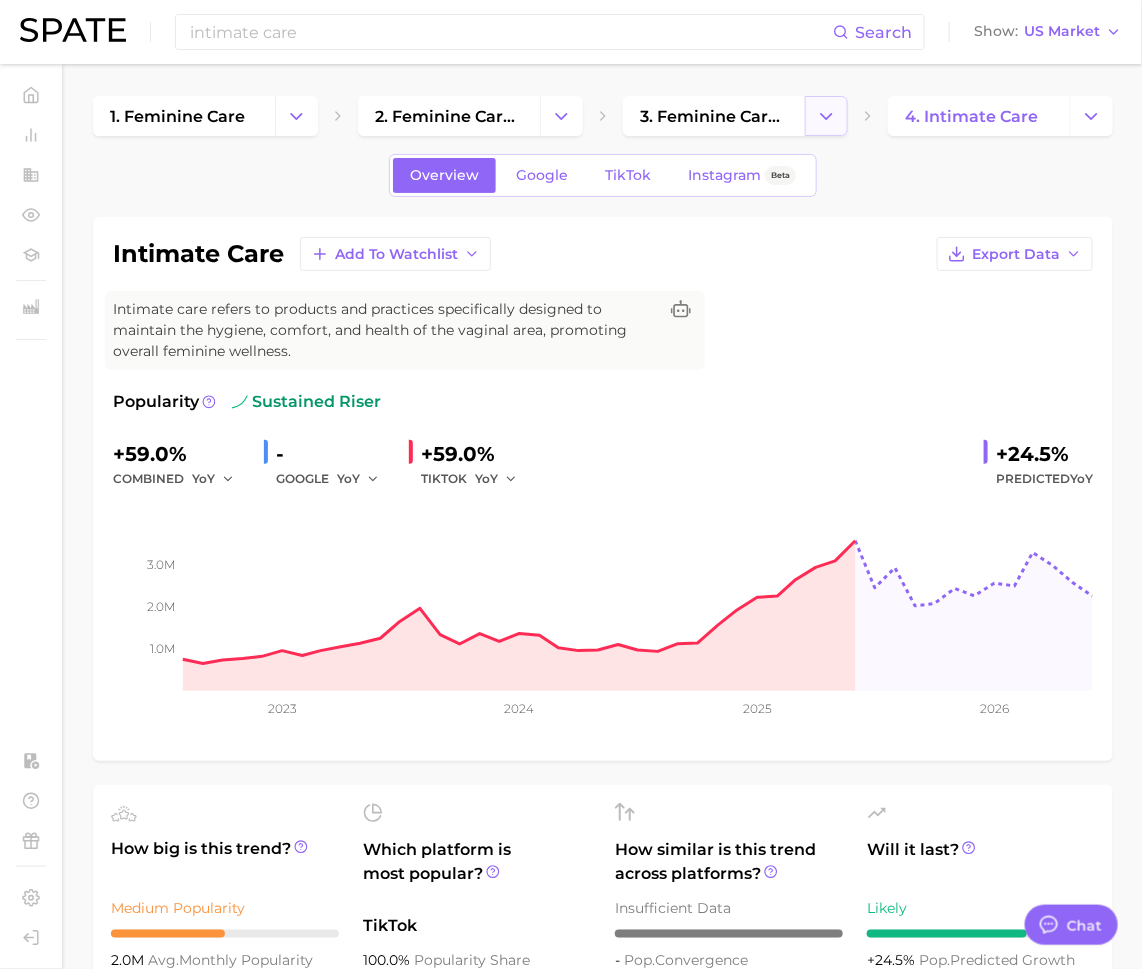 click at bounding box center [826, 116] 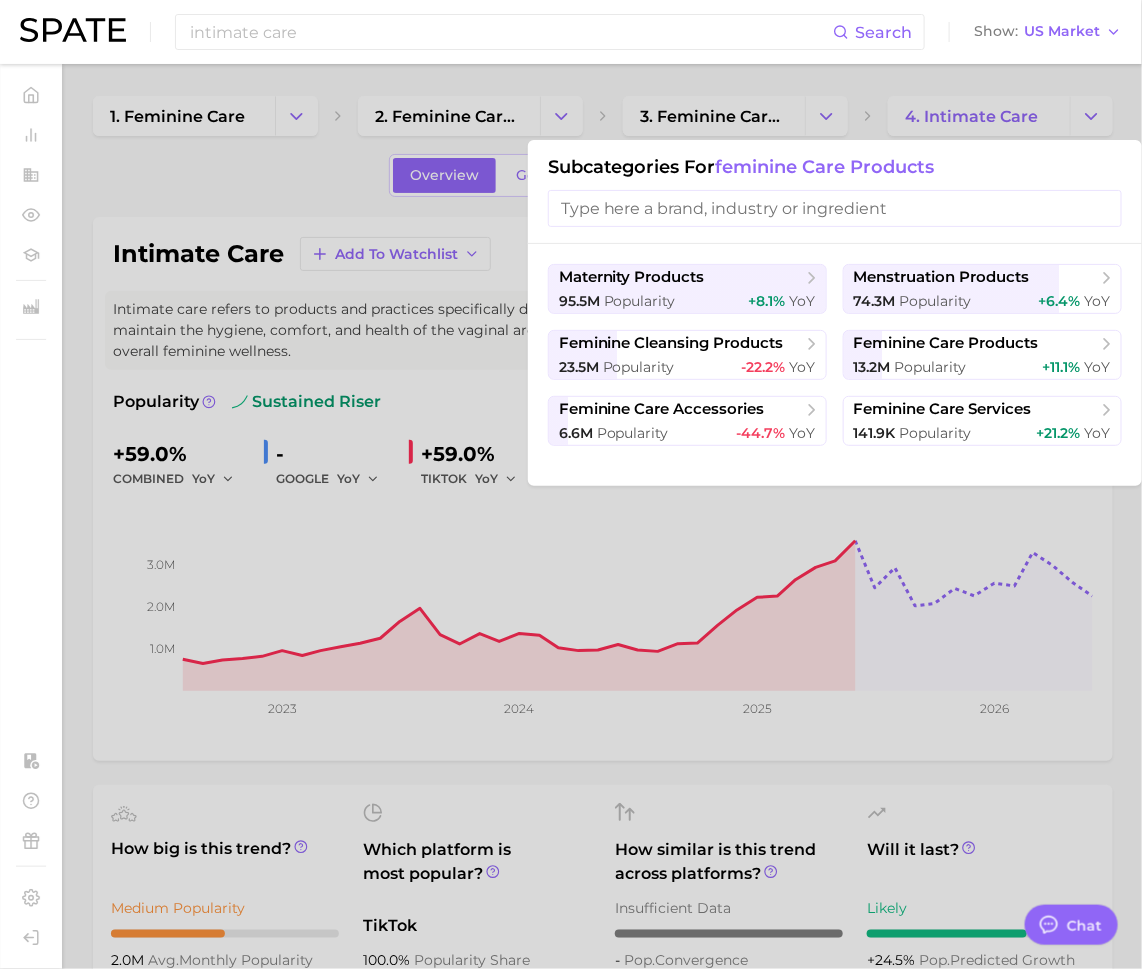click at bounding box center (571, 484) 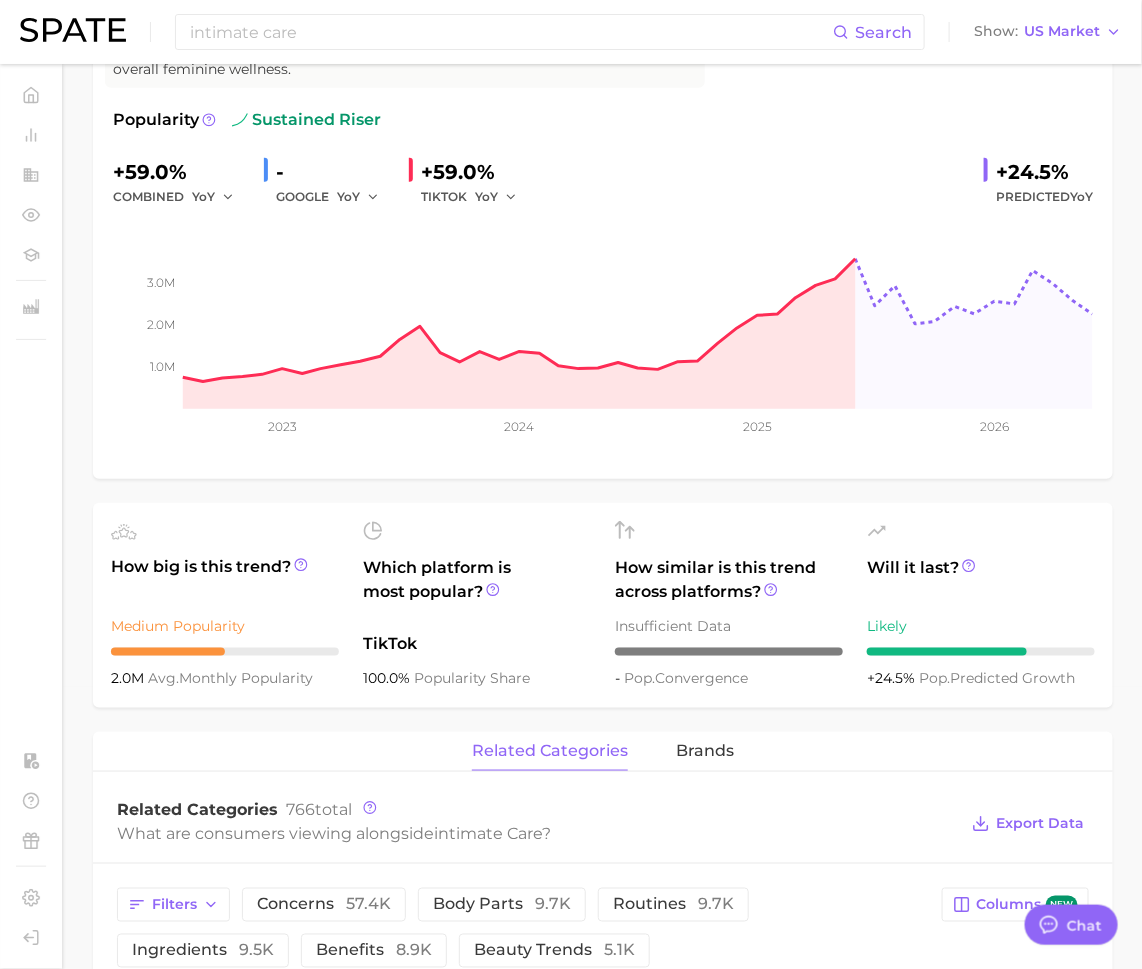 scroll, scrollTop: 717, scrollLeft: 0, axis: vertical 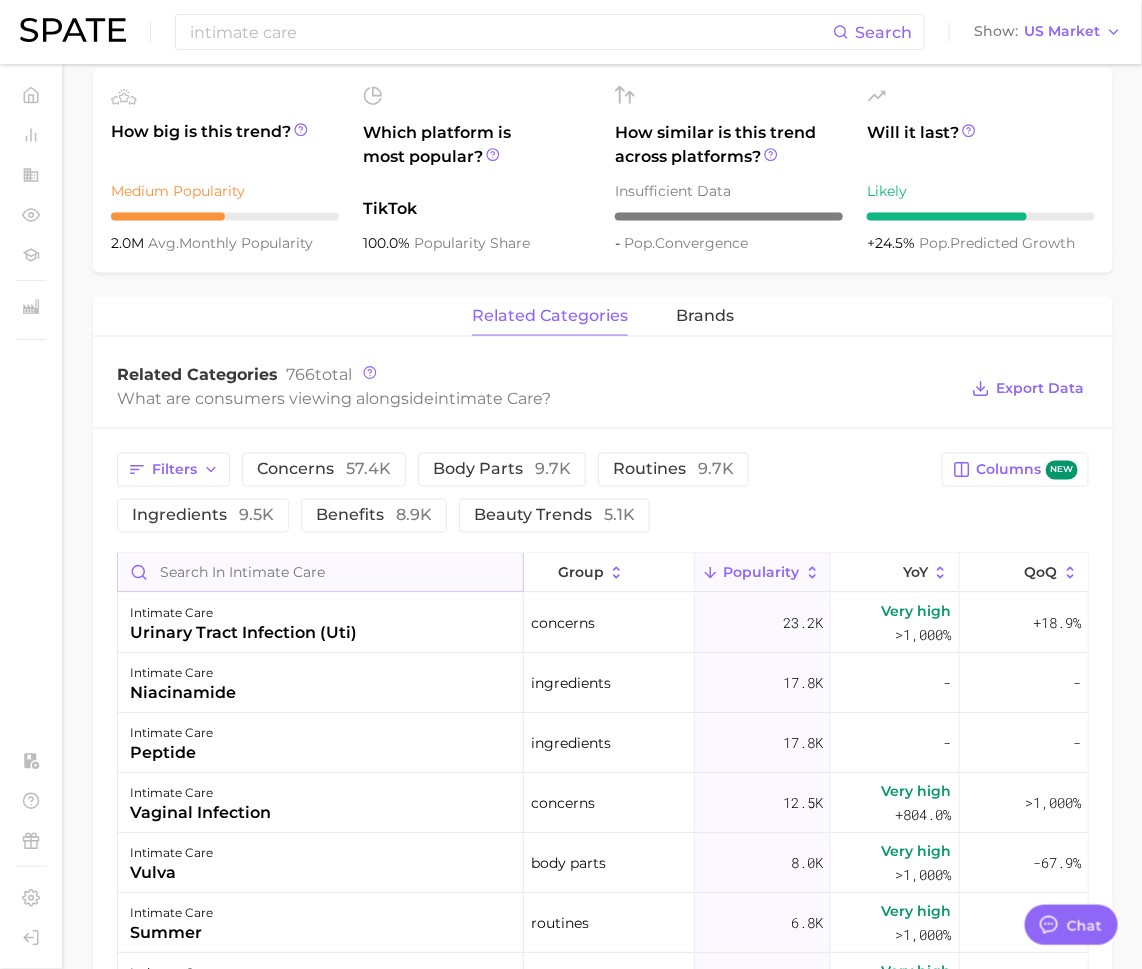 click at bounding box center (320, 573) 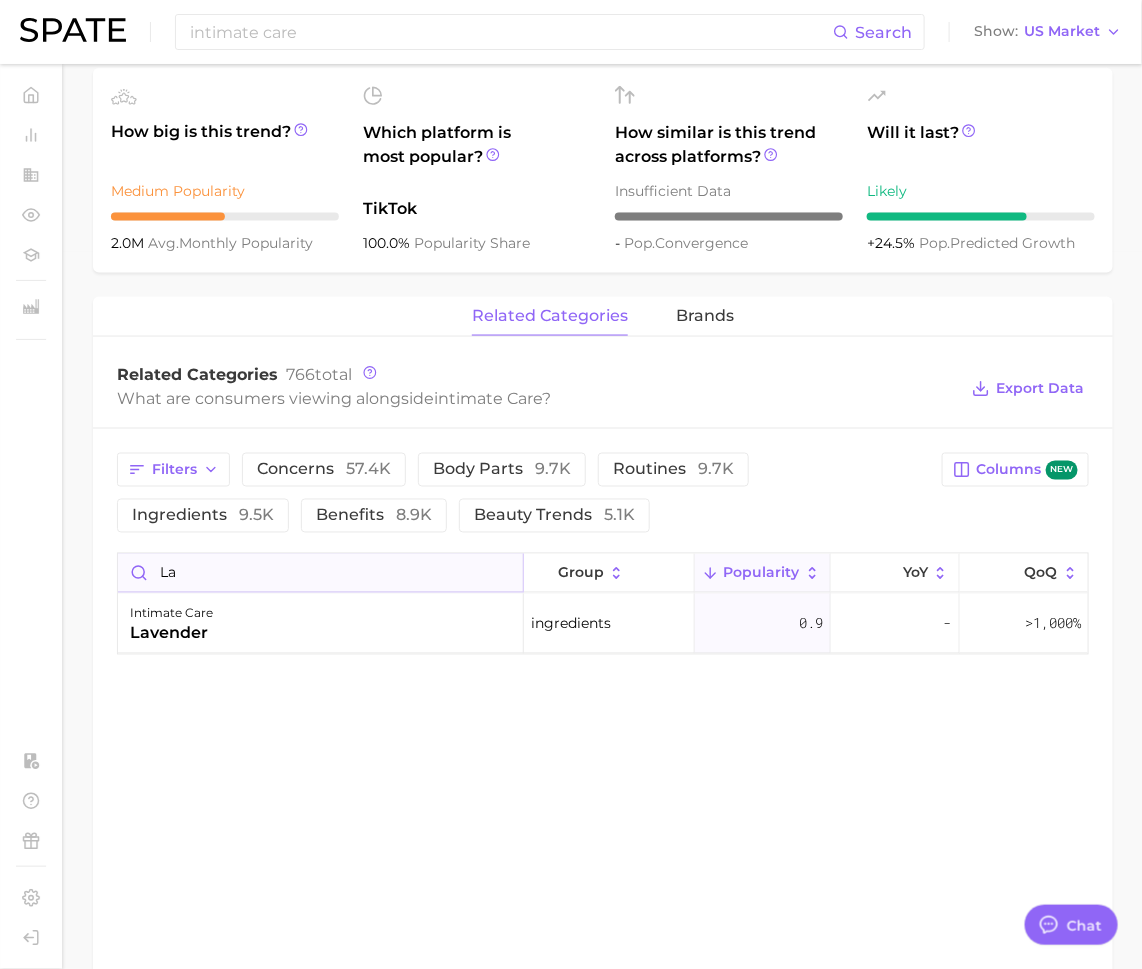 type on "l" 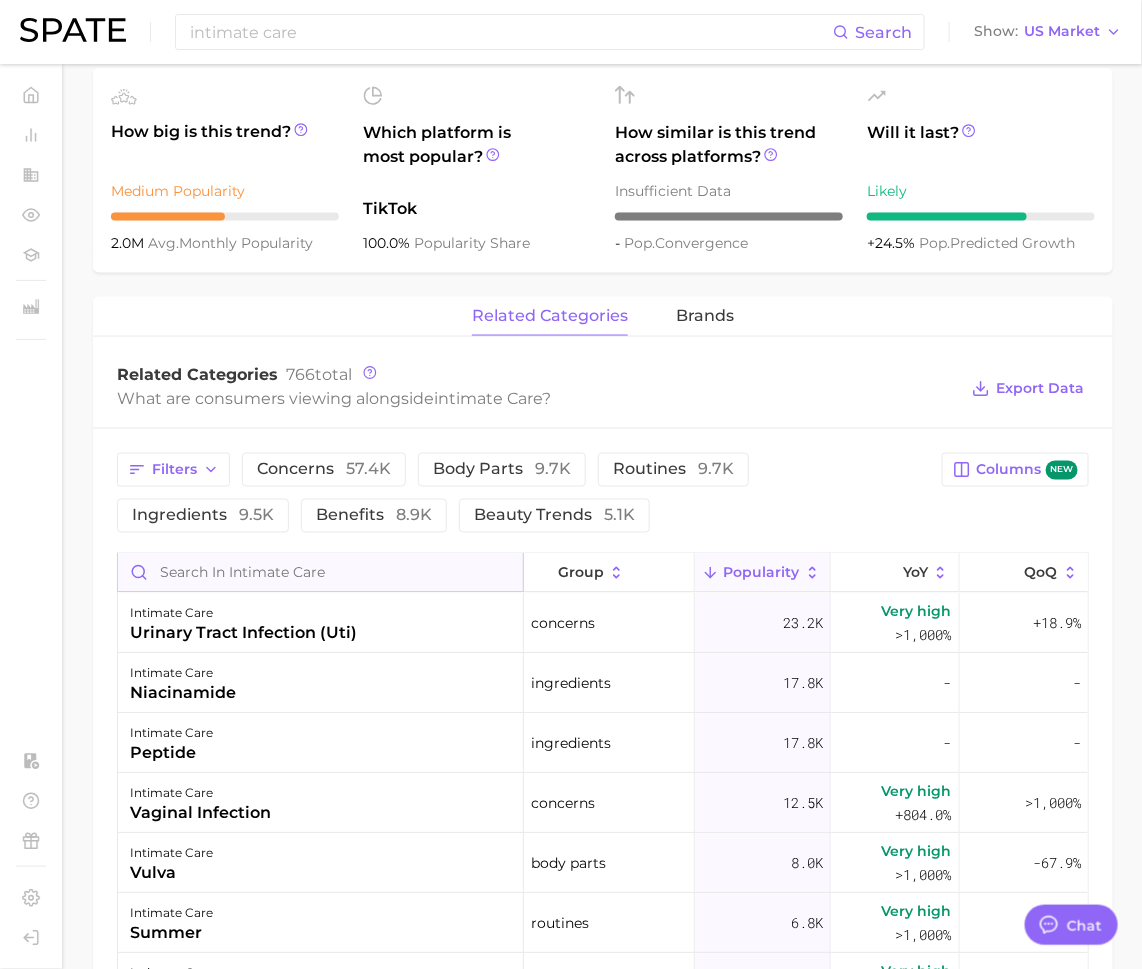 type on "i" 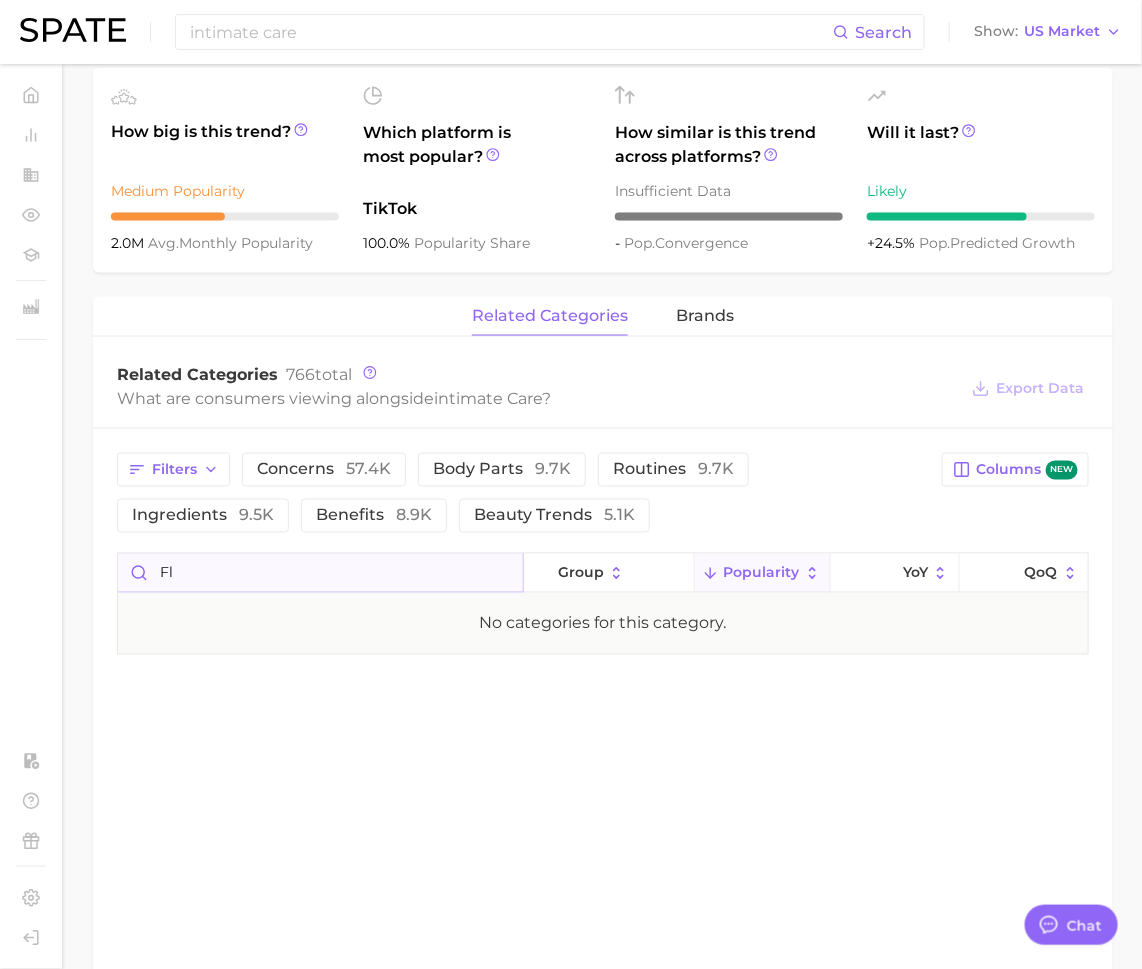 type on "f" 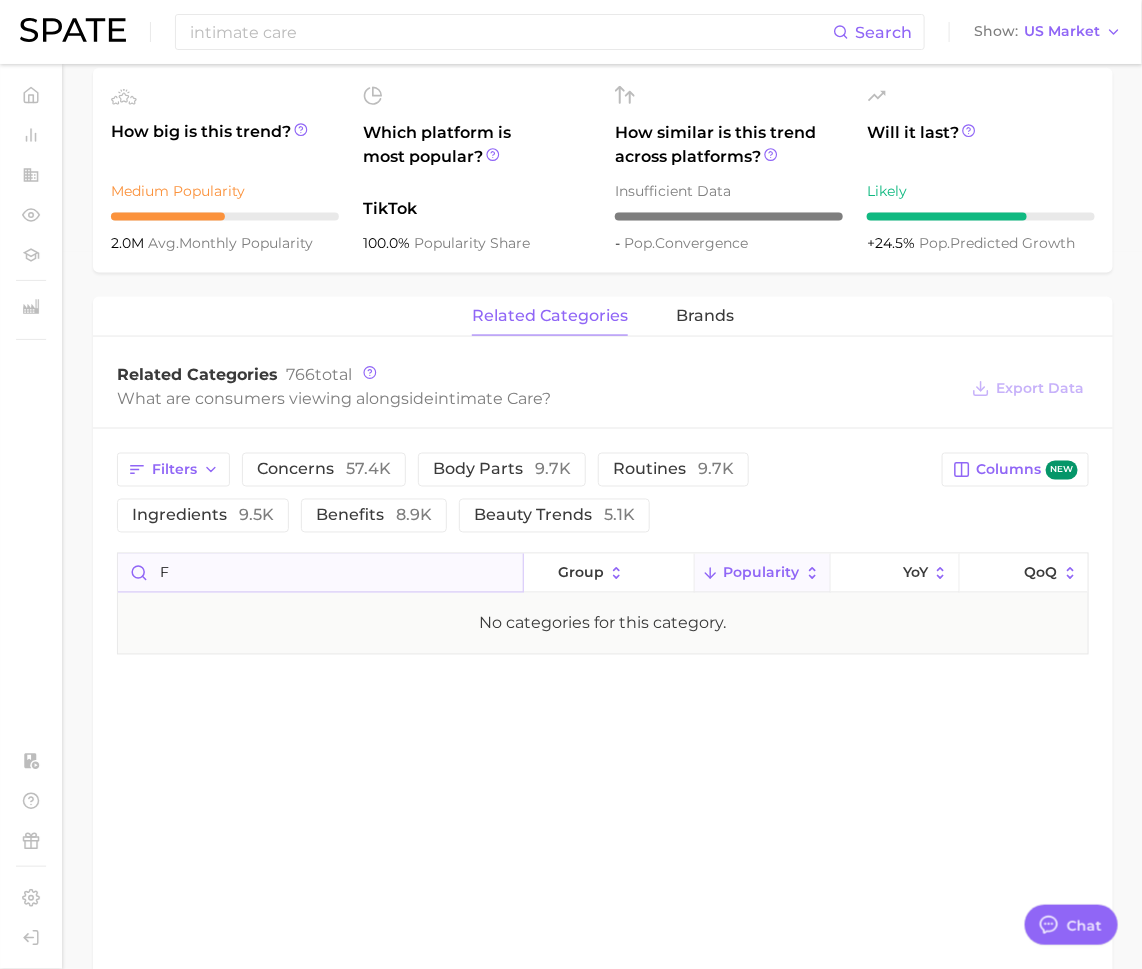 type 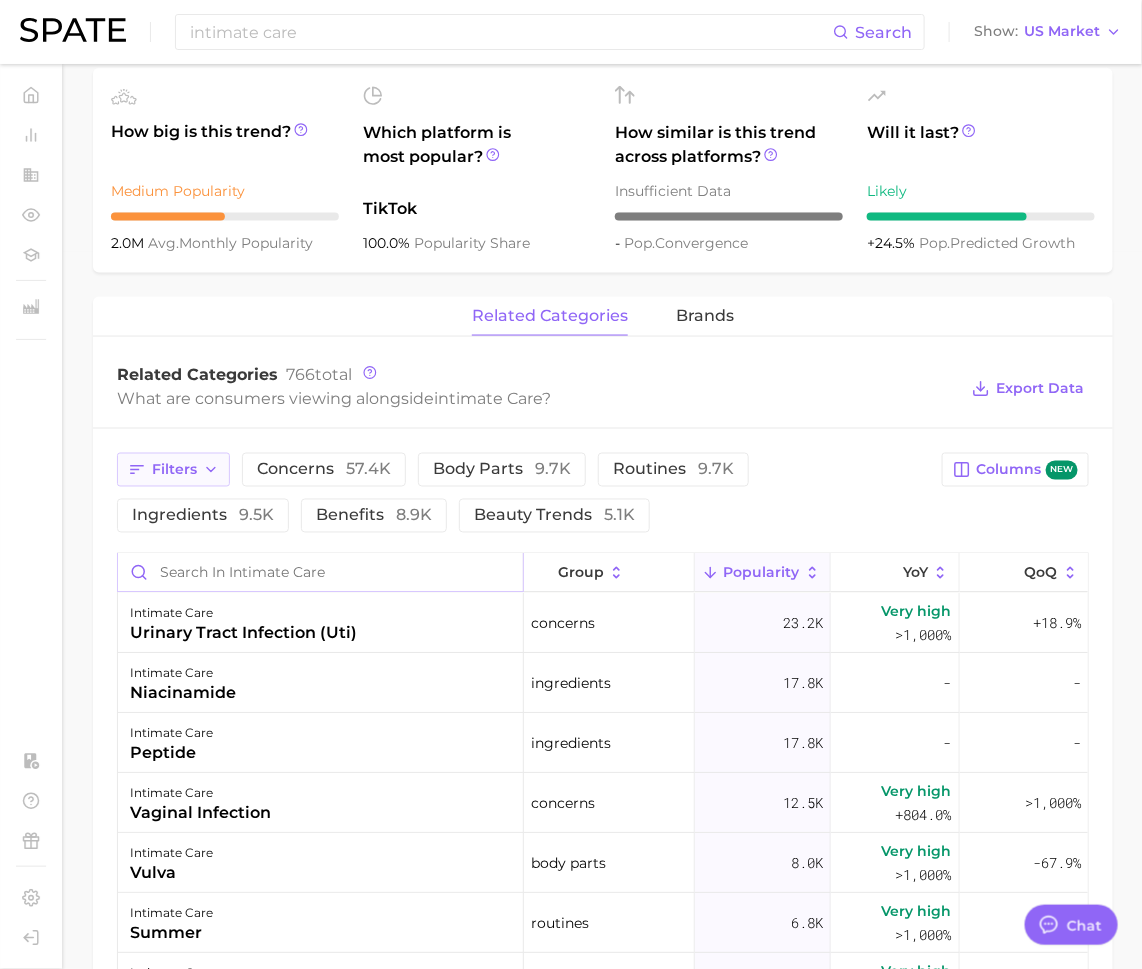 click on "Filters" at bounding box center (174, 470) 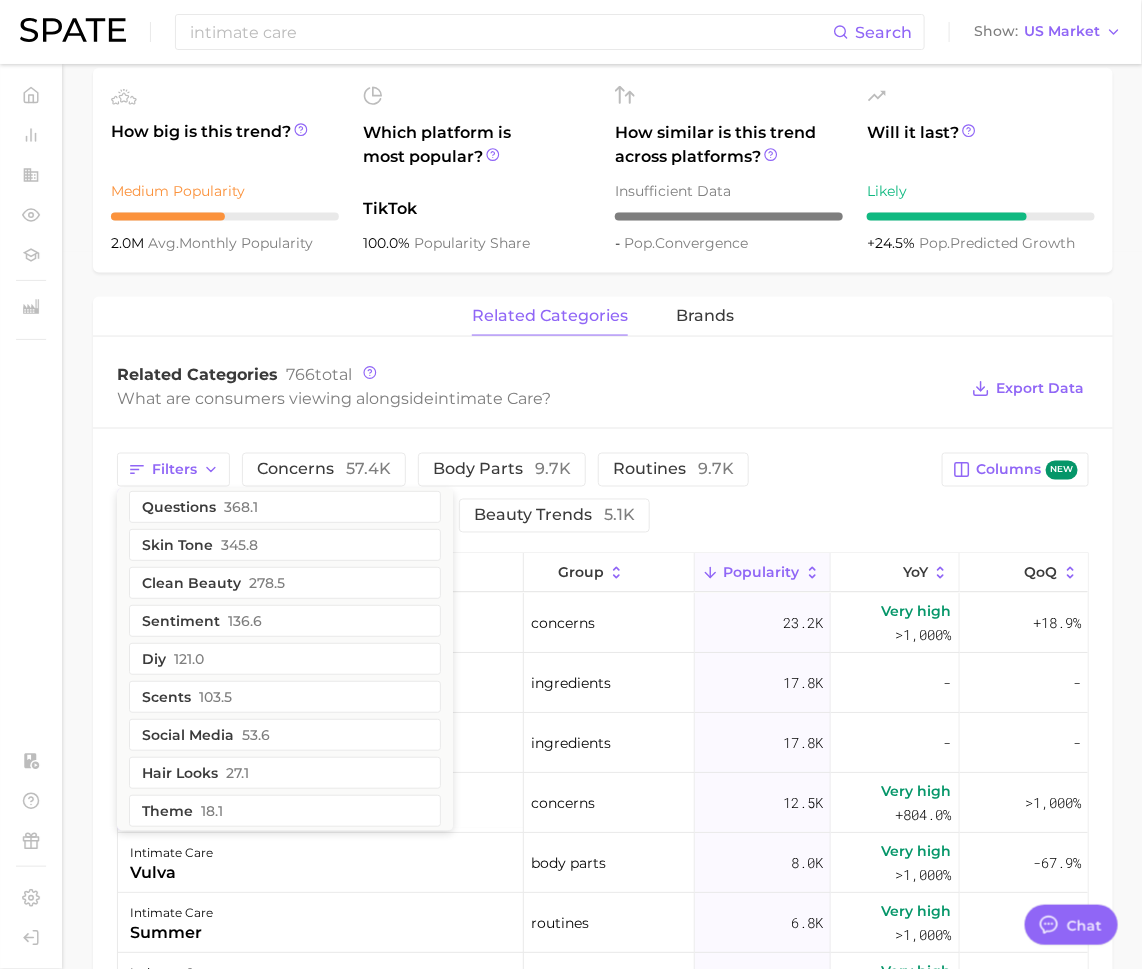 scroll, scrollTop: 416, scrollLeft: 0, axis: vertical 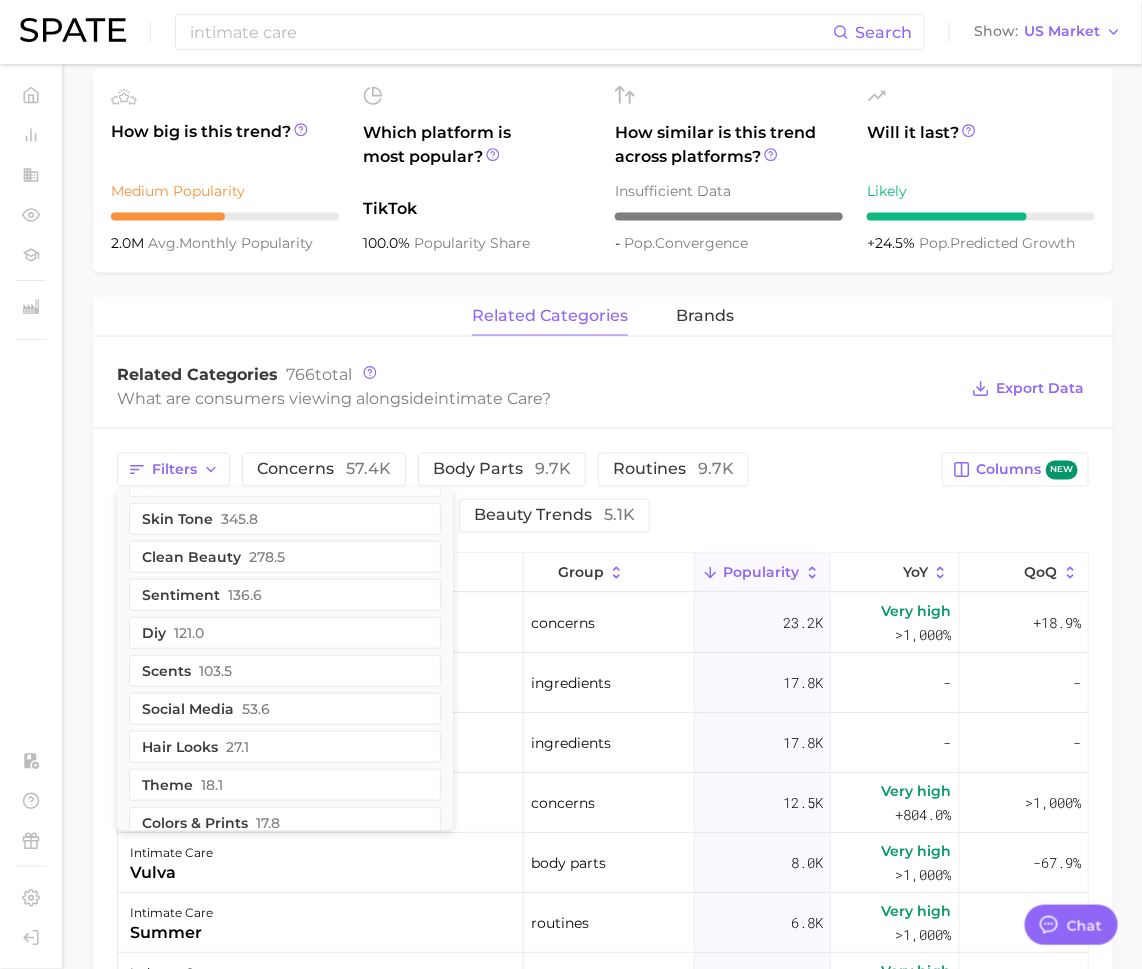 click on "scents   103.5" at bounding box center (285, 671) 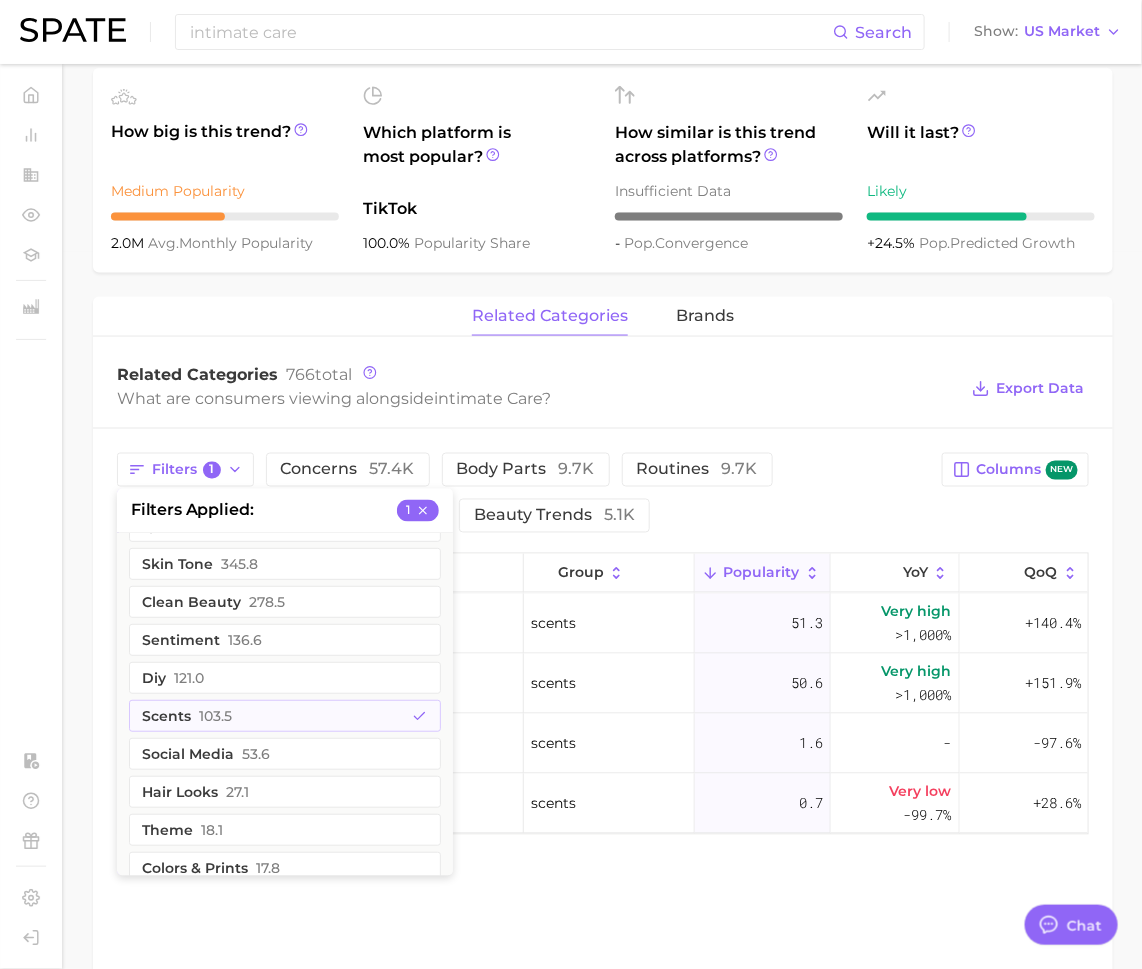 click on "Filters 1 filters applied 1 holidays   4.7k purchases   4.0k commercial content   3.8k product format   2.5k retailers   1.6k creator content   840.7 influencers   734.5 food ingredients   633.6 demographics   603.6 geographic location   536.6 questions   368.1 skin tone   345.8 clean beauty   278.5 sentiment   136.6 diy   121.0 scents   103.5 social media   53.6 hair looks   27.1 theme   18.1 colors & prints   17.8 skin type   11.1 location types   2.4 company   1.9 taste & composition   0.7 dupes   0.2 packaging   0.2 hair type   0.1 recipe   0.0 concerns   57.4k body parts   9.7k routines   9.7k ingredients   9.5k benefits   8.9k beauty trends   5.1k" at bounding box center (523, 493) 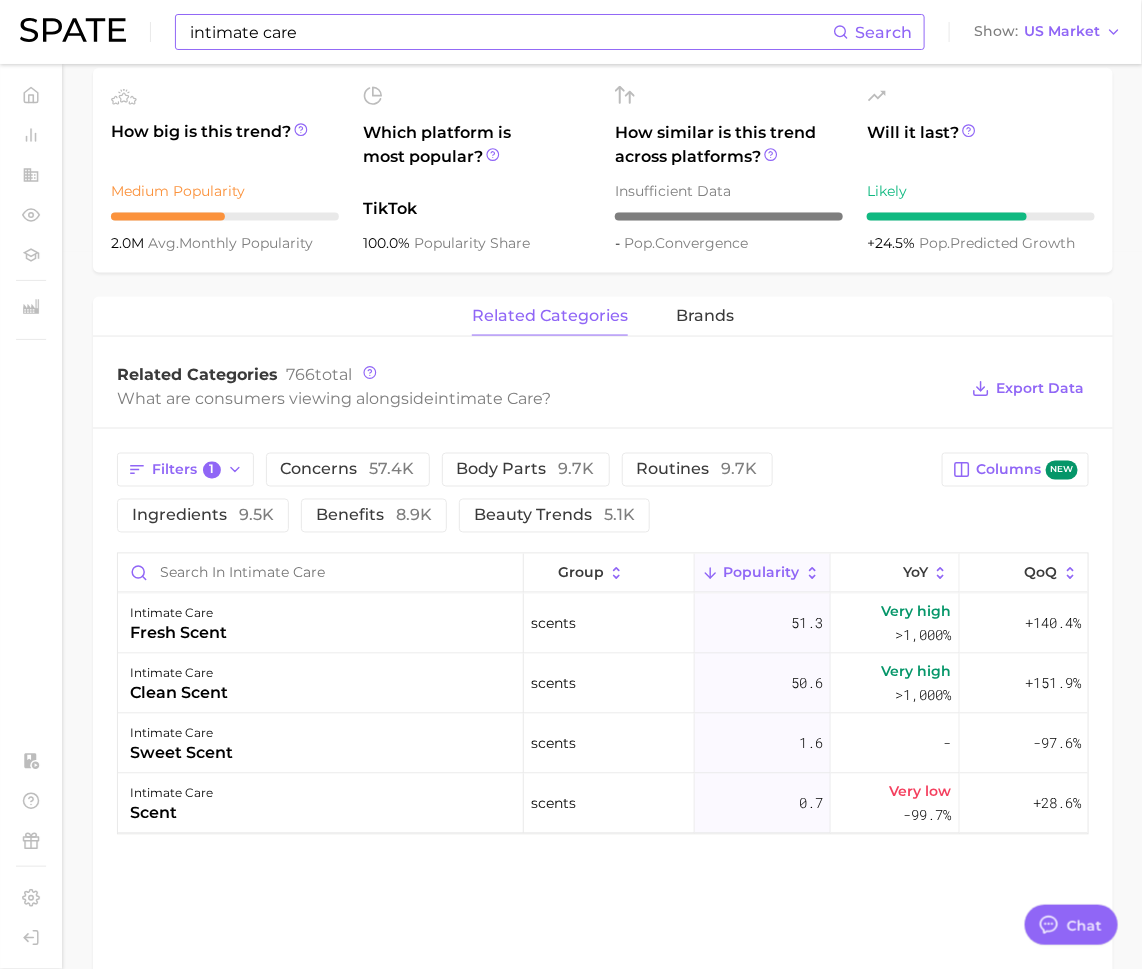 click on "intimate care" at bounding box center [510, 32] 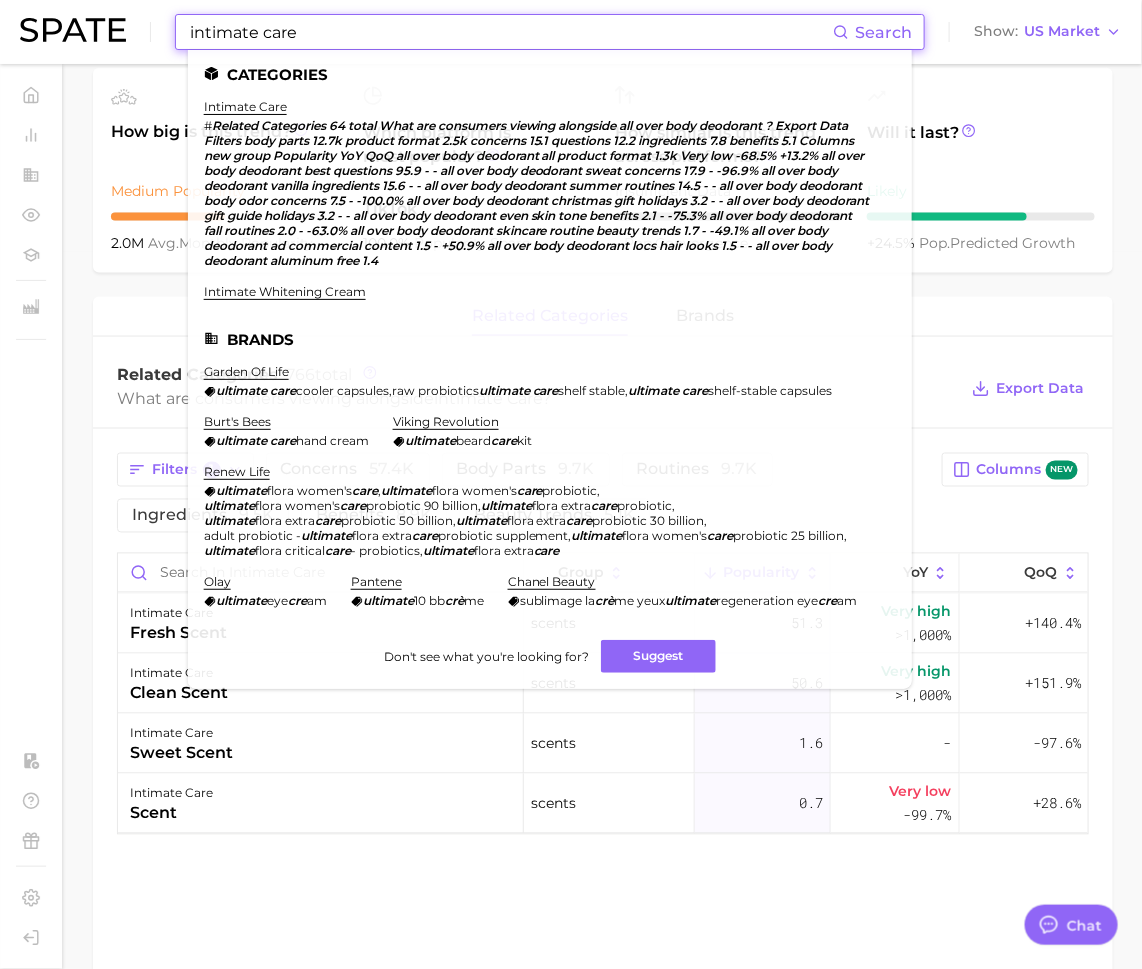 click on "intimate care" at bounding box center (510, 32) 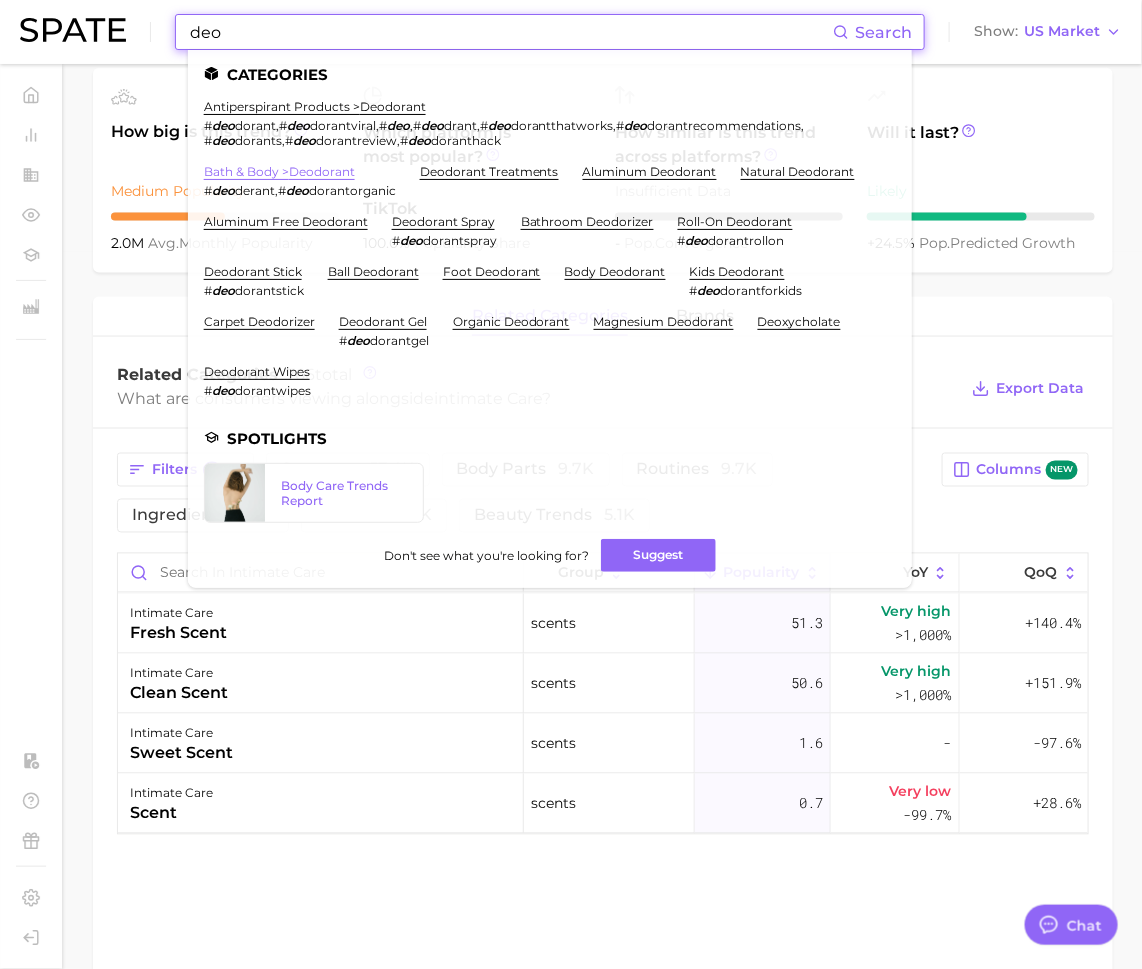 type on "deo" 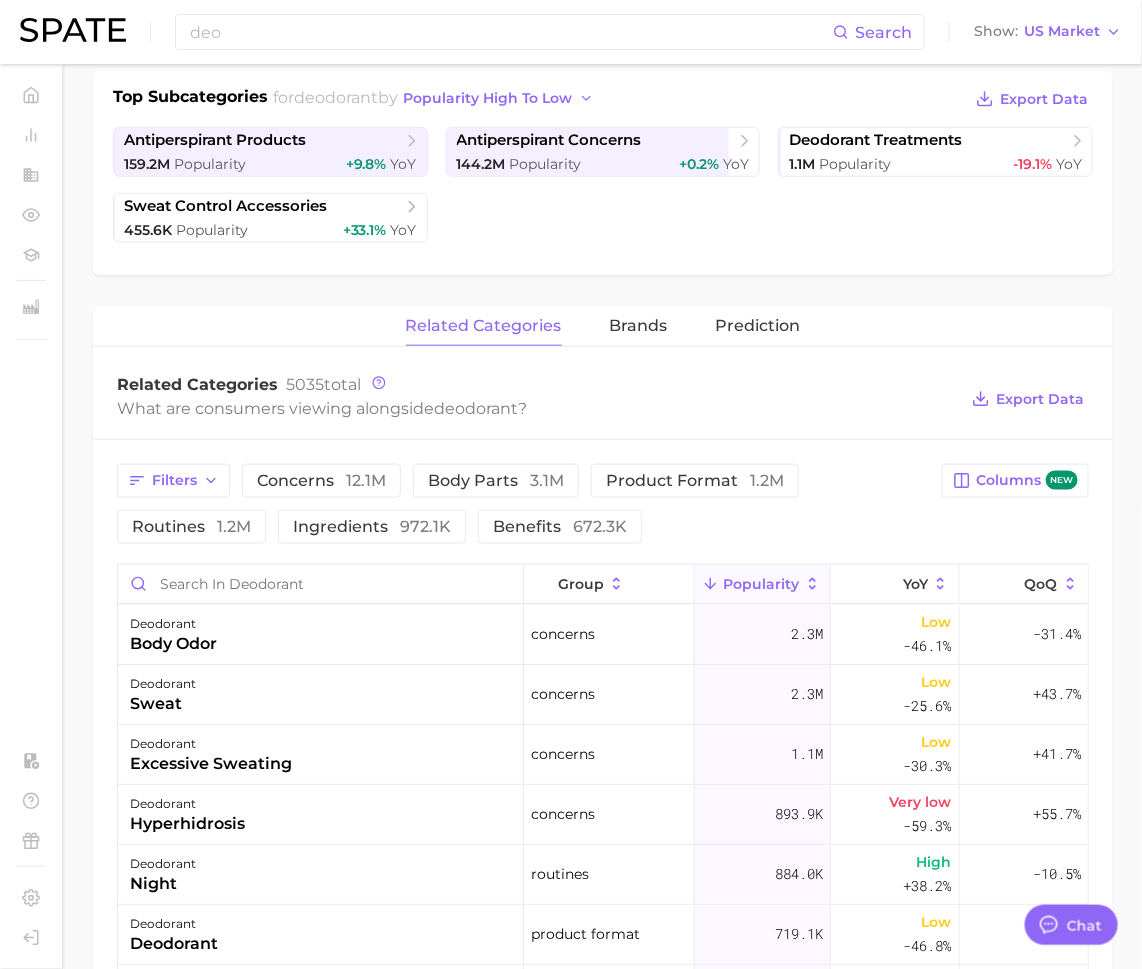 scroll, scrollTop: 493, scrollLeft: 0, axis: vertical 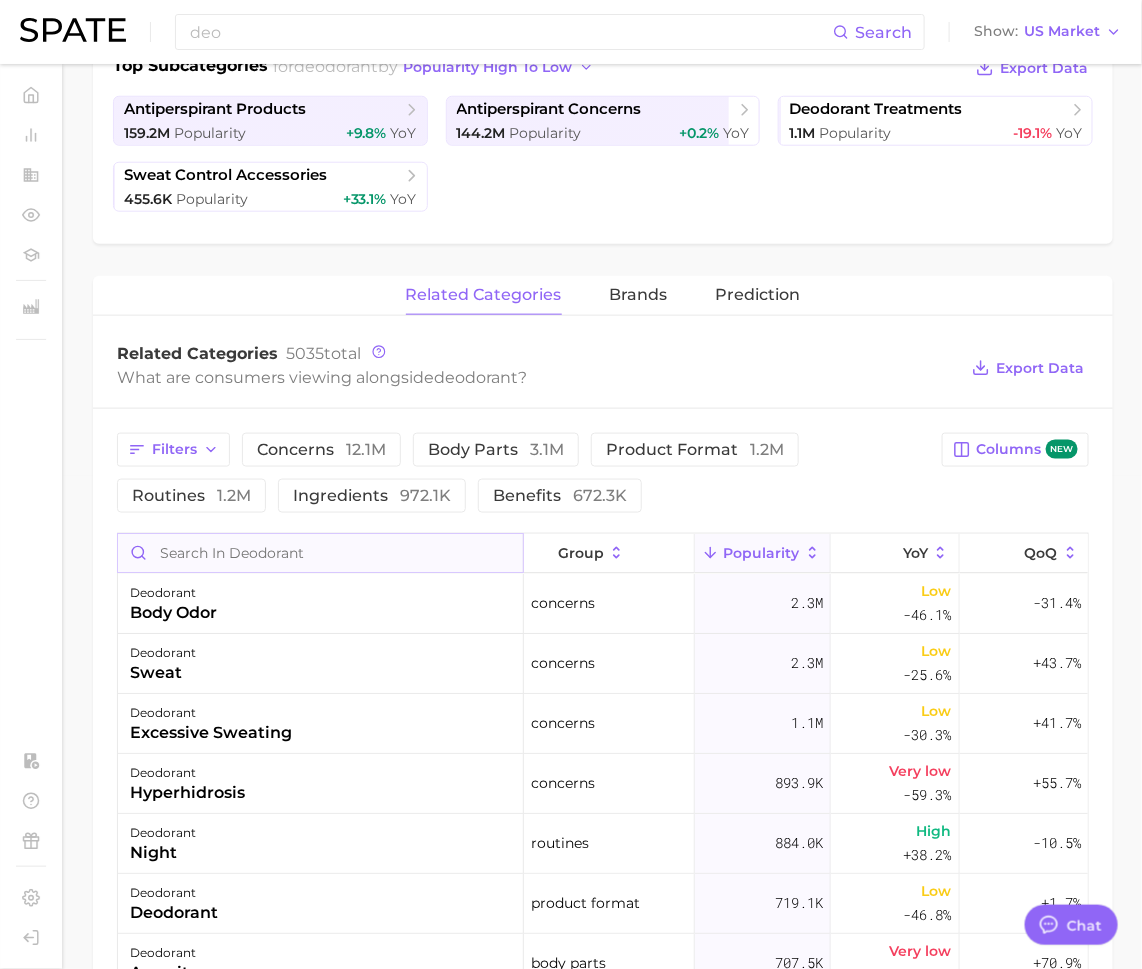click at bounding box center (320, 553) 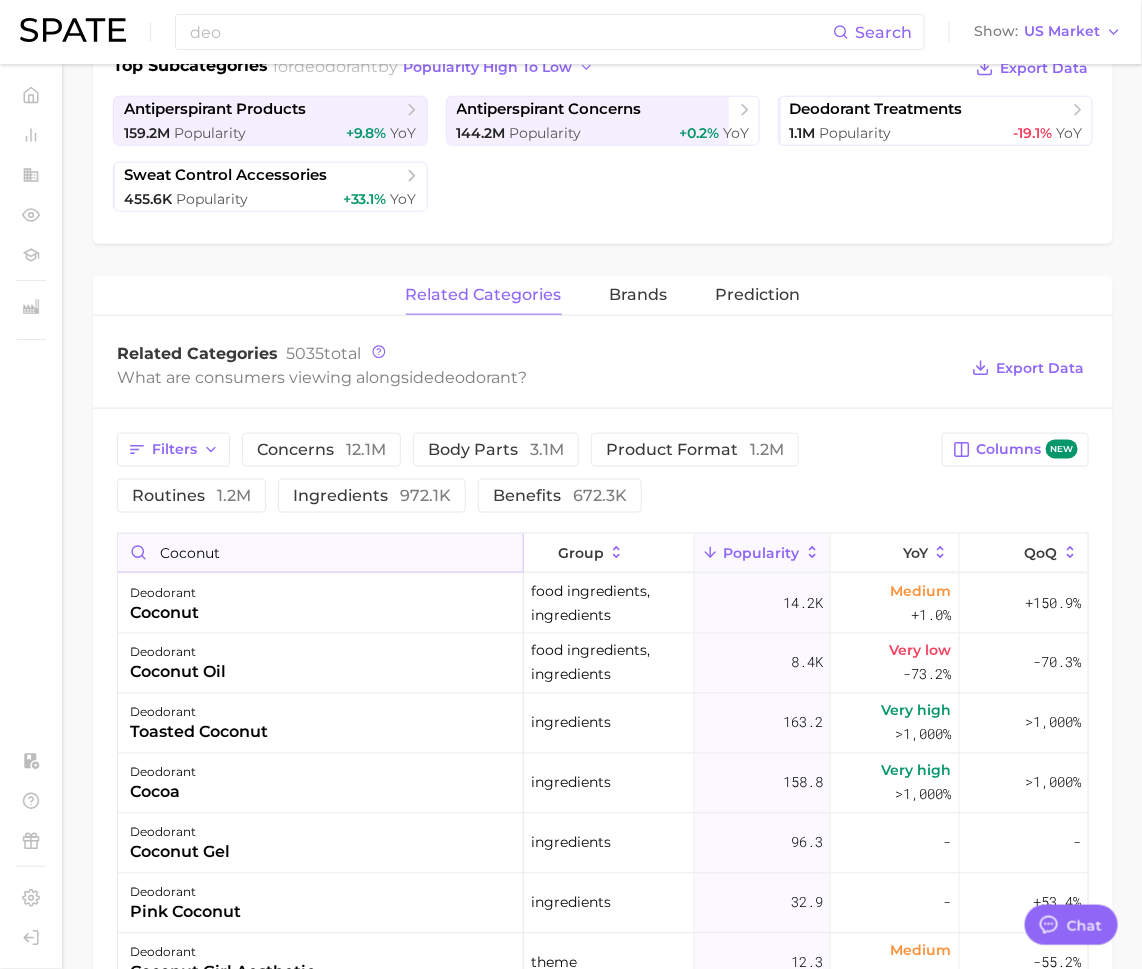 click on "coconut" at bounding box center (320, 553) 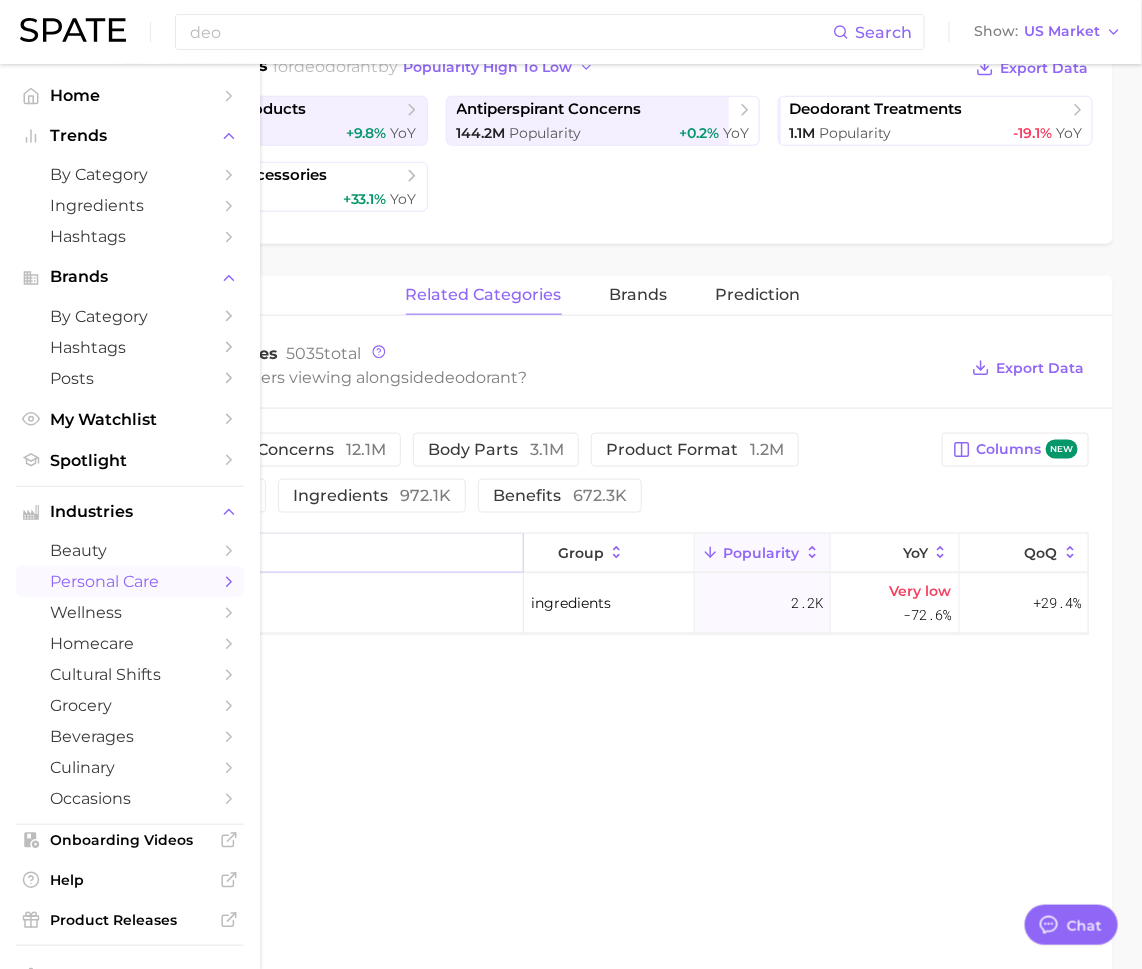 type on "laven" 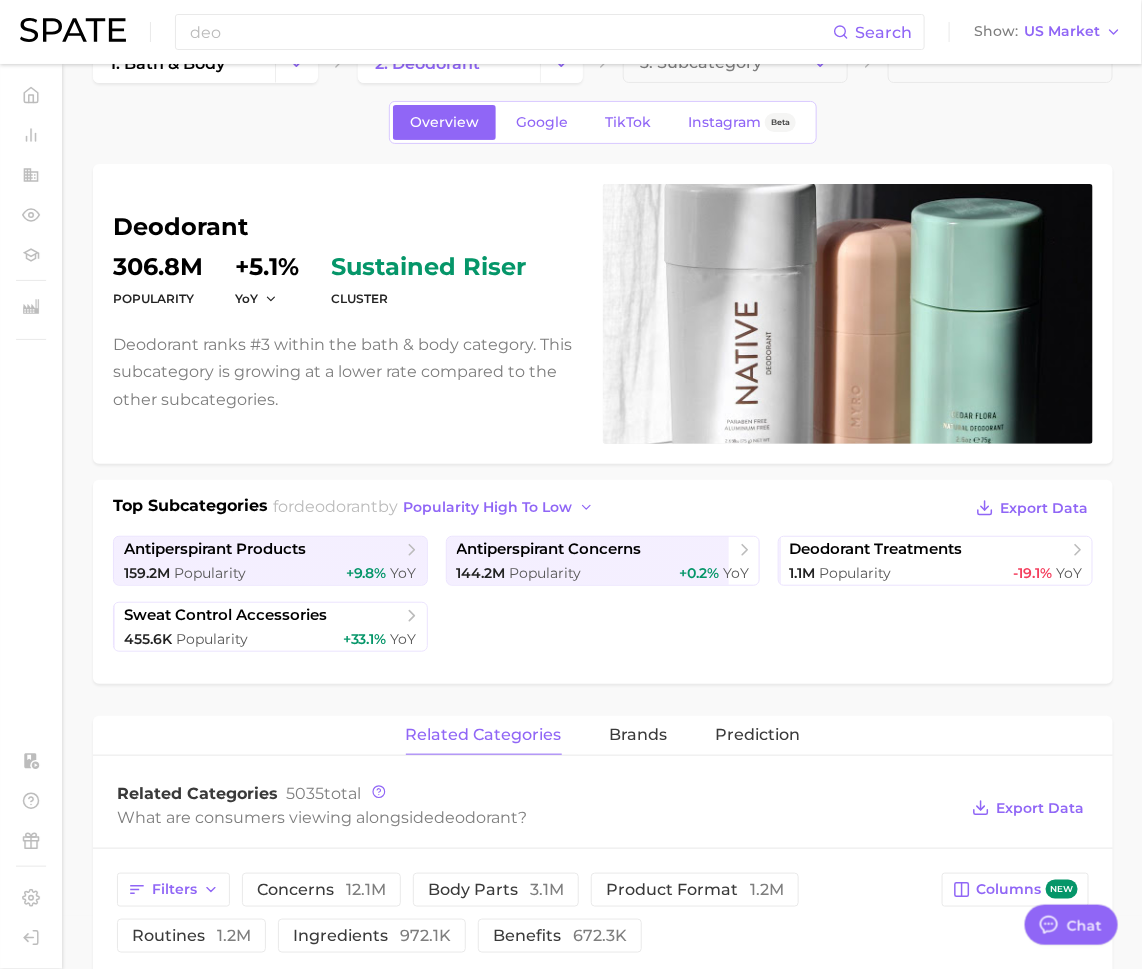 scroll, scrollTop: 0, scrollLeft: 0, axis: both 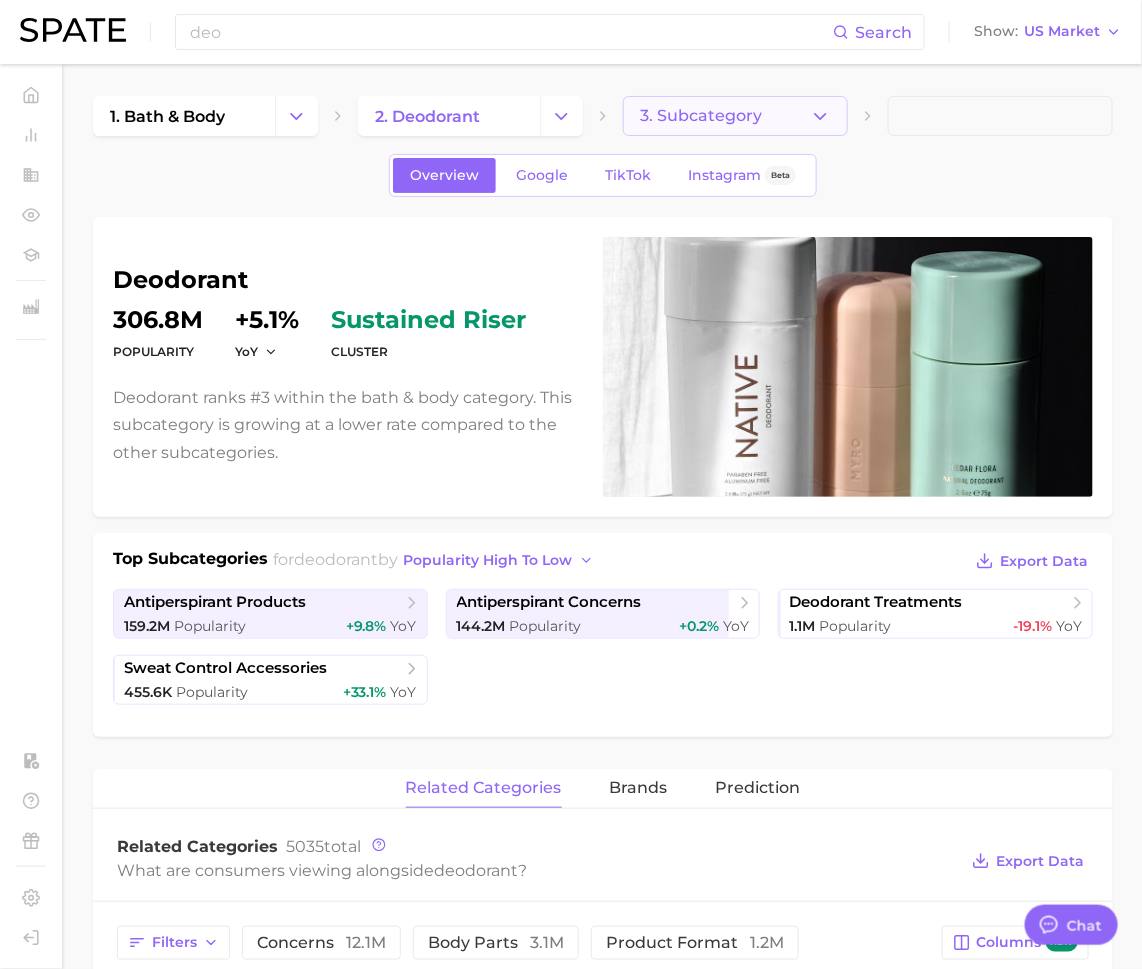 click on "3. Subcategory" at bounding box center (735, 116) 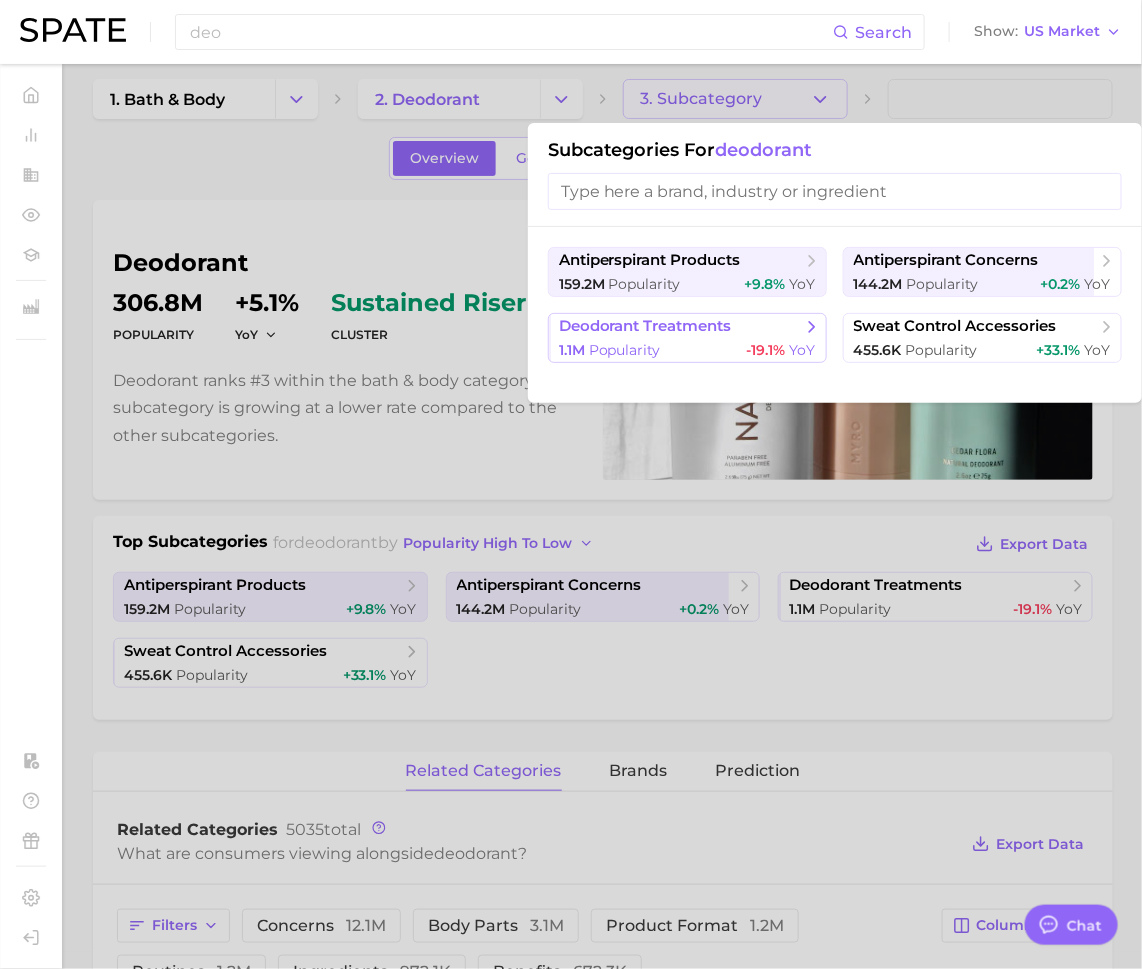 scroll, scrollTop: 23, scrollLeft: 0, axis: vertical 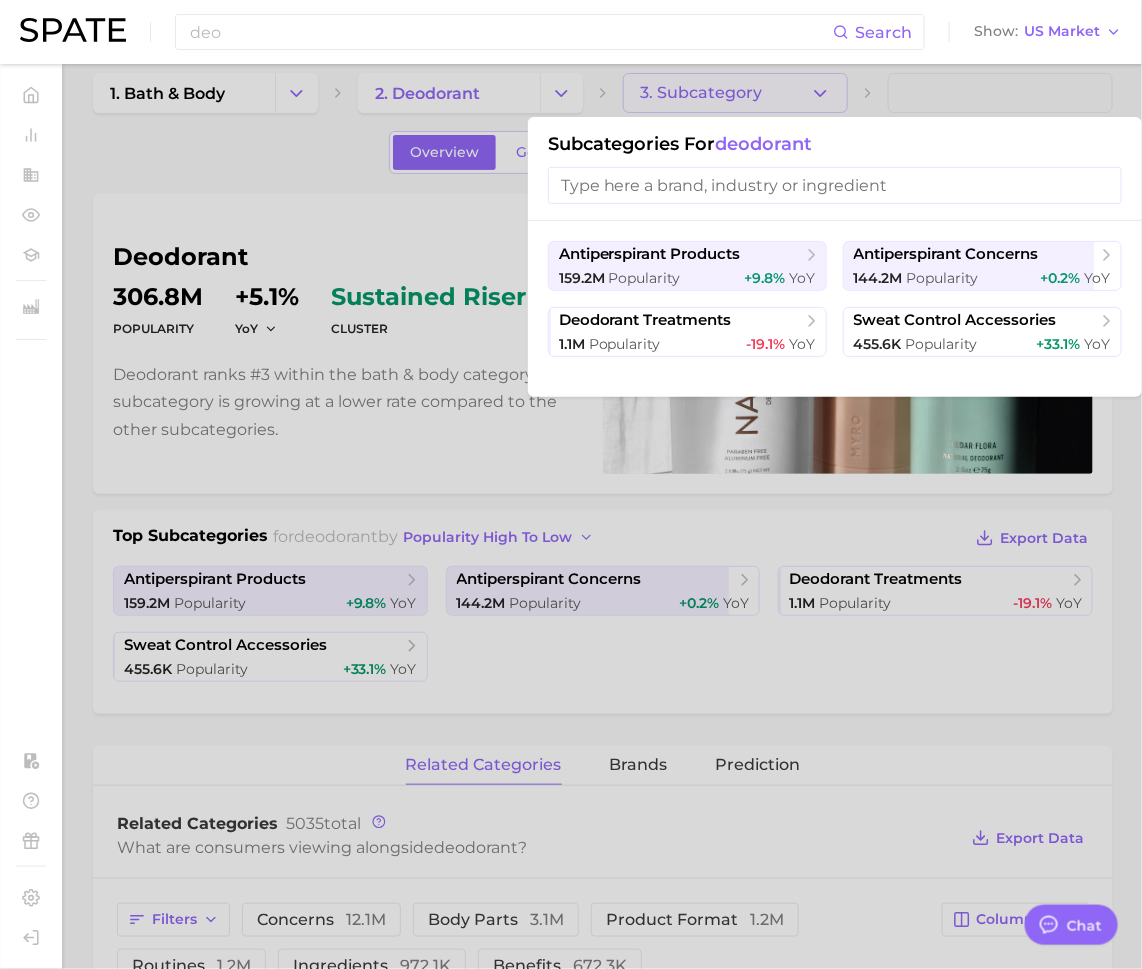 click on "deo Search Show US Market" at bounding box center [571, 32] 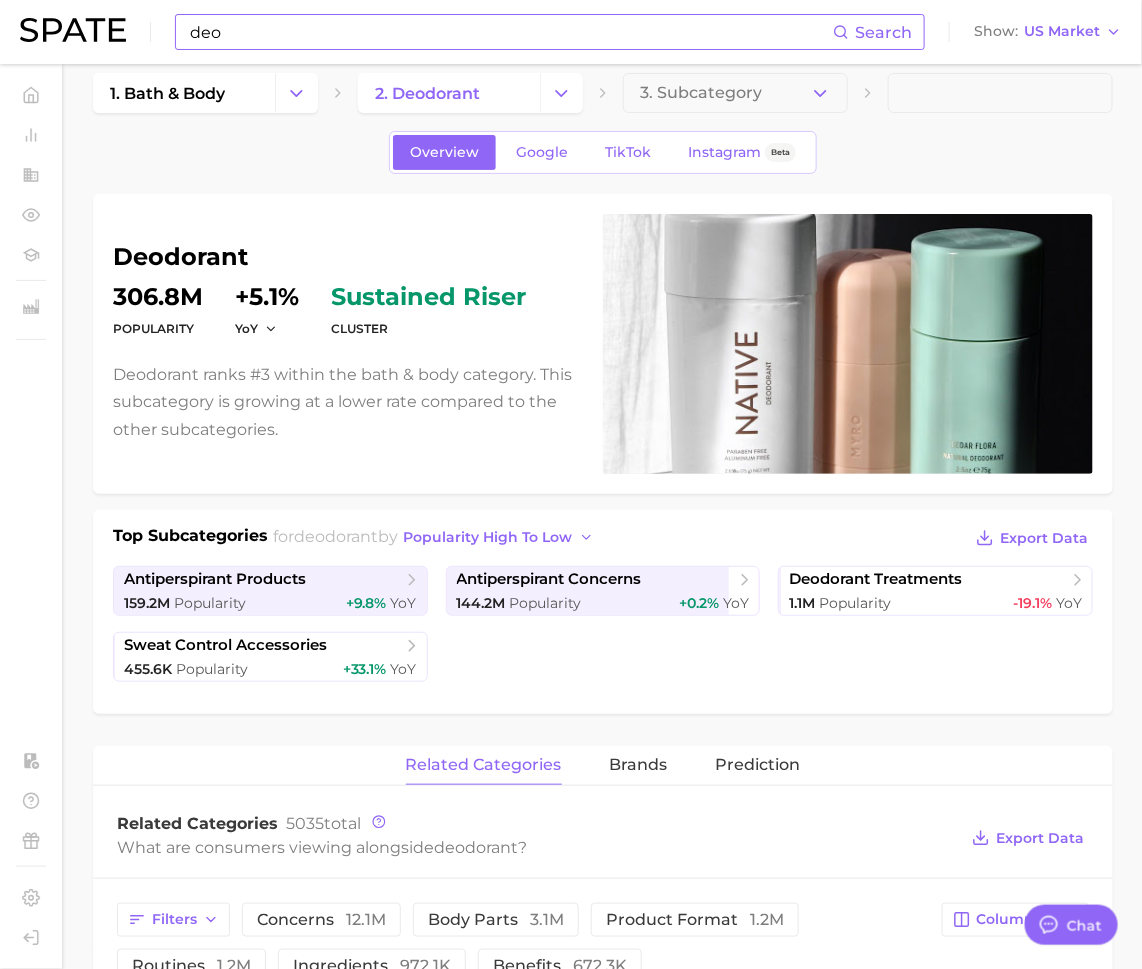 click on "deo" at bounding box center (510, 32) 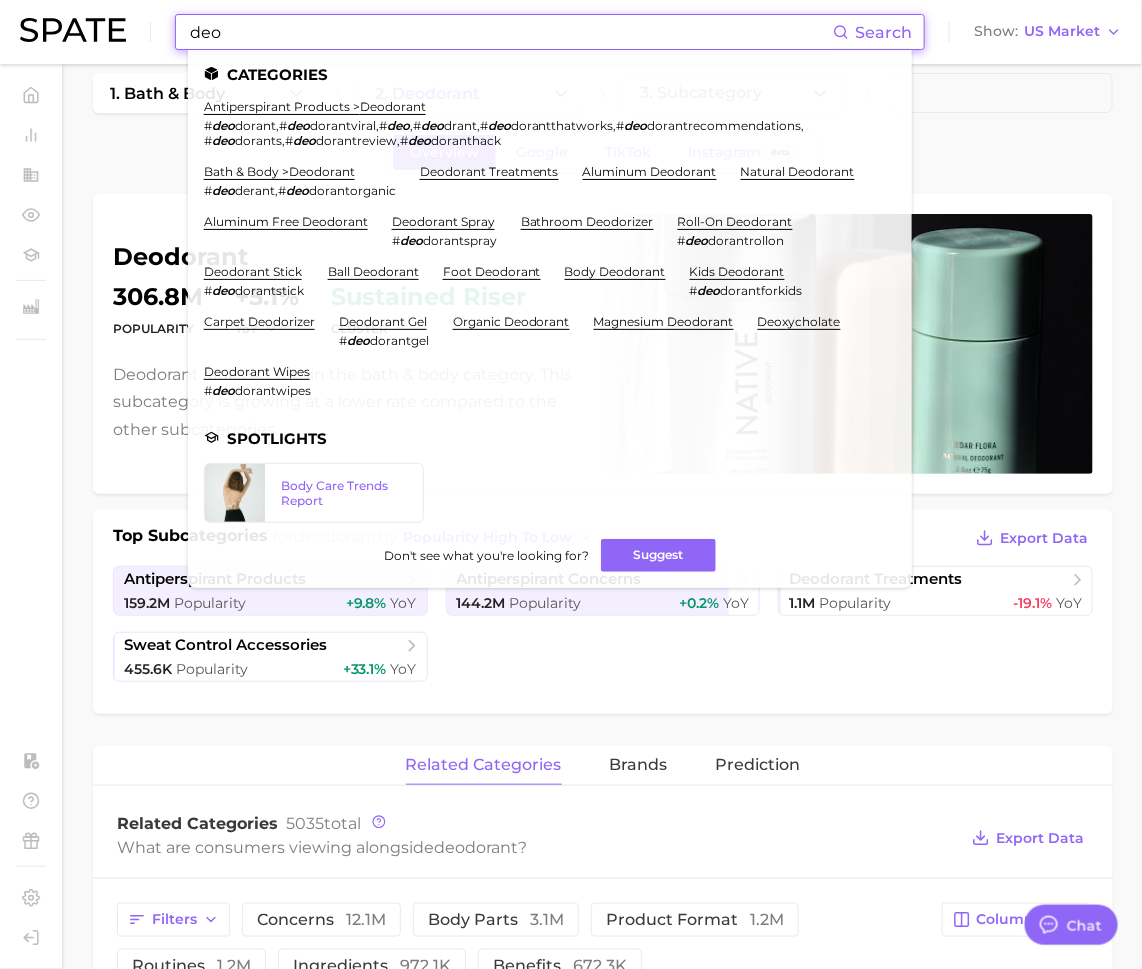 click on "deo" at bounding box center [510, 32] 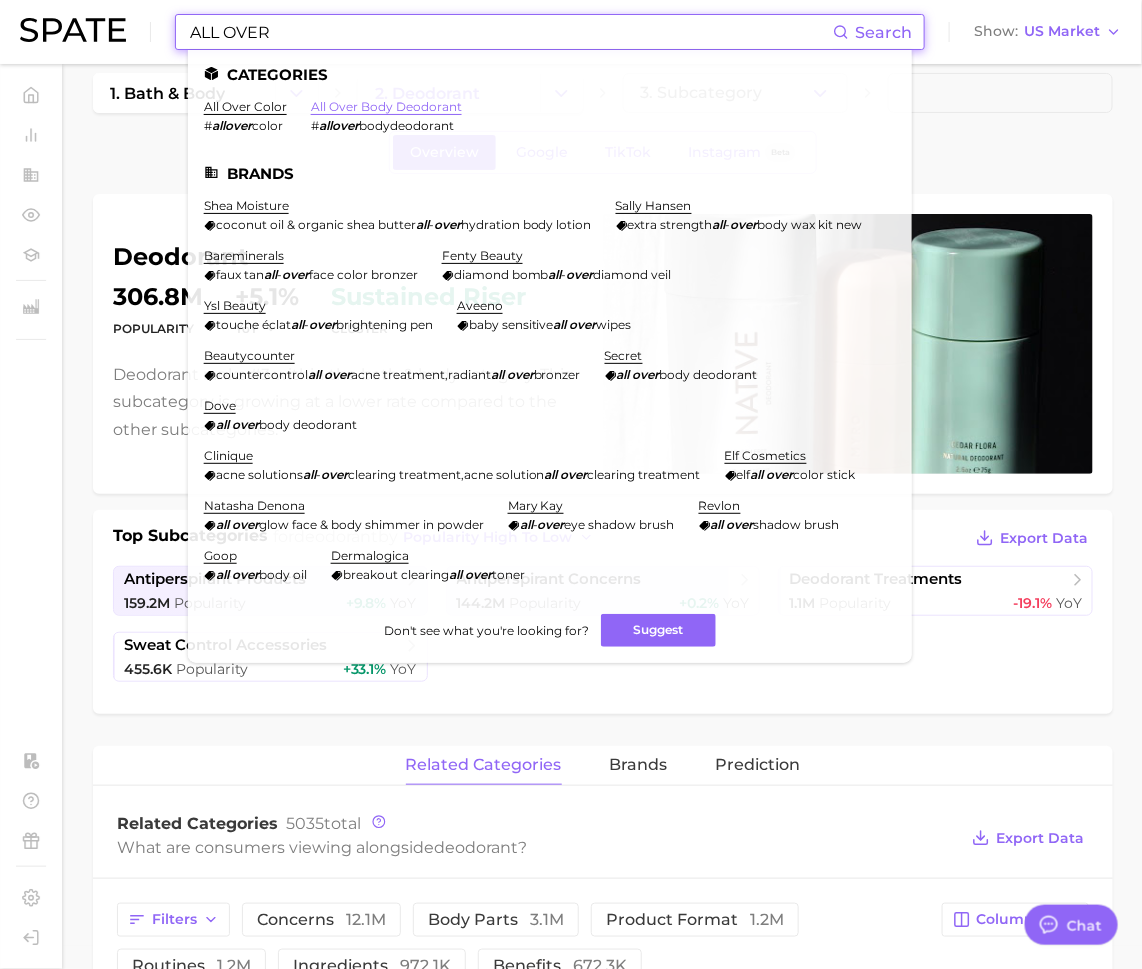 type on "ALL OVER" 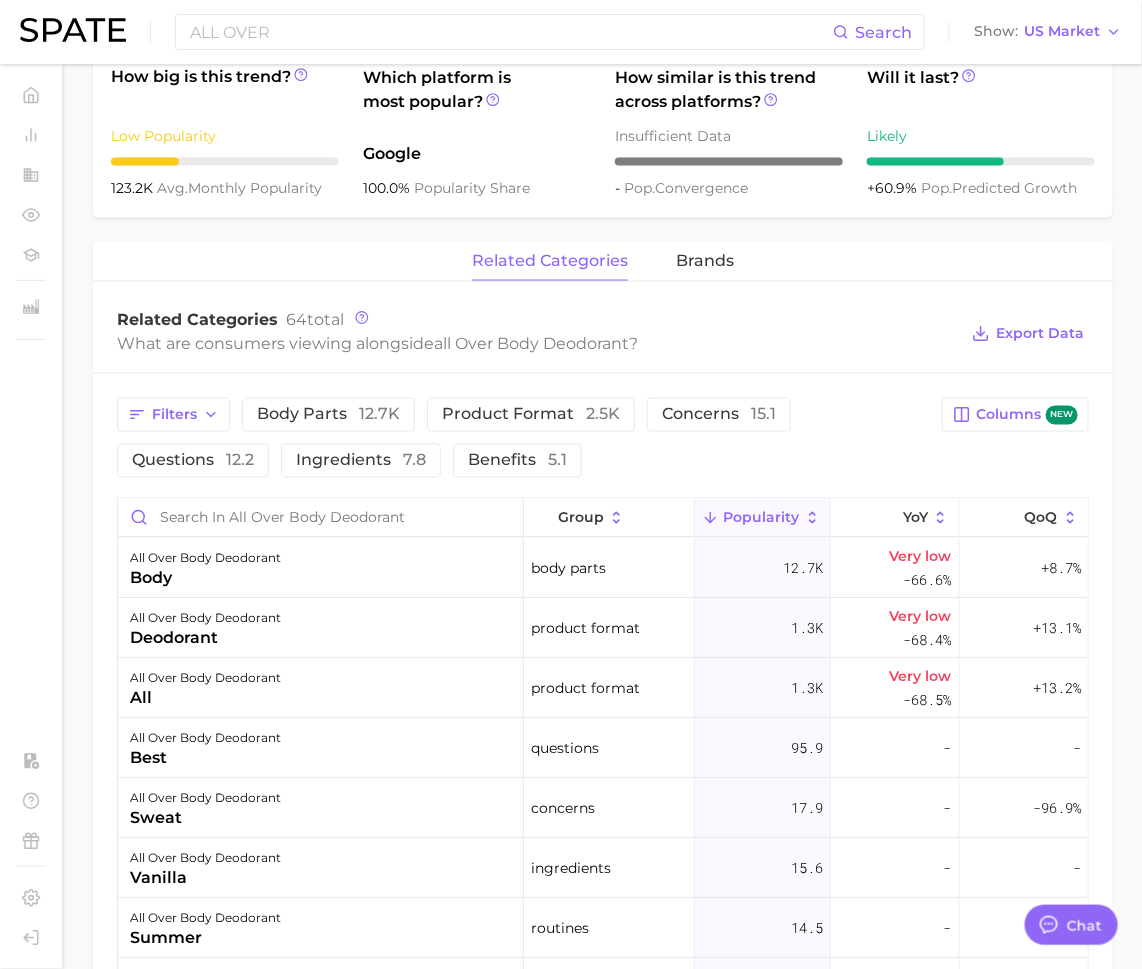 scroll, scrollTop: 955, scrollLeft: 0, axis: vertical 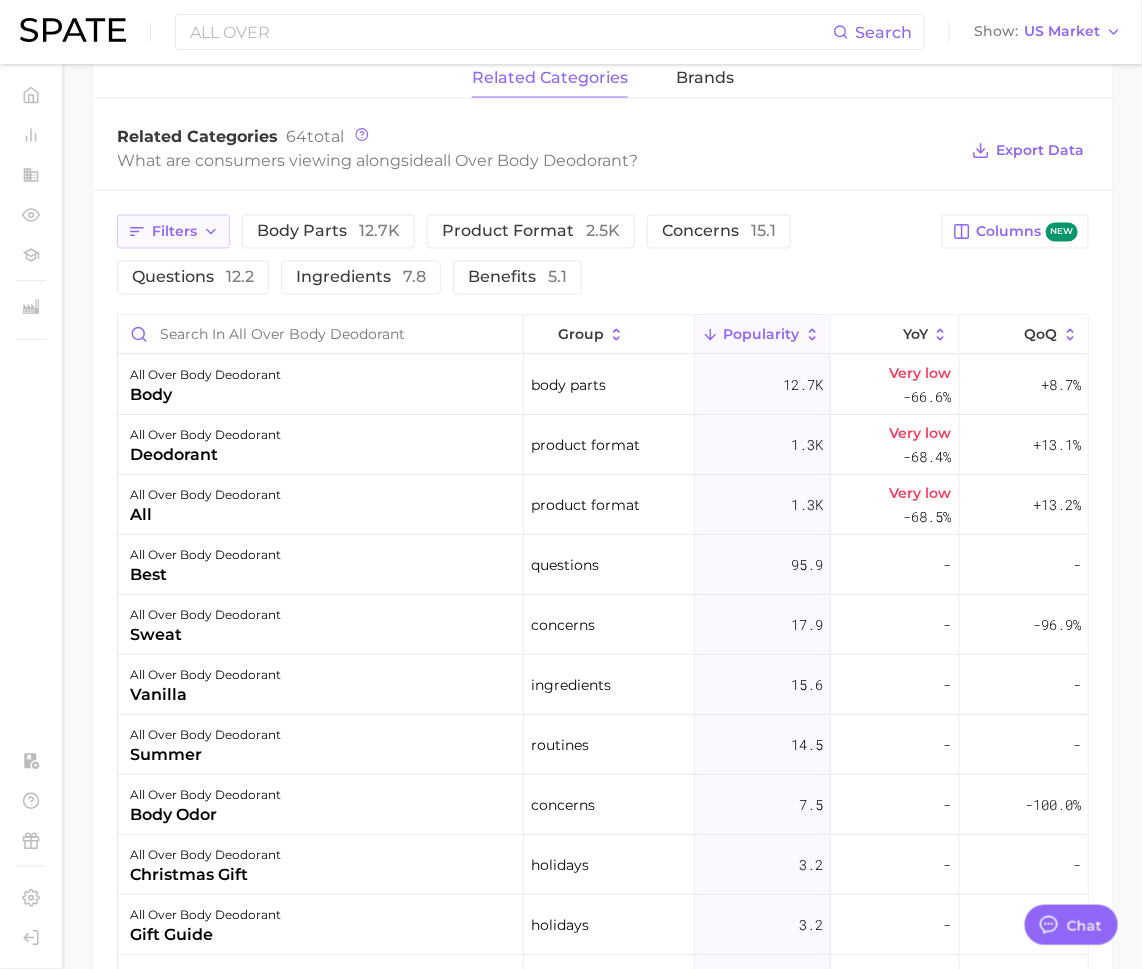 click 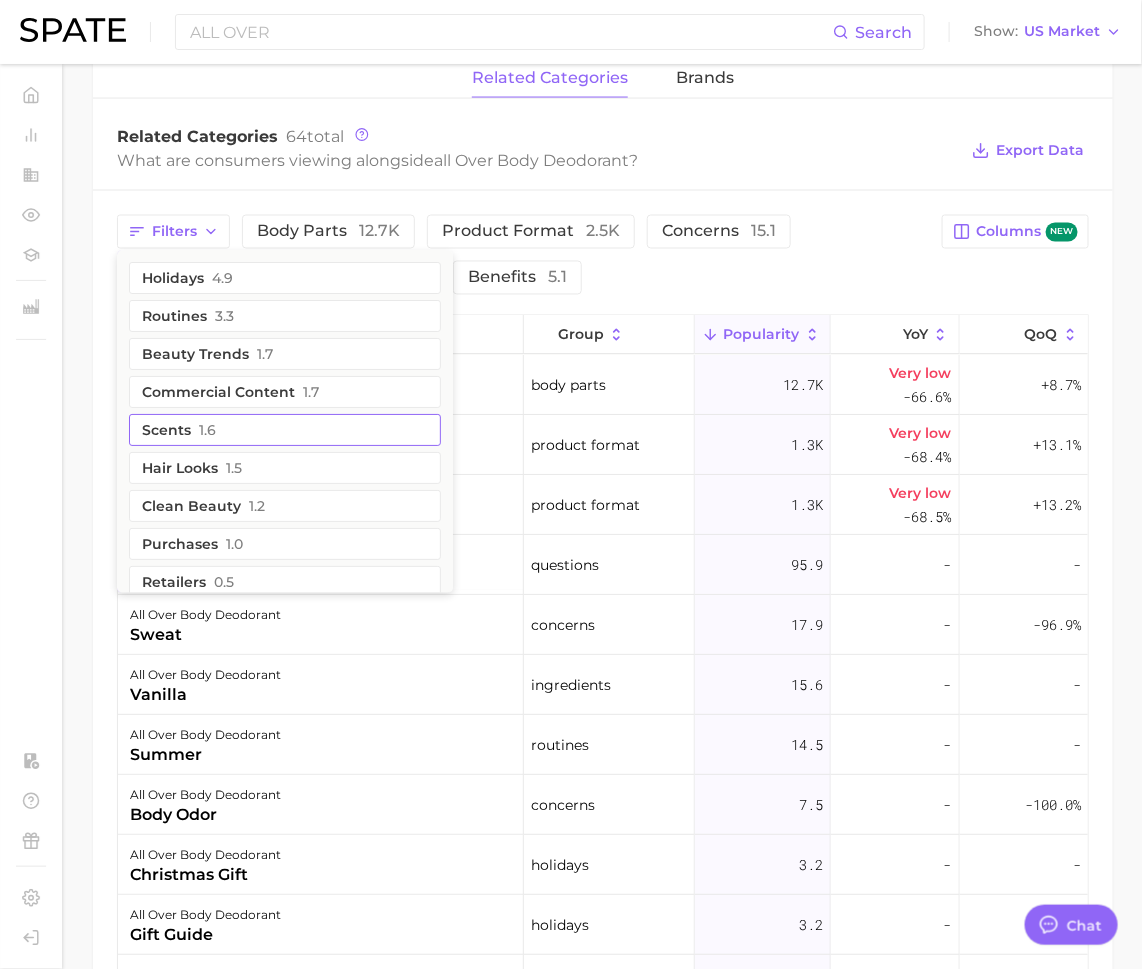 click on "1.6" at bounding box center [207, 431] 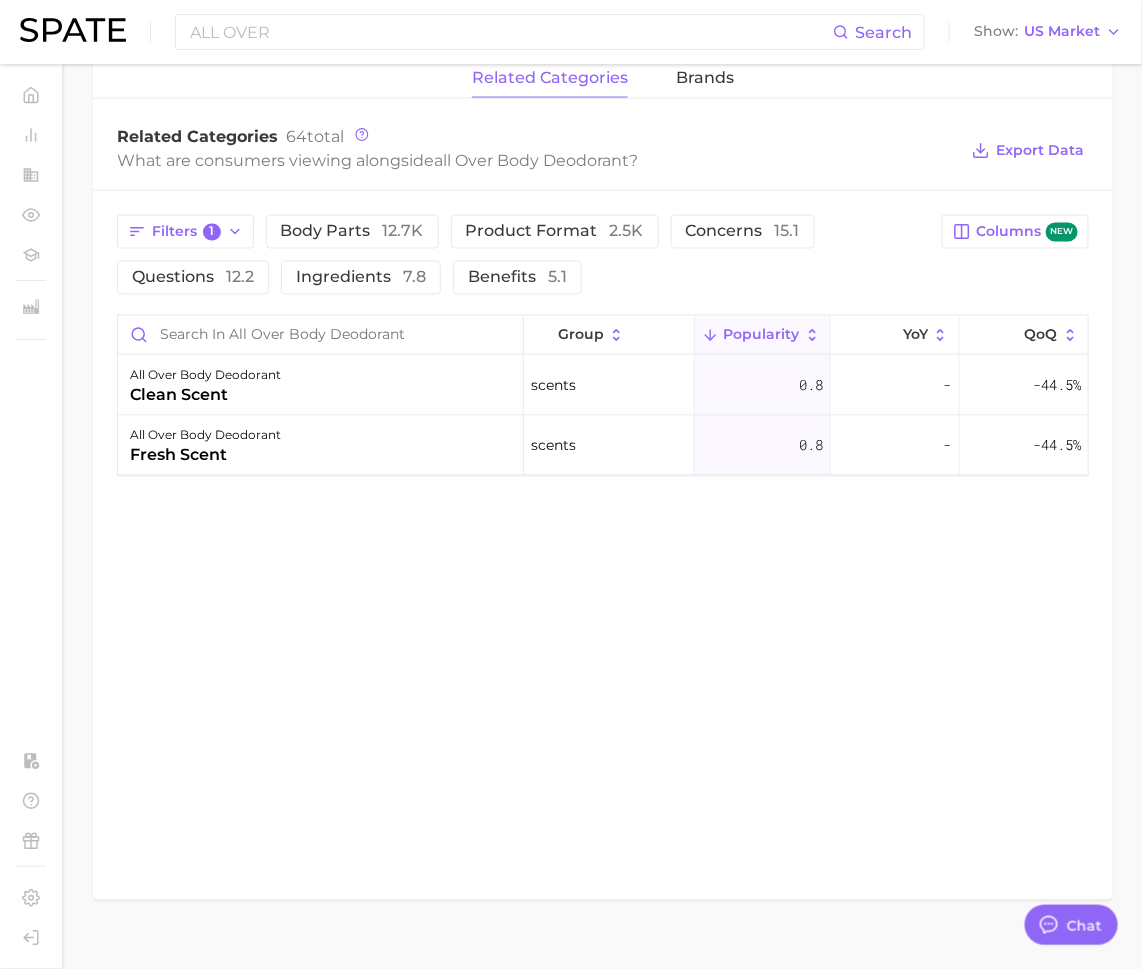 click on "Filters 1 body parts   12.7k product format   2.5k concerns   15.1 questions   12.2 ingredients   7.8 benefits   5.1 Columns new group Popularity YoY QoQ all over body deodorant clean scent scents 0.8 - -44.5% all over body deodorant fresh scent scents 0.8 - -44.5%" at bounding box center (603, 346) 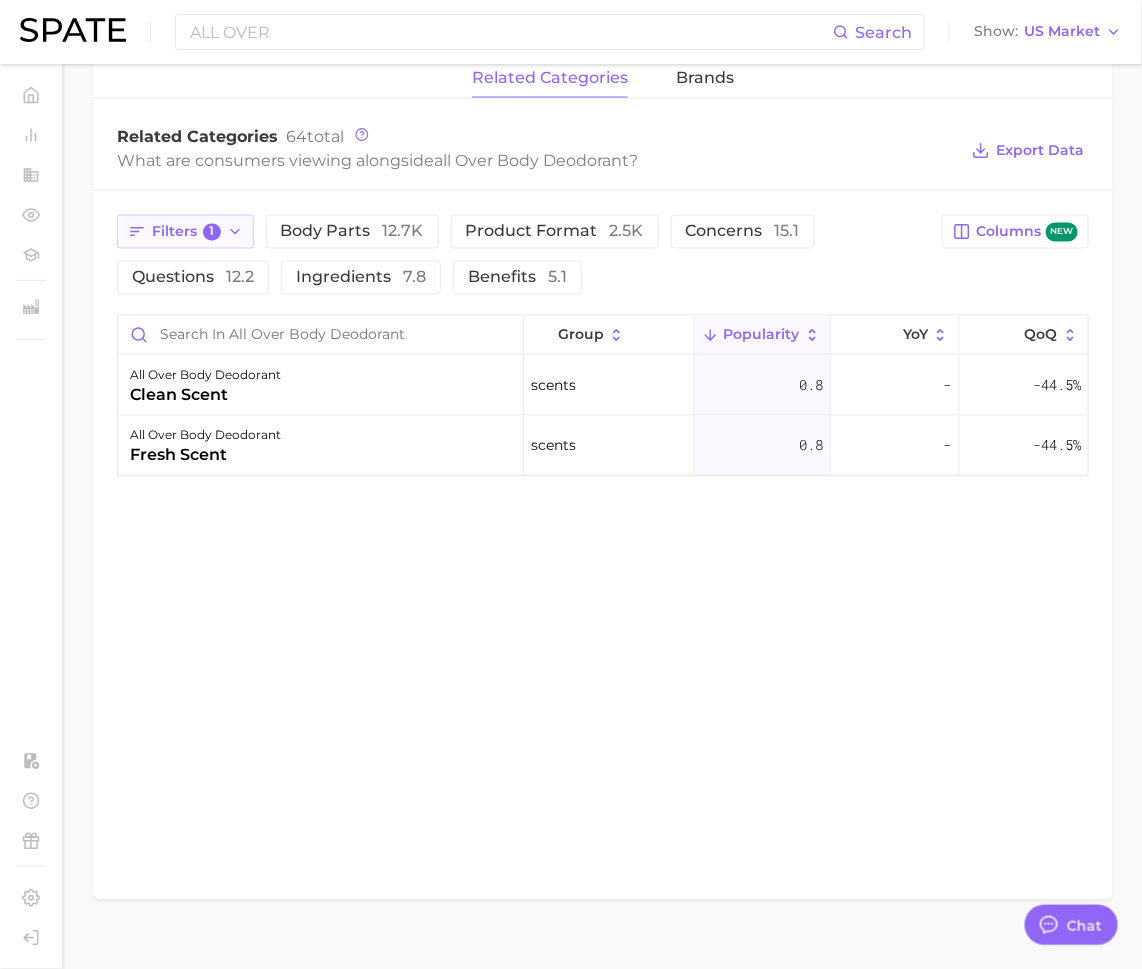 click on "Filters 1" at bounding box center [186, 233] 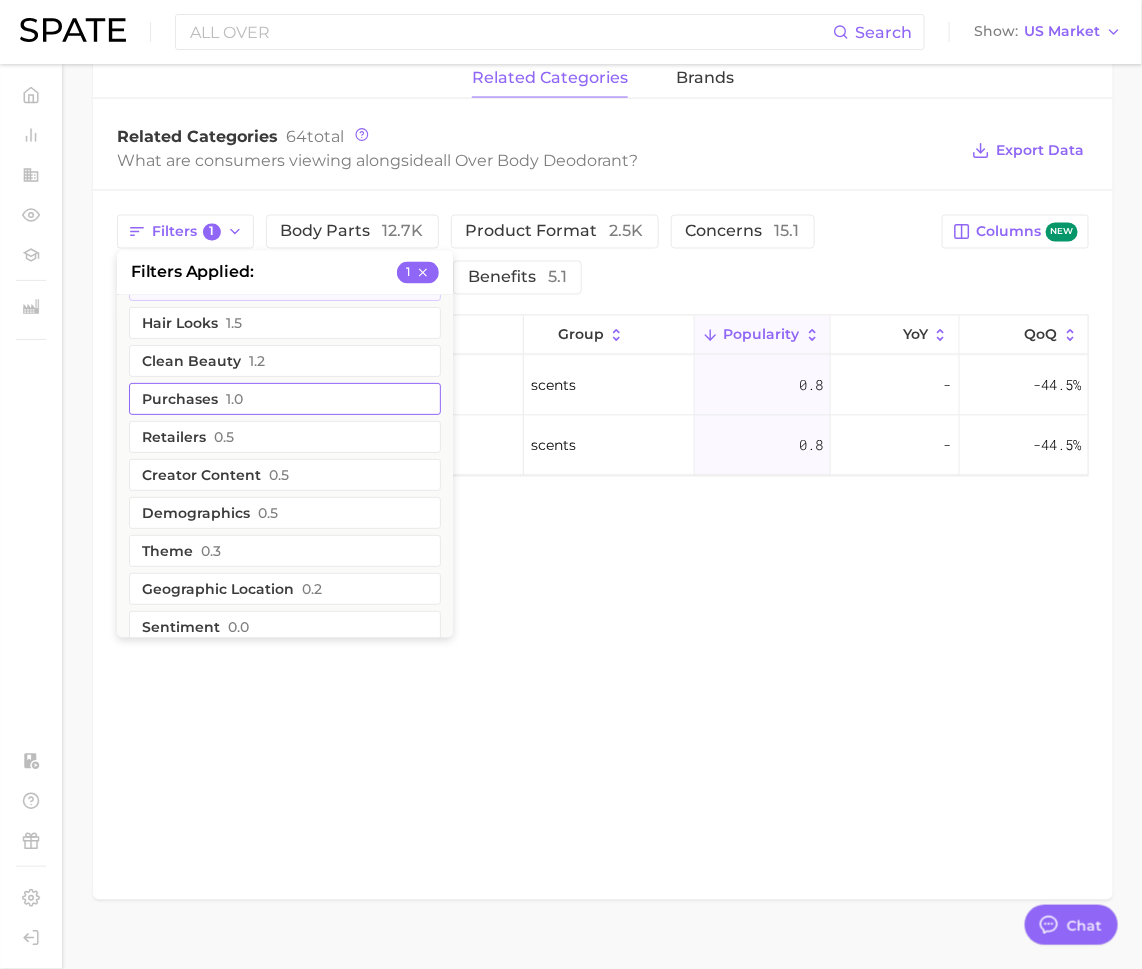 scroll, scrollTop: 207, scrollLeft: 0, axis: vertical 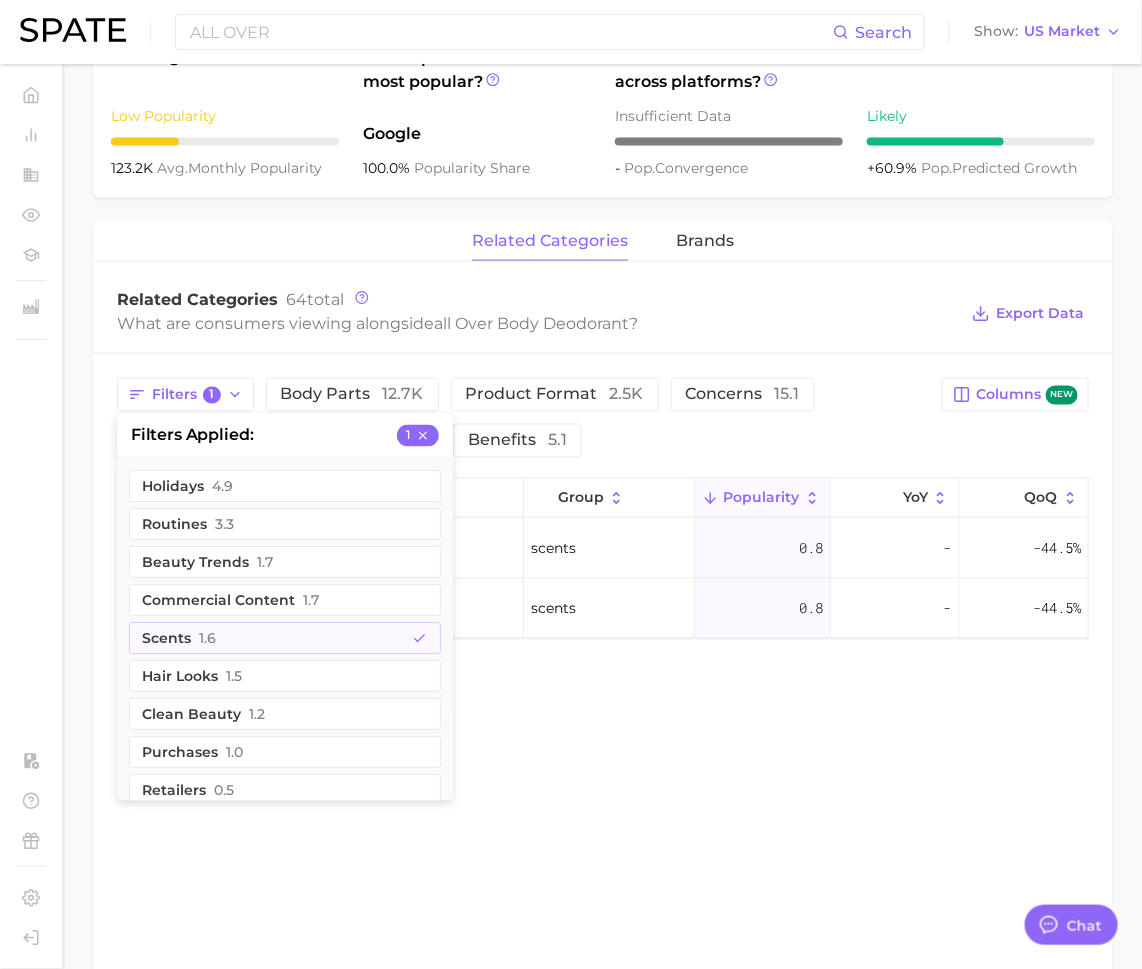 click on "What are consumers viewing alongside  all over body deodorant ?" at bounding box center [537, 323] 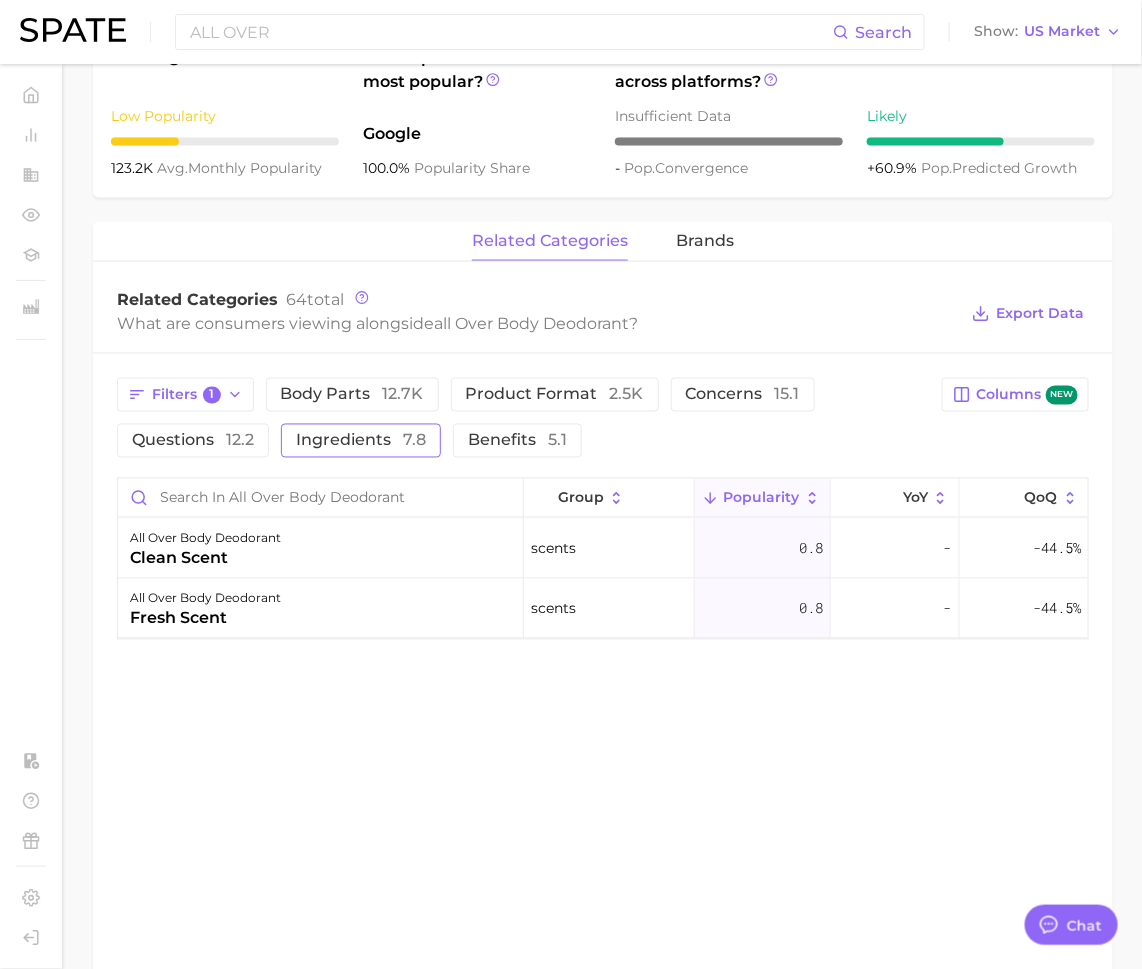 click on "ingredients   7.8" at bounding box center (361, 441) 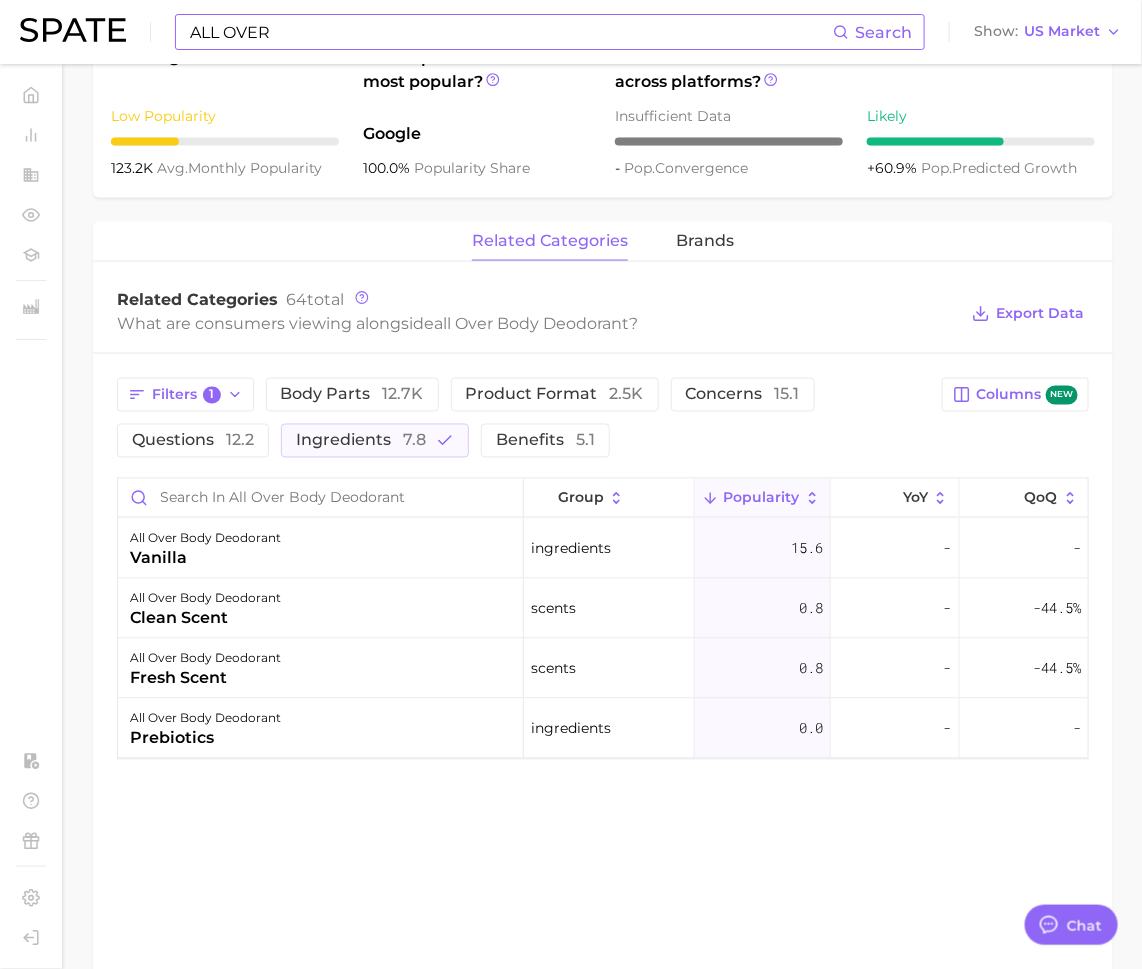 click on "ALL OVER" at bounding box center [510, 32] 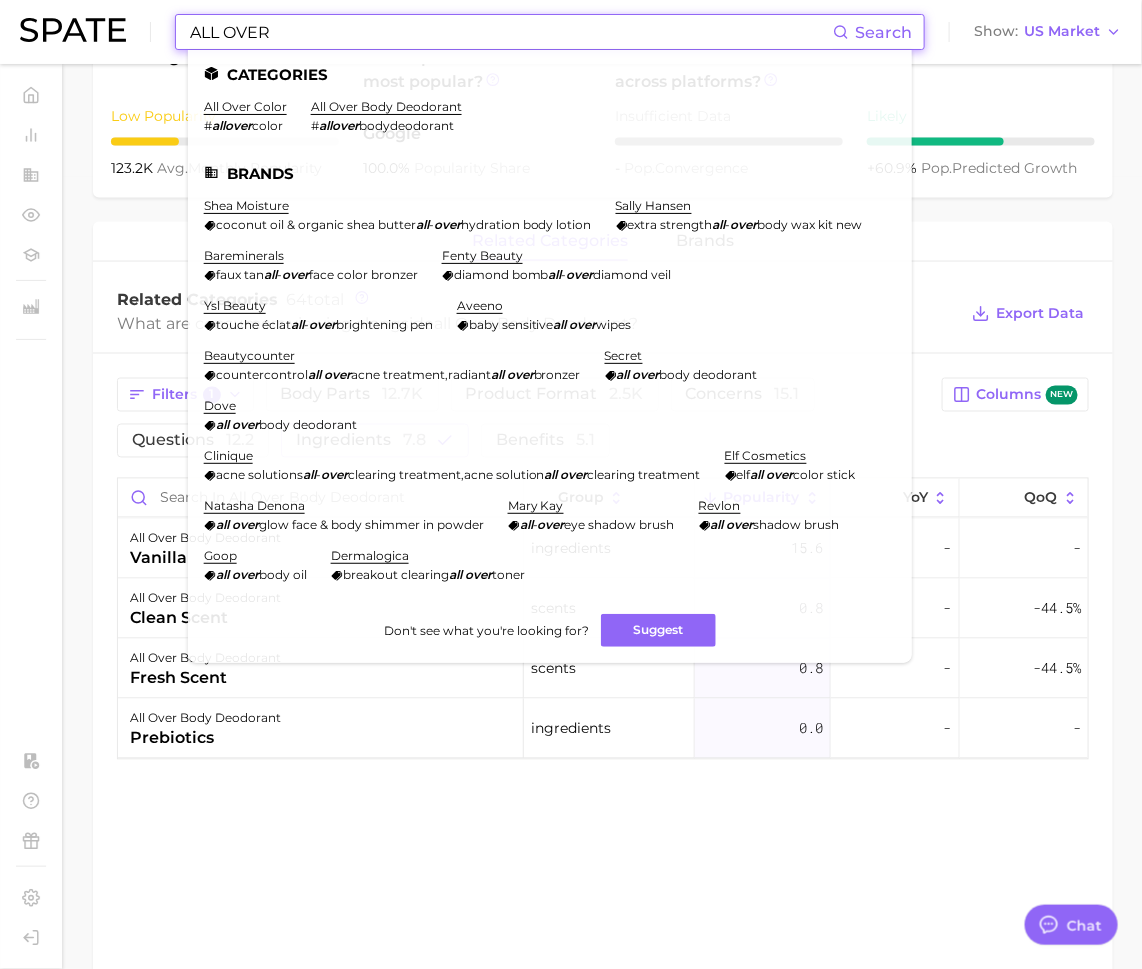 click on "bodydeodorant" at bounding box center [406, 125] 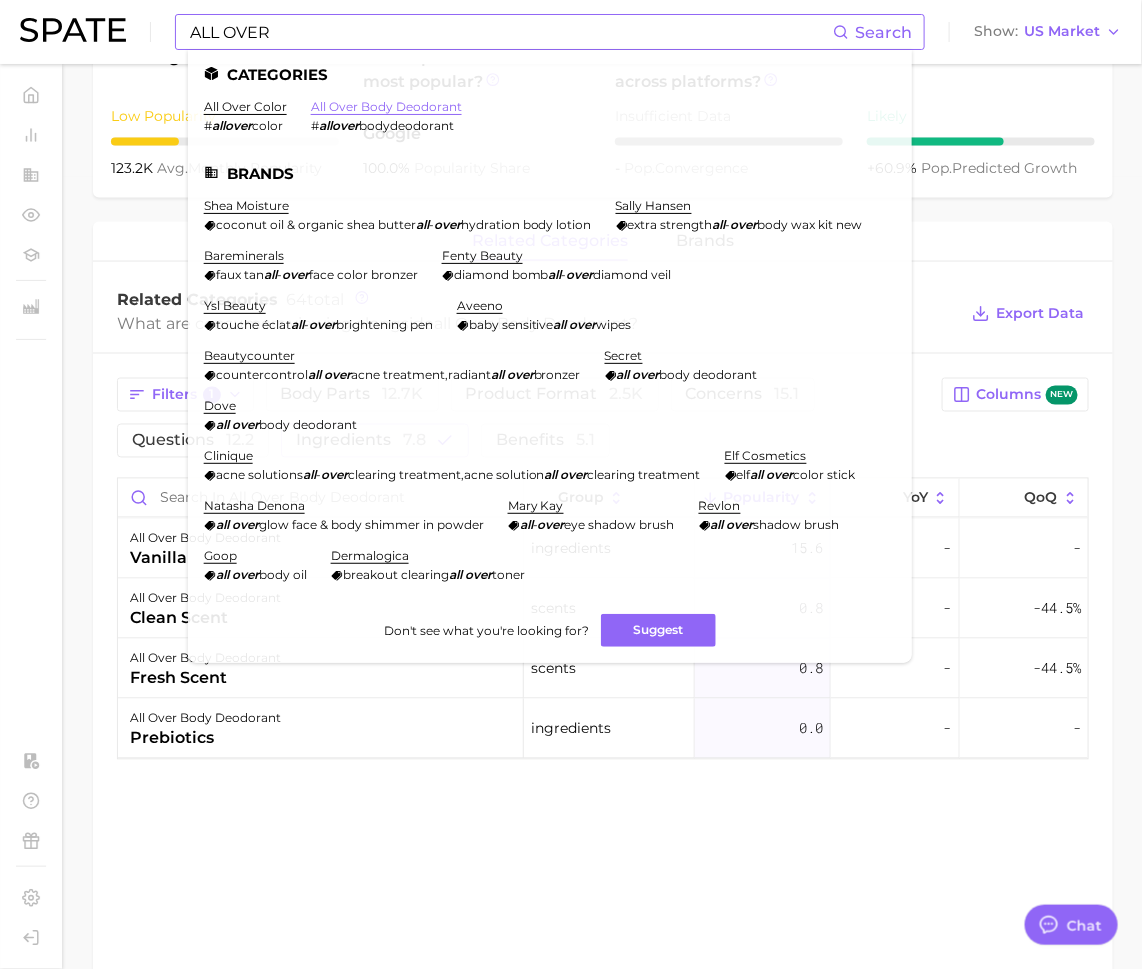 click on "all over body deodorant" at bounding box center [386, 106] 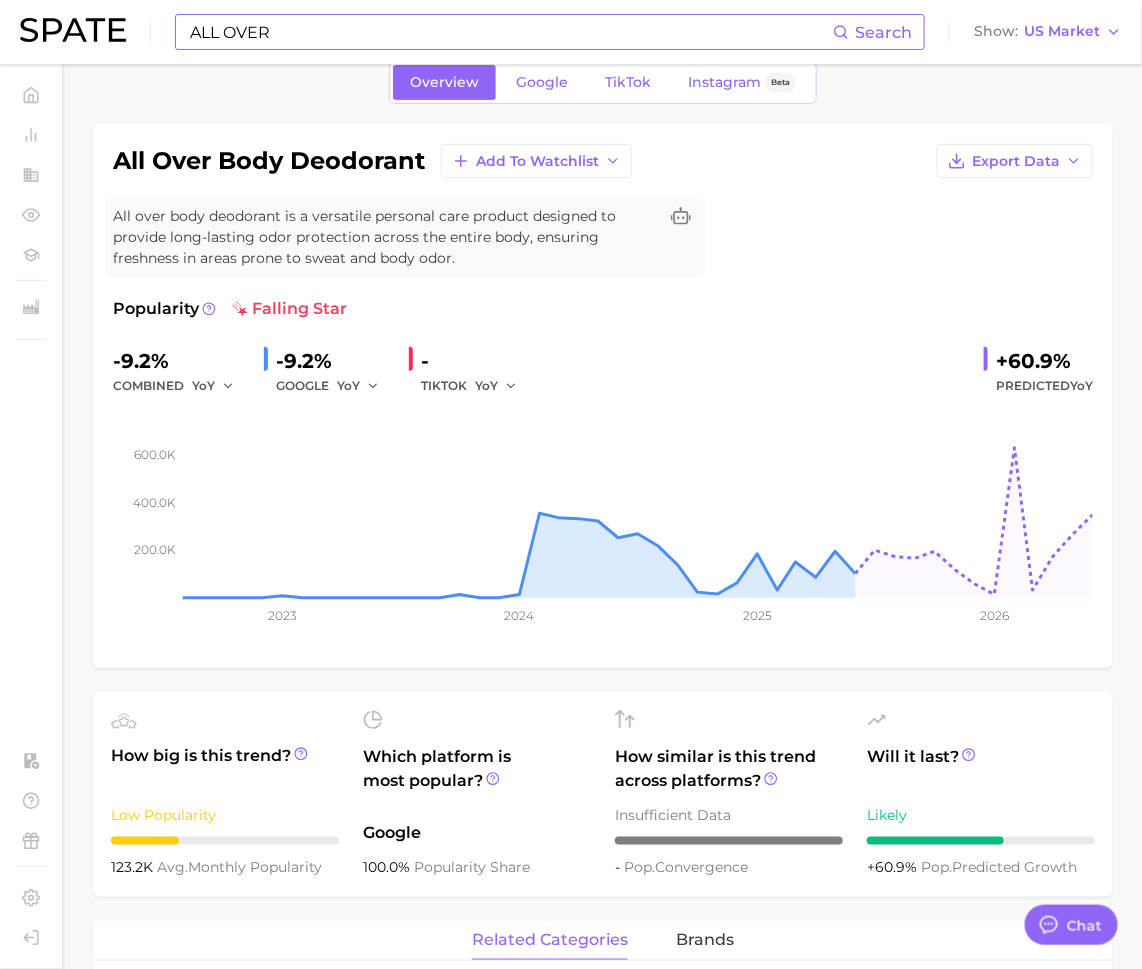 scroll, scrollTop: 0, scrollLeft: 0, axis: both 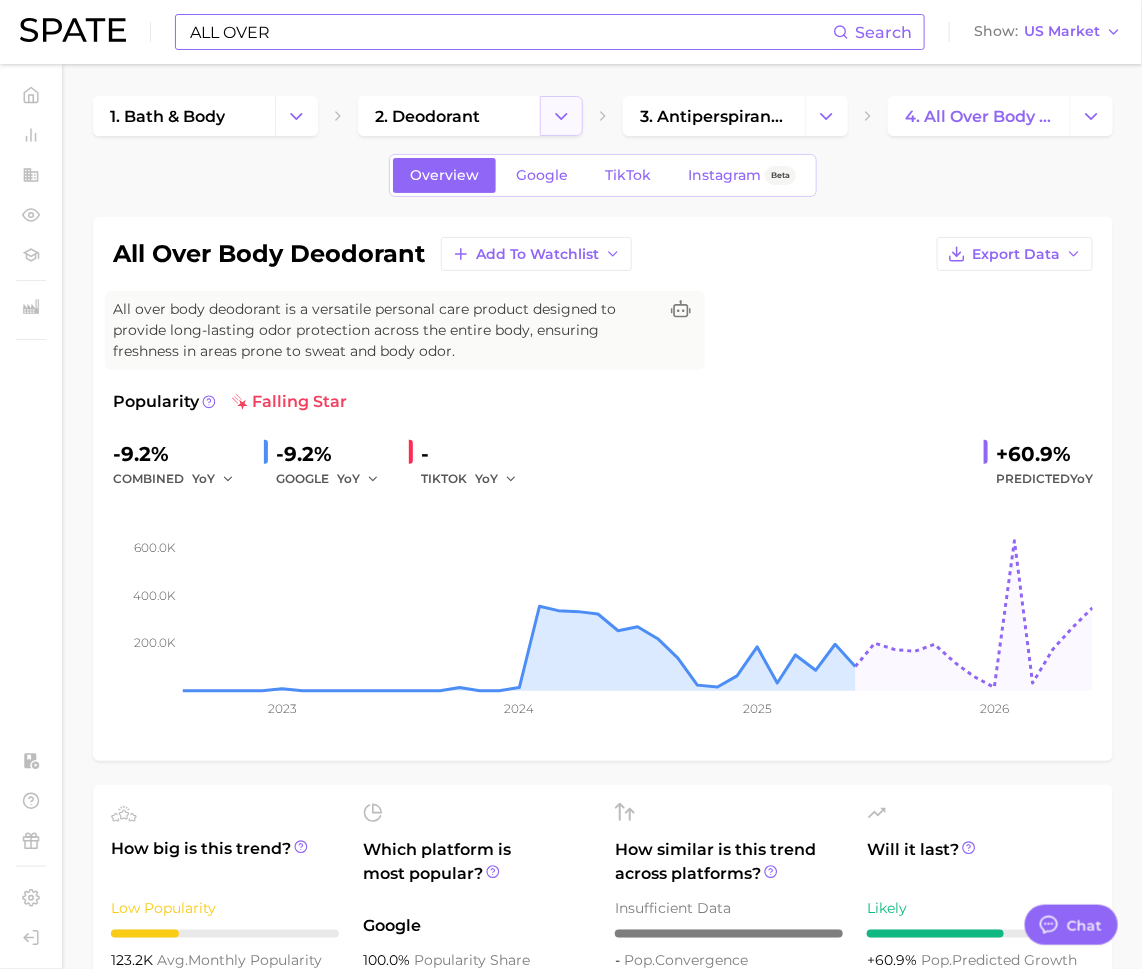click 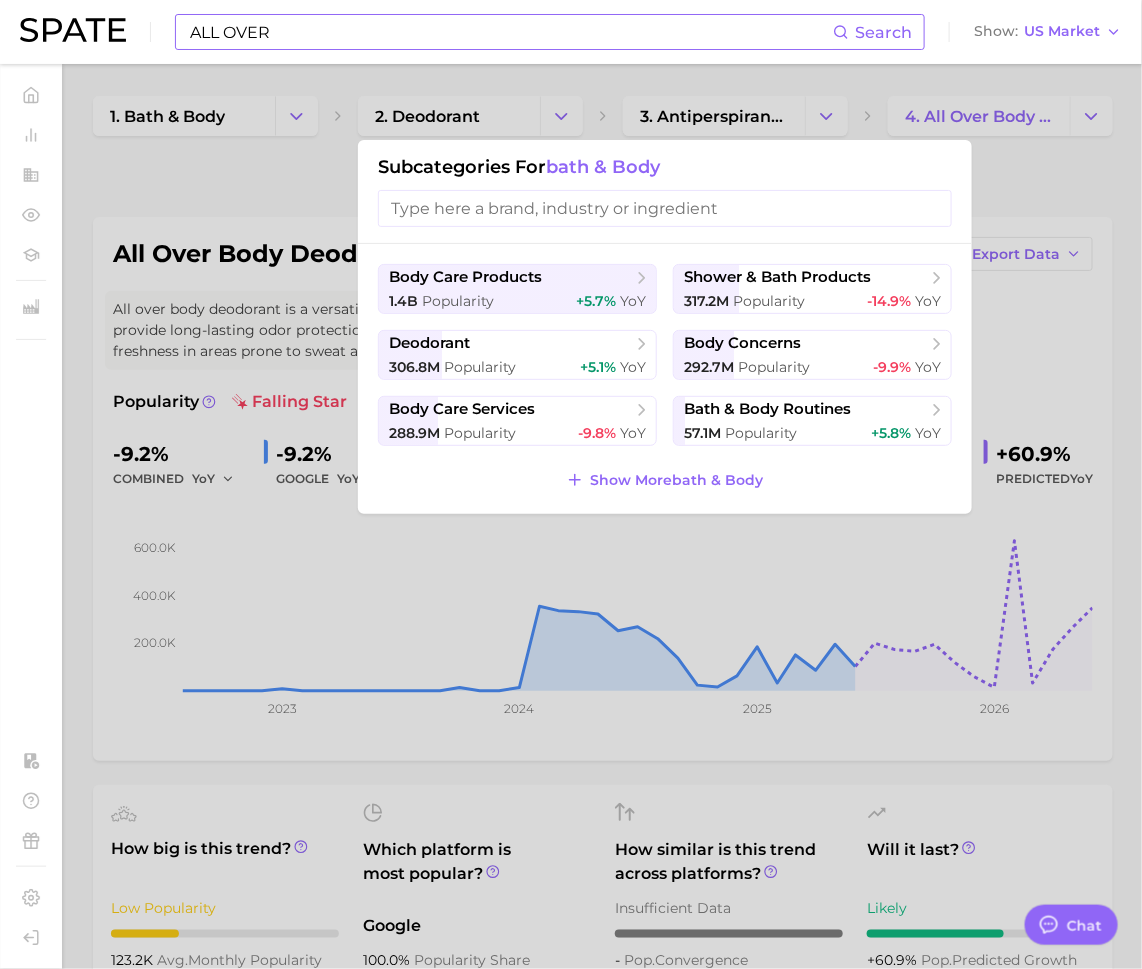 click at bounding box center [665, 208] 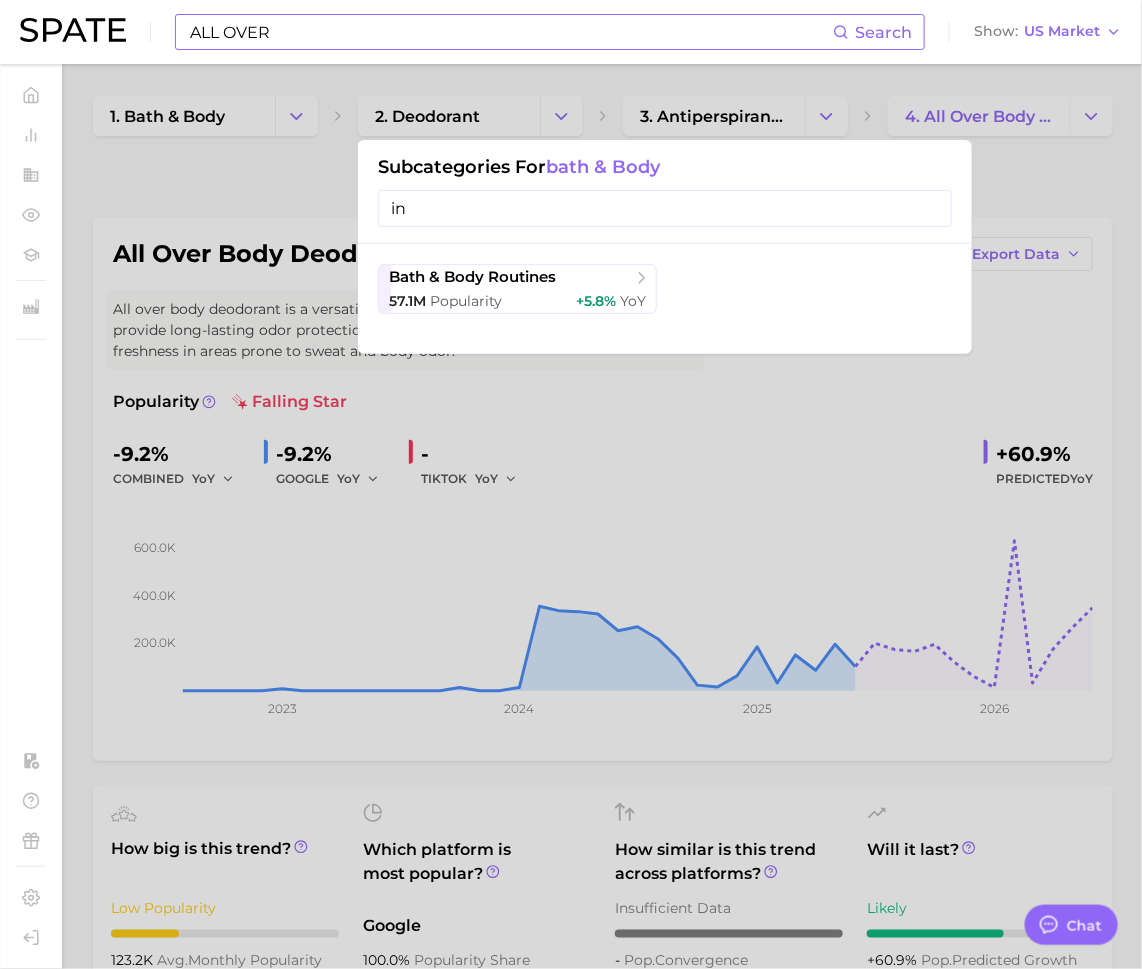 type on "i" 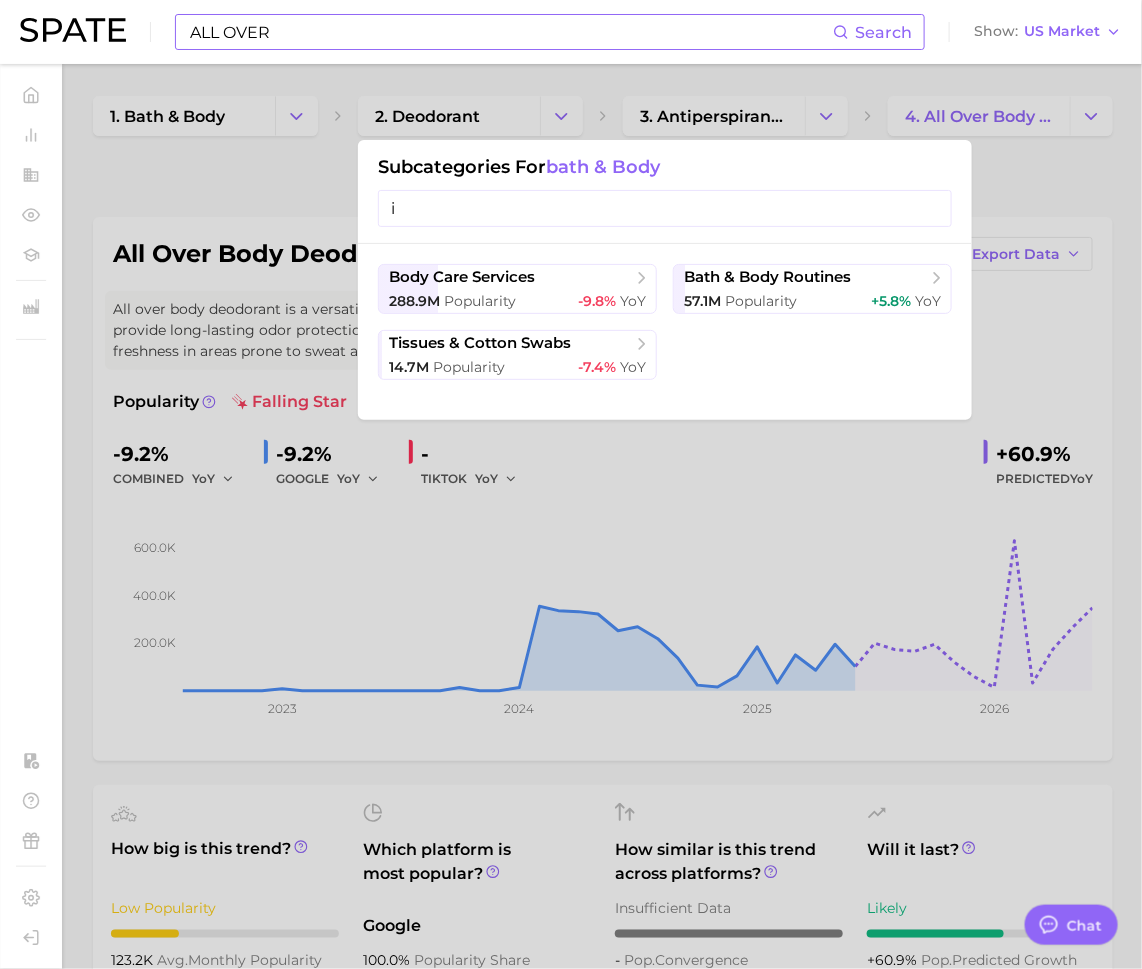 type 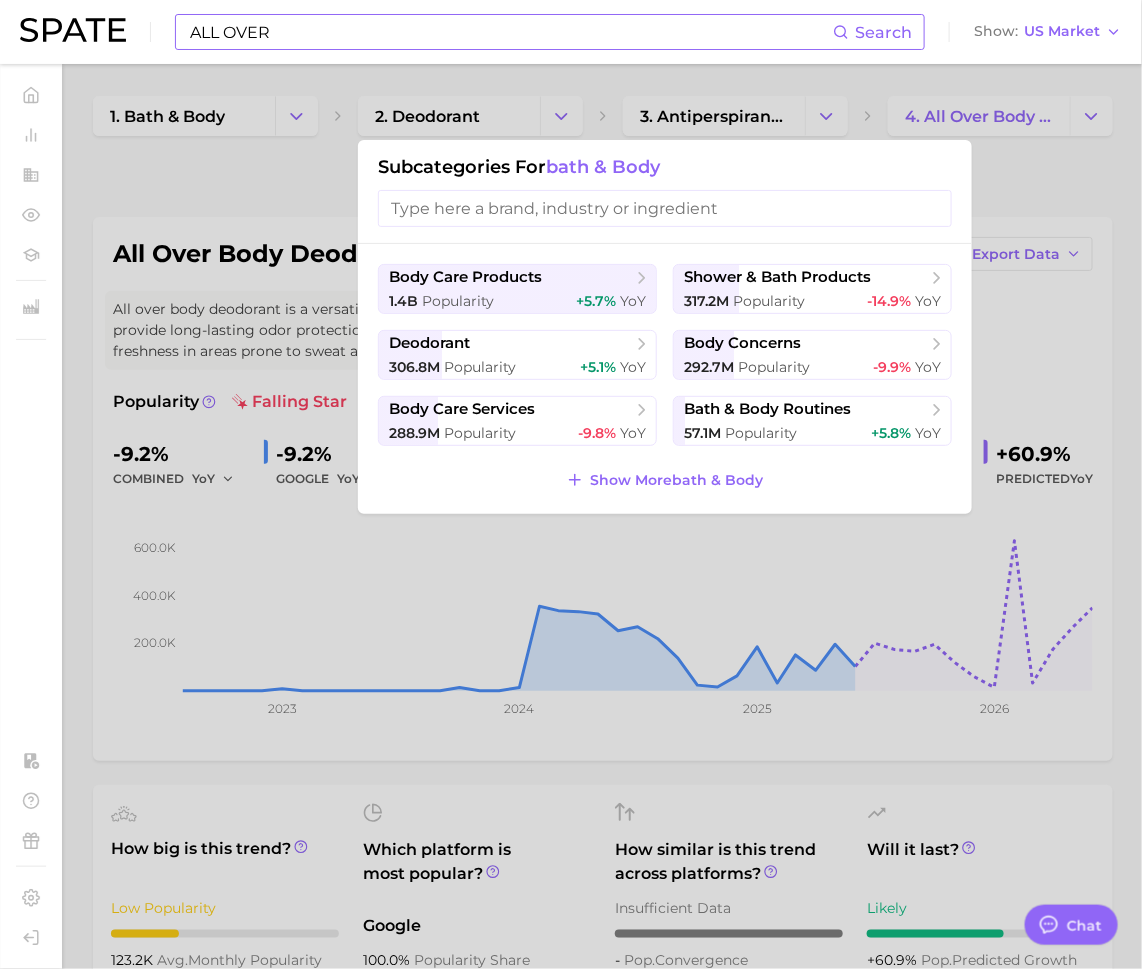 click at bounding box center [571, 484] 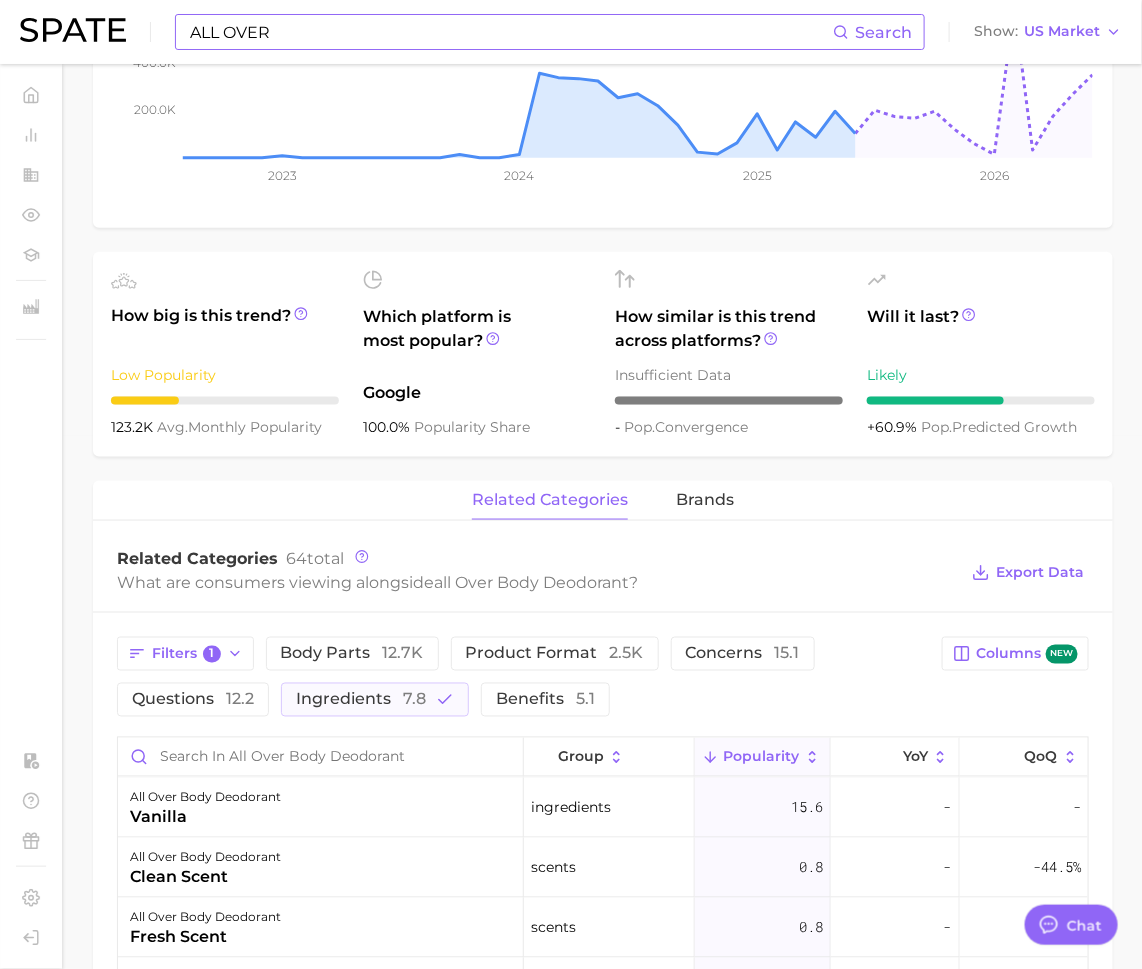 scroll, scrollTop: 810, scrollLeft: 0, axis: vertical 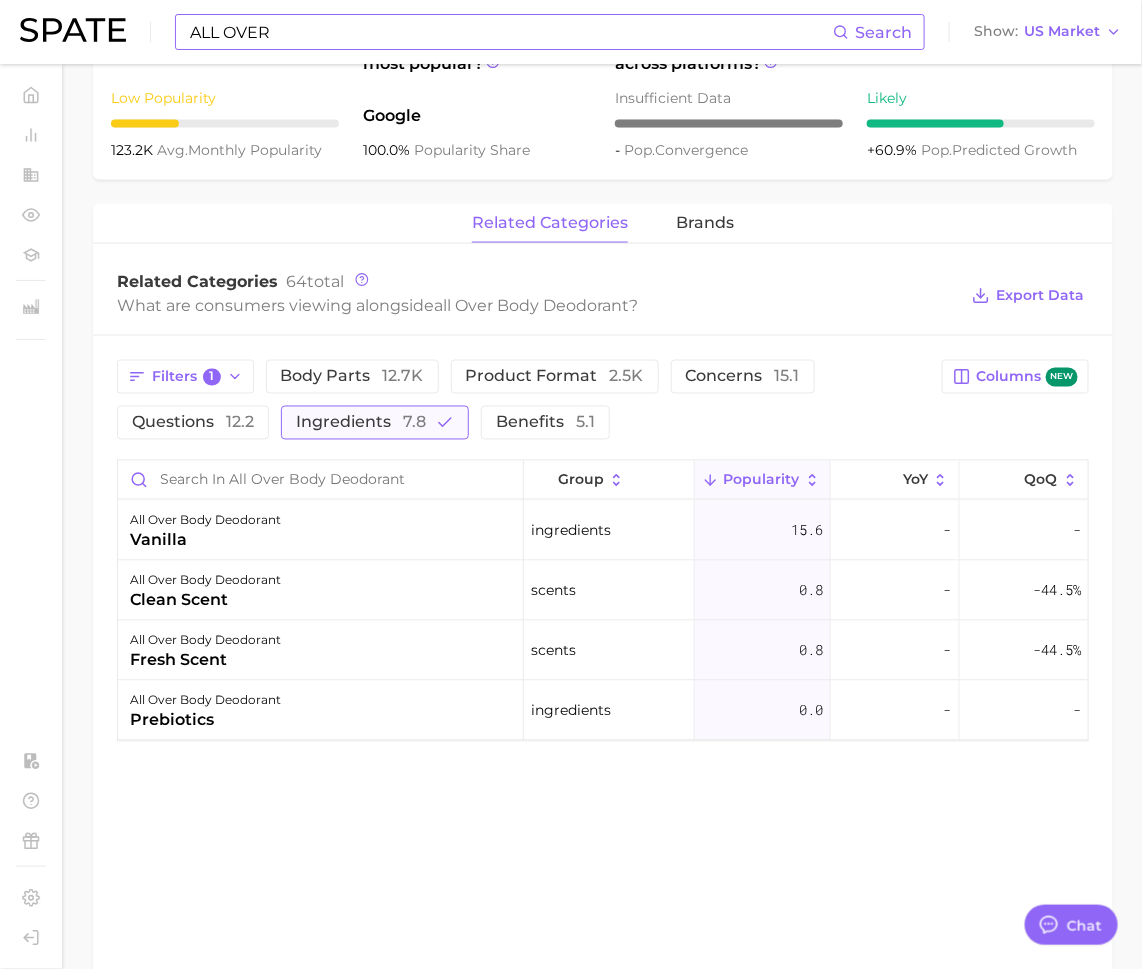 click on "ingredients   7.8" at bounding box center [361, 423] 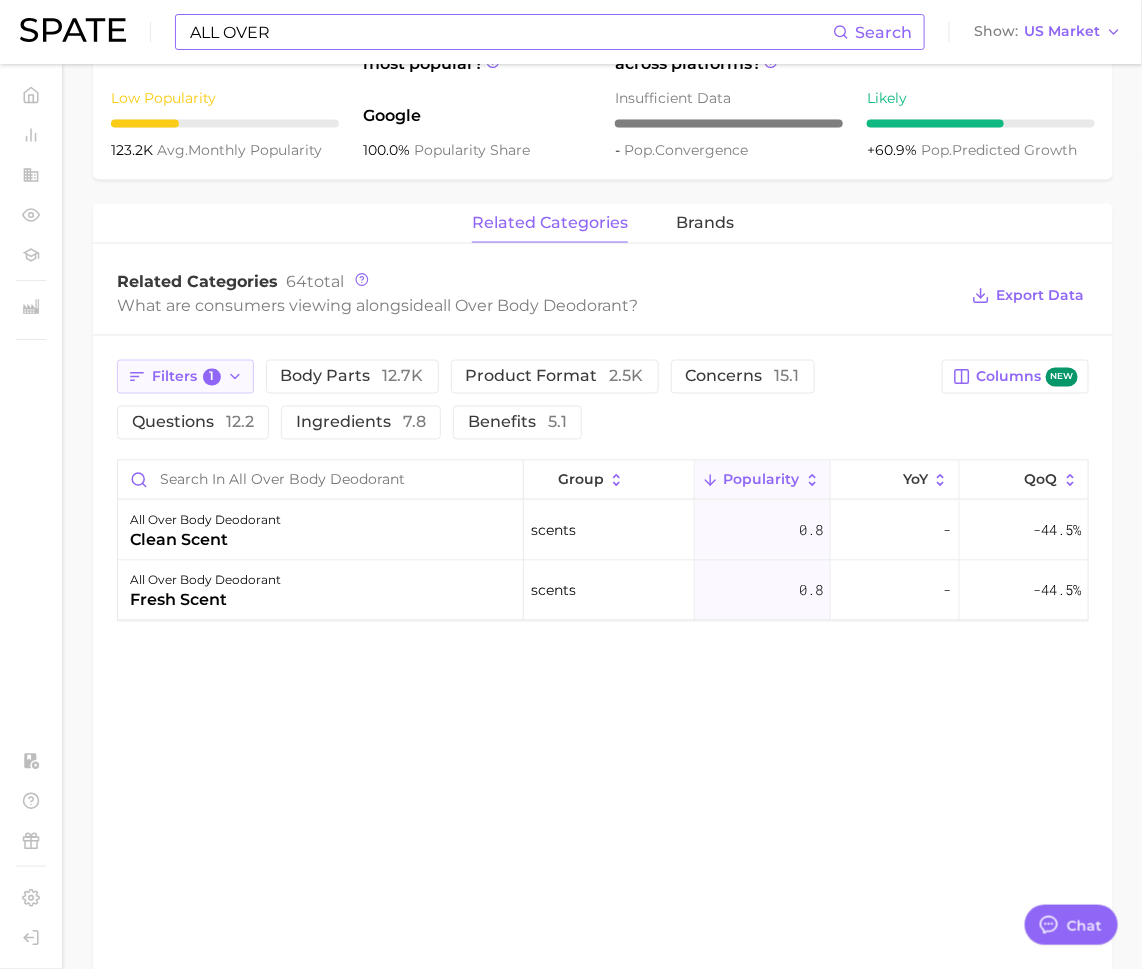 click on "Filters 1" at bounding box center [185, 377] 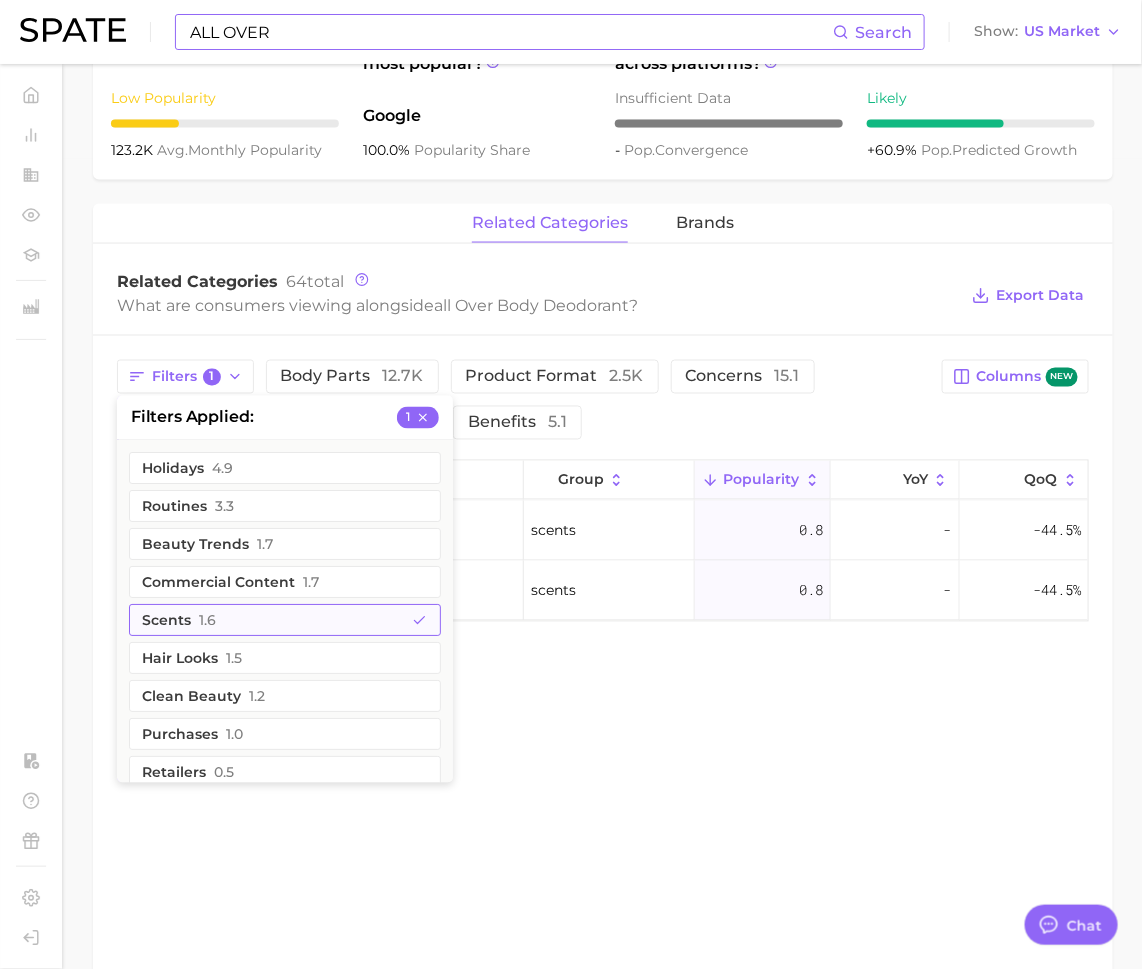 click on "scents   1.6" at bounding box center [285, 621] 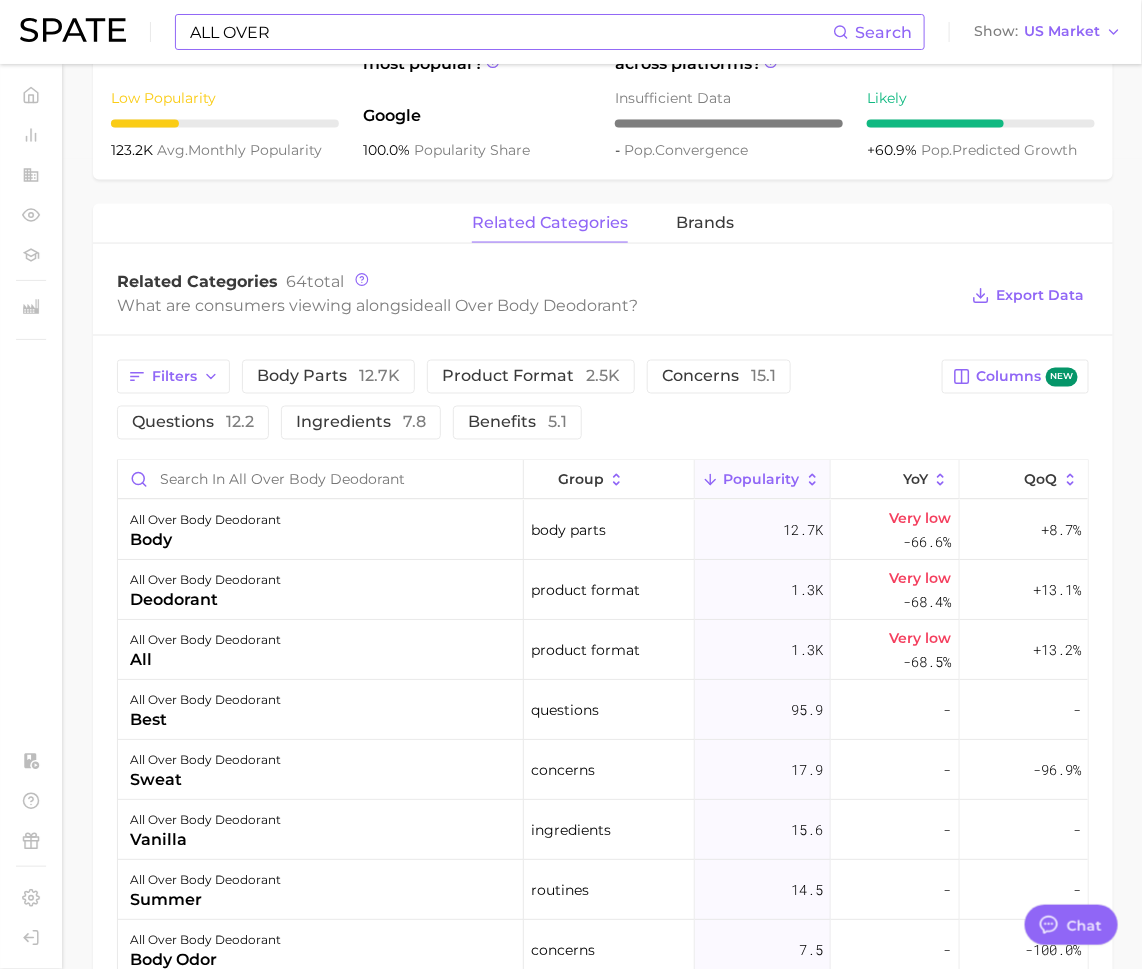 click on "Related Categories 64  total What are consumers viewing alongside  all over body deodorant ? Export Data" at bounding box center (603, 296) 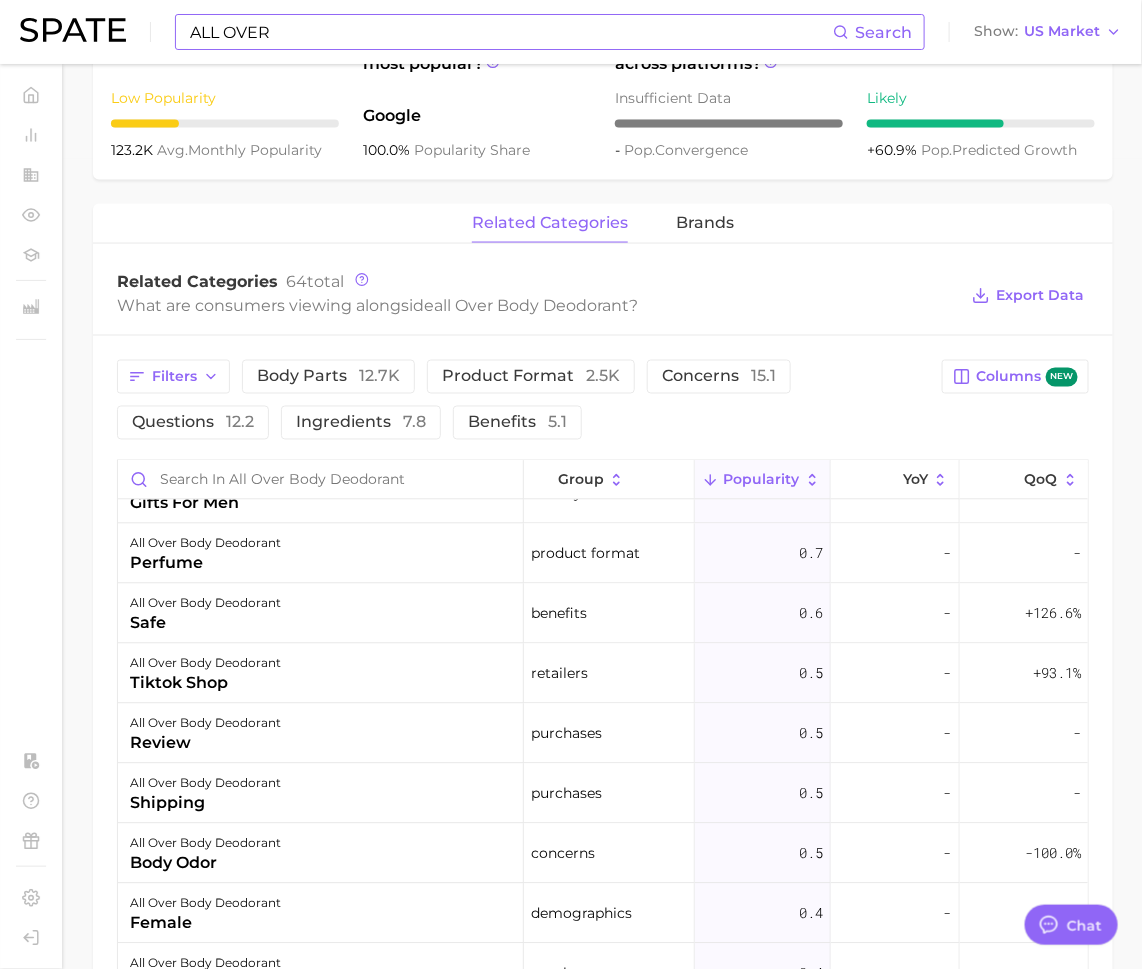 scroll, scrollTop: 1642, scrollLeft: 0, axis: vertical 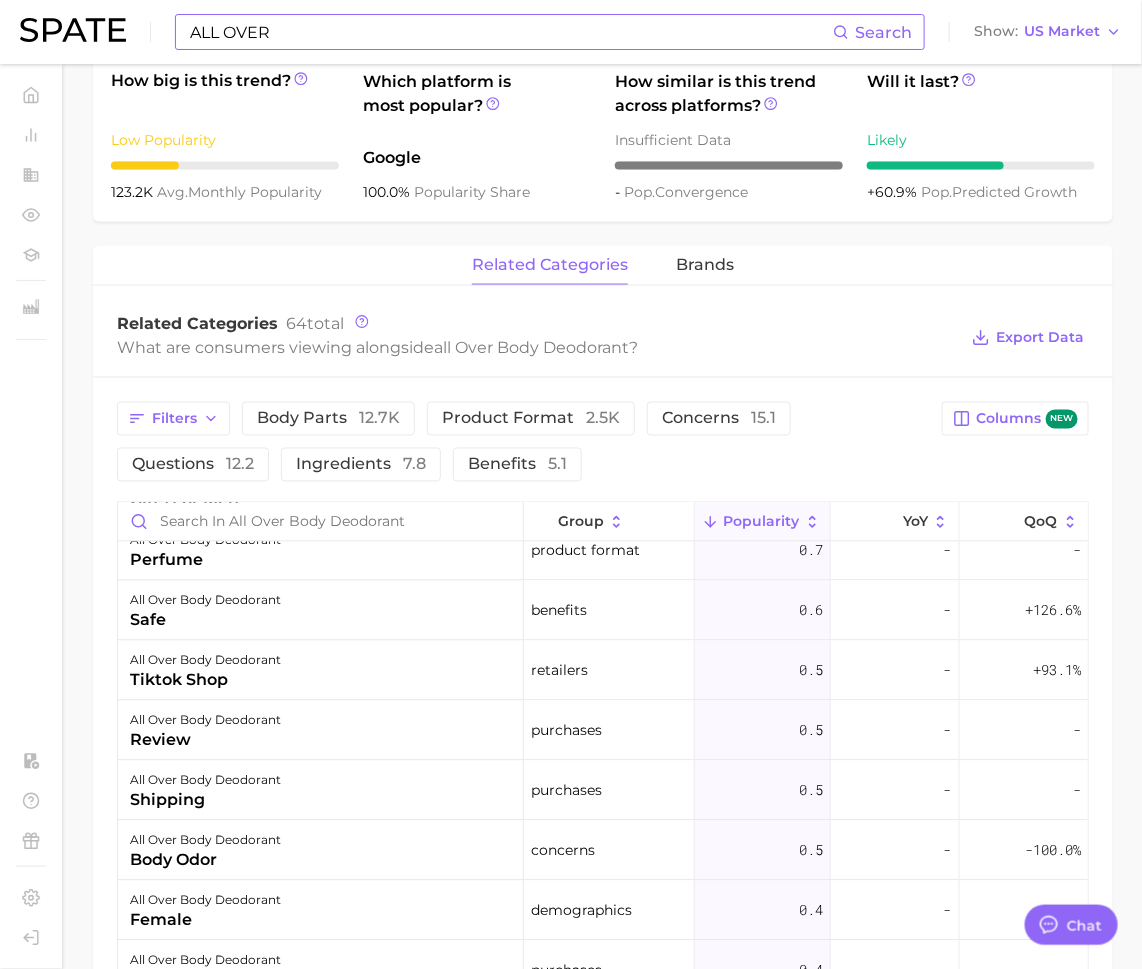 click on "ALL OVER" at bounding box center (510, 32) 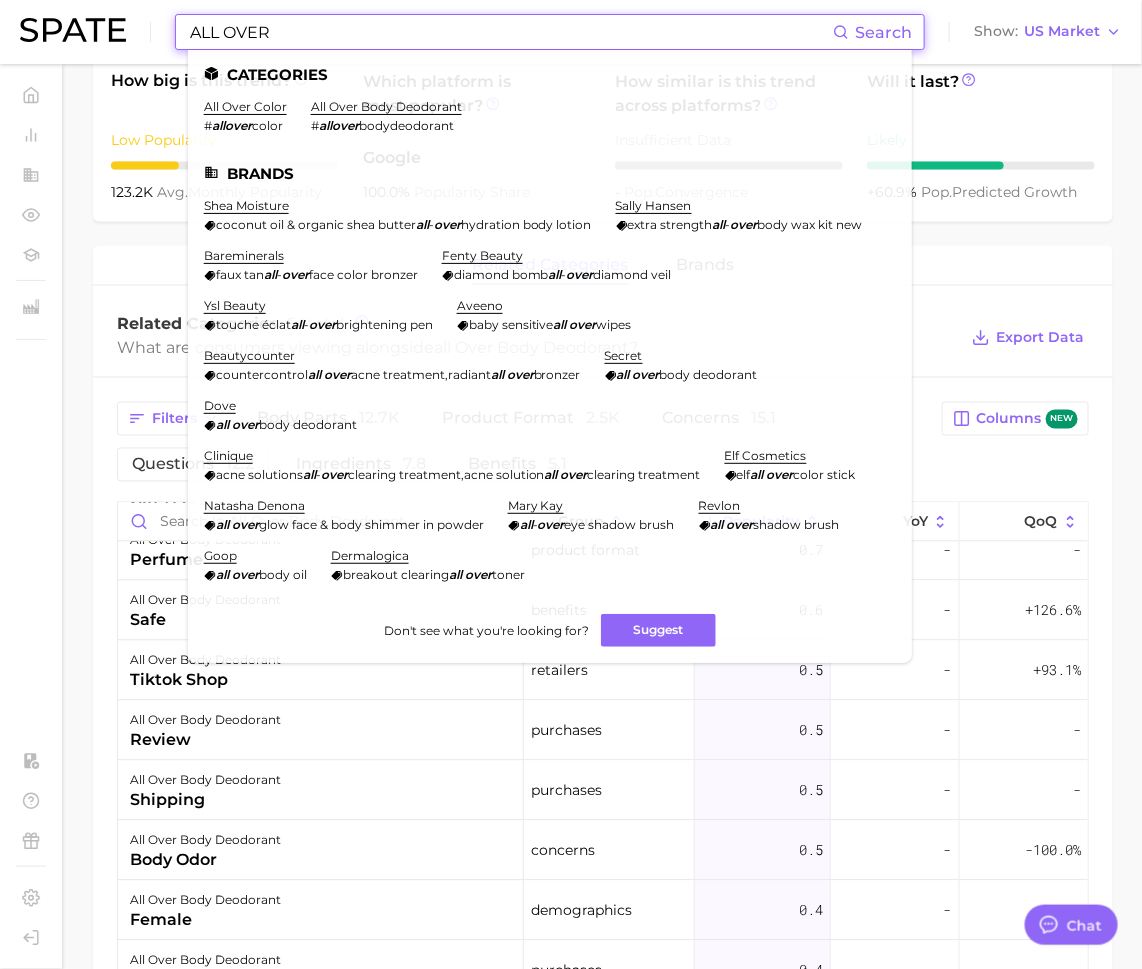 click on "ALL OVER" at bounding box center (510, 32) 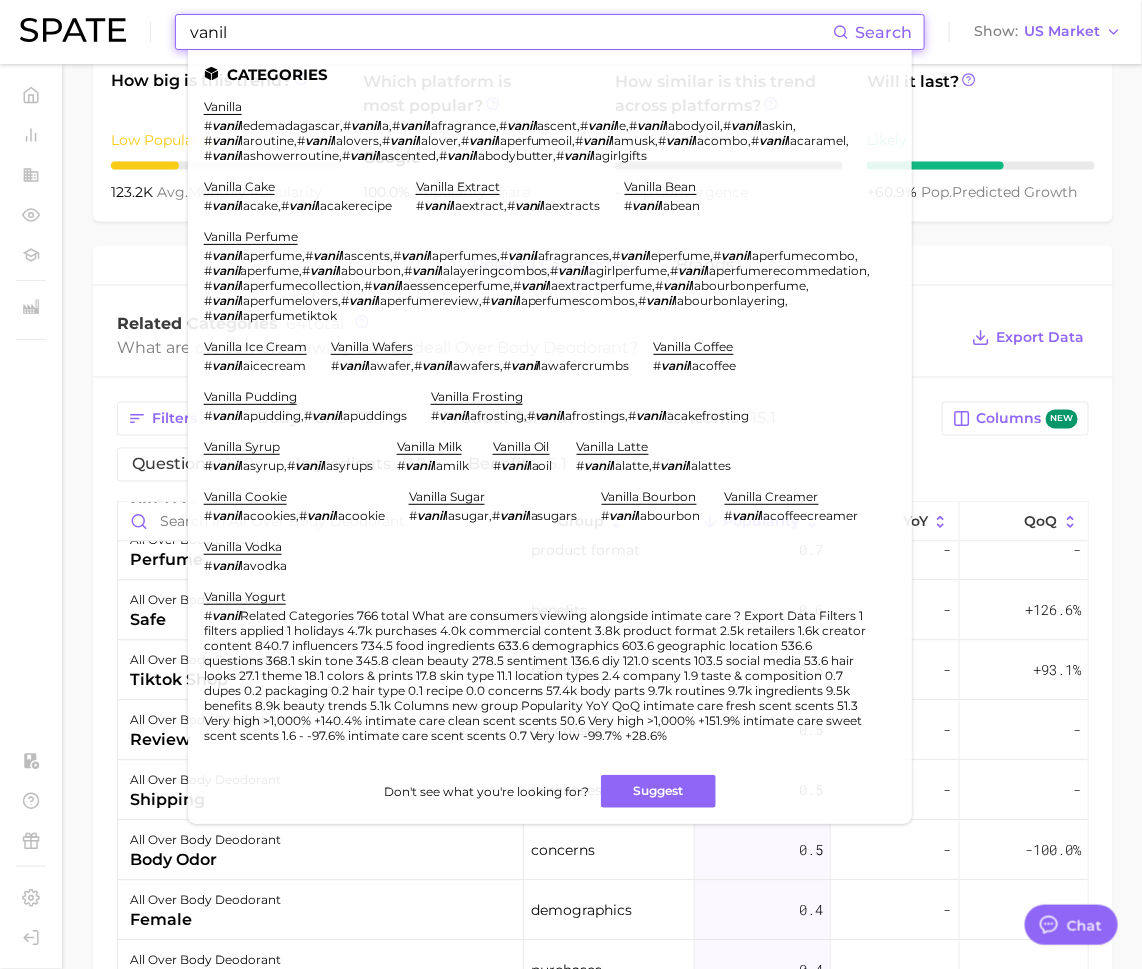 type on "vanil" 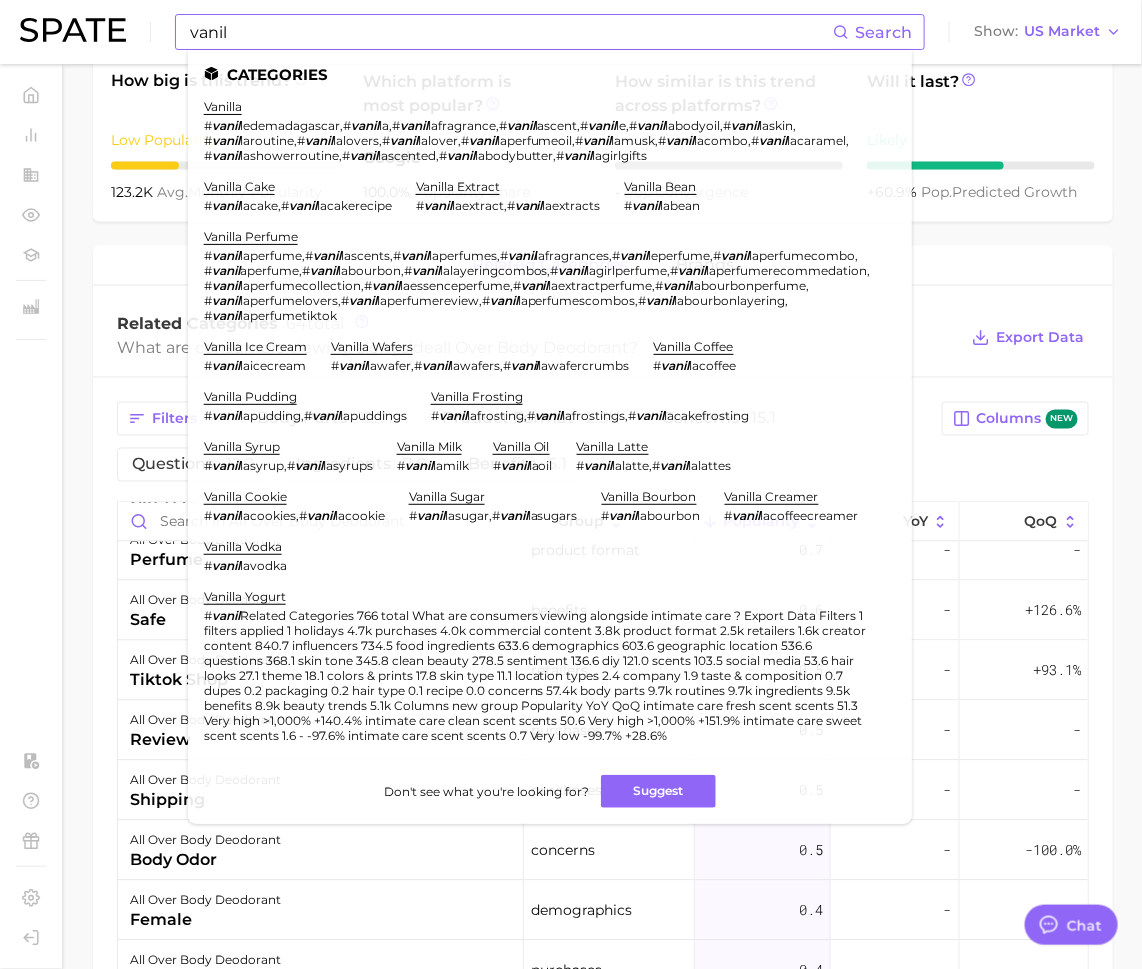 click on "vanilla # vanilla ,  # vanilla ,  # vanillafragrance ,  # vanillascent ,  # vanilla ,  # vanillabodyoil ,  # vanillascin ,  # vanillaroutine ,  # vanillalovers ,  # vanillalover ,  # vanillaperfumeoil ,  # vanillamusk ,  # vanillacombo ,  # vanillacaramel ,  # vanillashowerroutine ,  # vanillascented ,  # vanillabodybutter ,  # vanillagirlgifts" at bounding box center (538, 131) 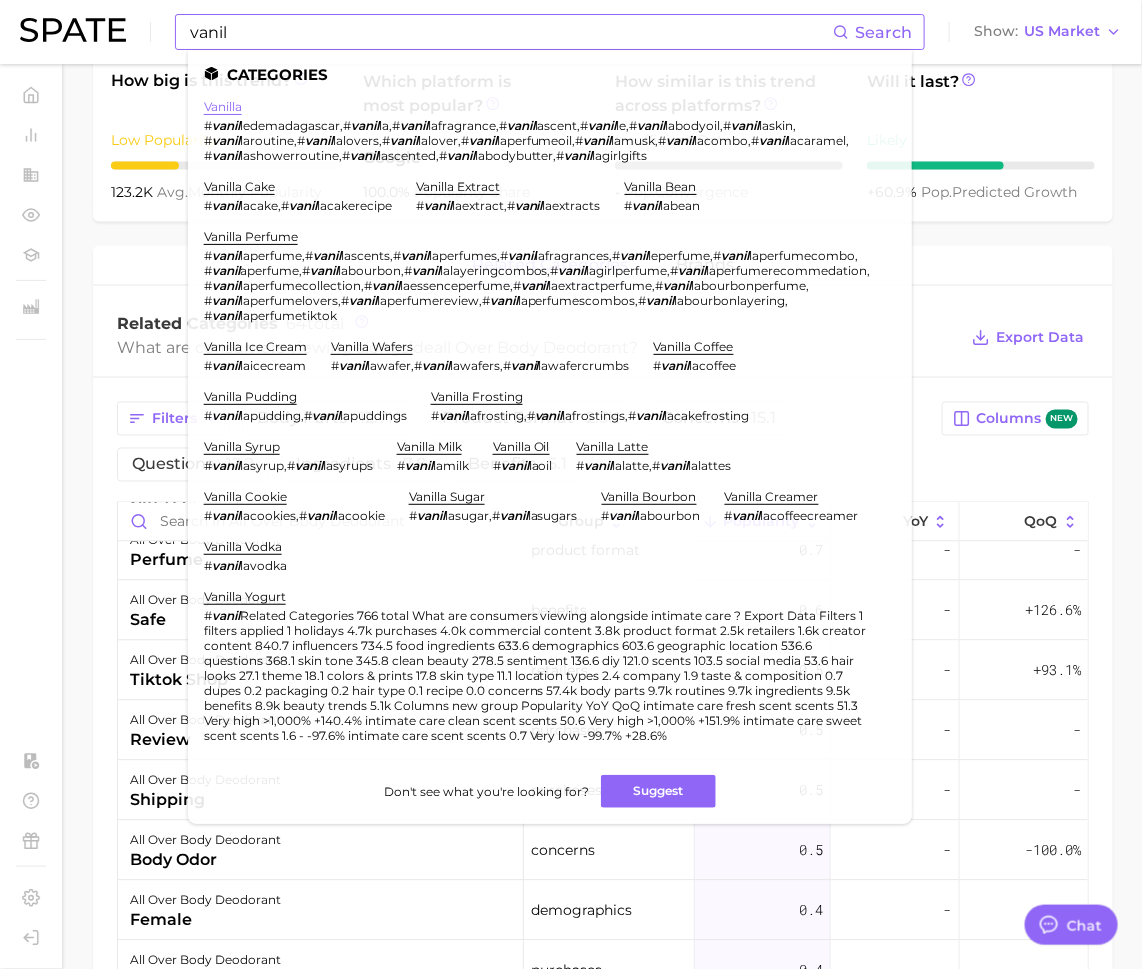 click on "vanilla" at bounding box center [223, 106] 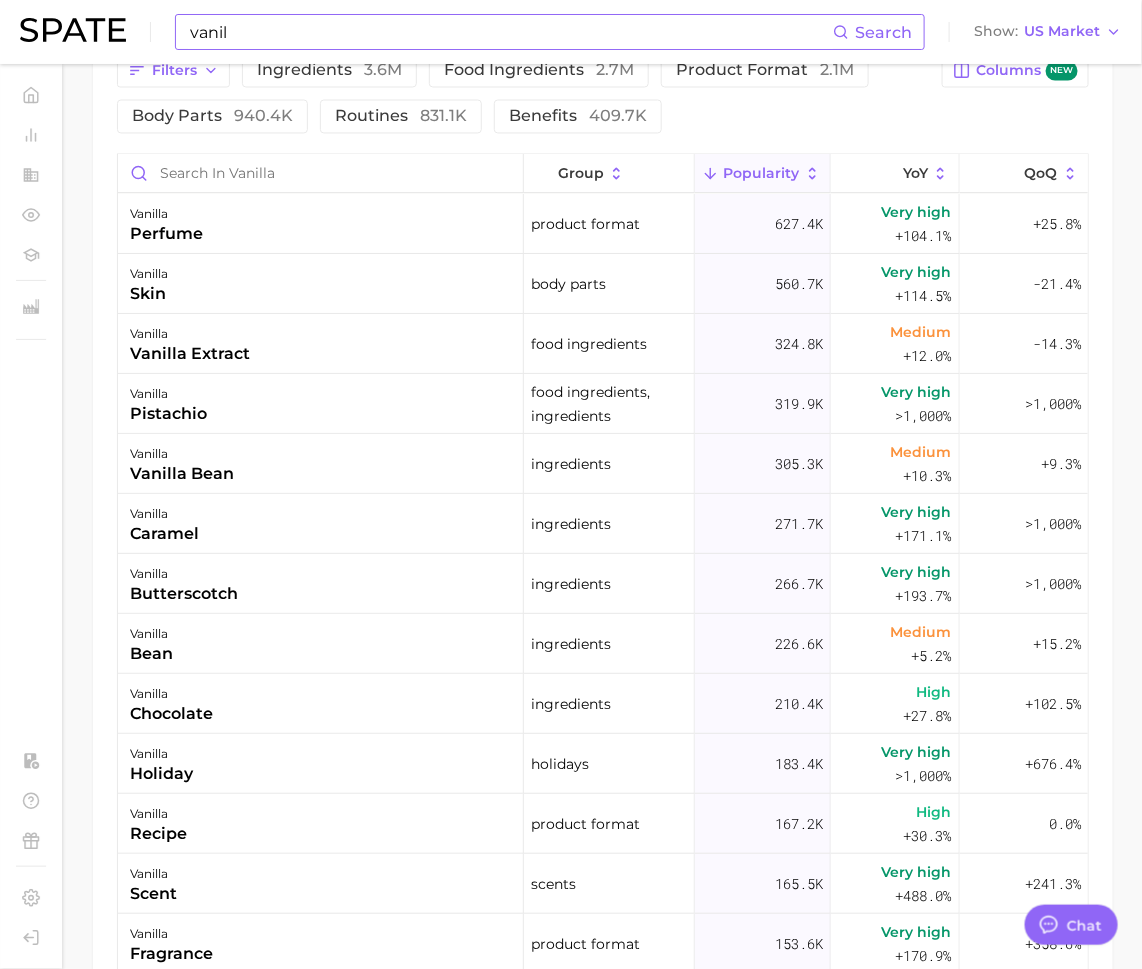 scroll, scrollTop: 1090, scrollLeft: 0, axis: vertical 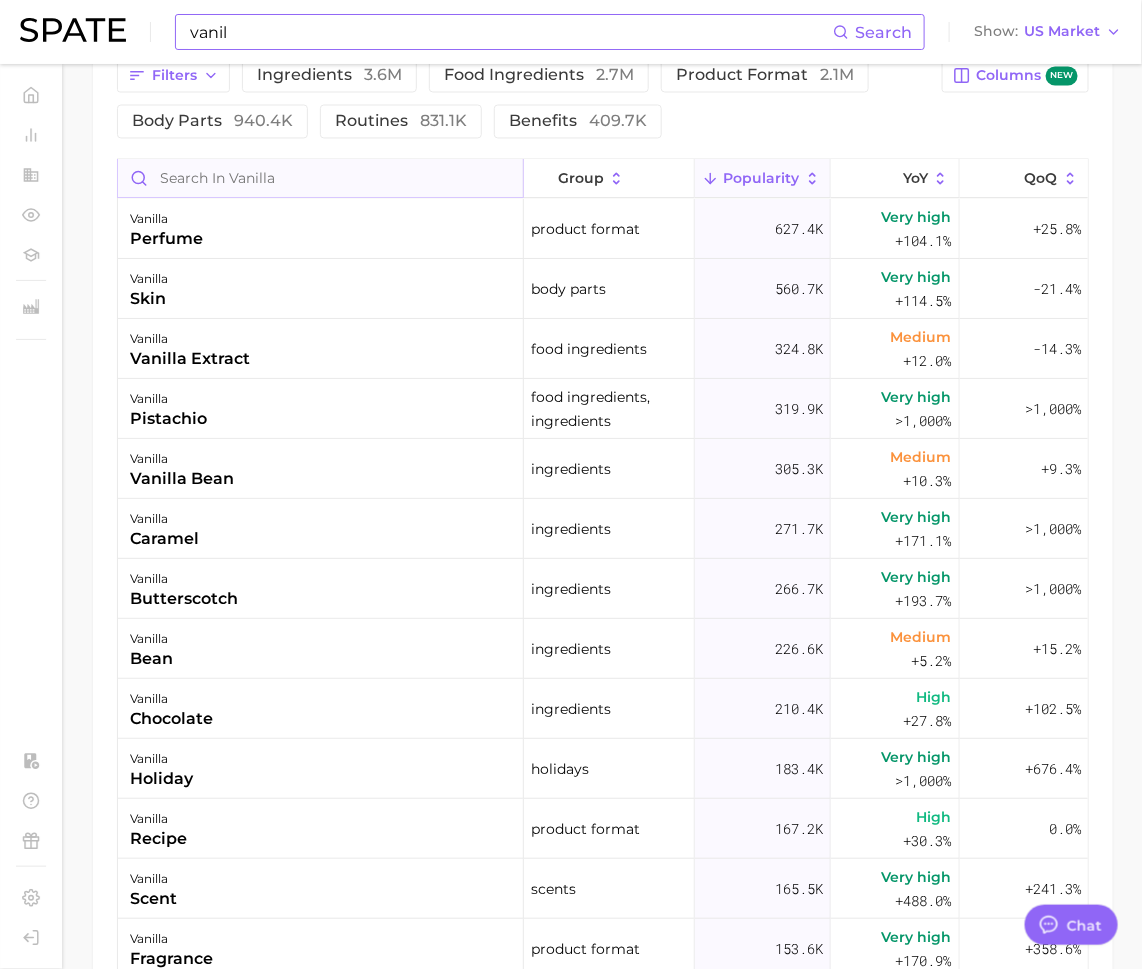 click at bounding box center [320, 179] 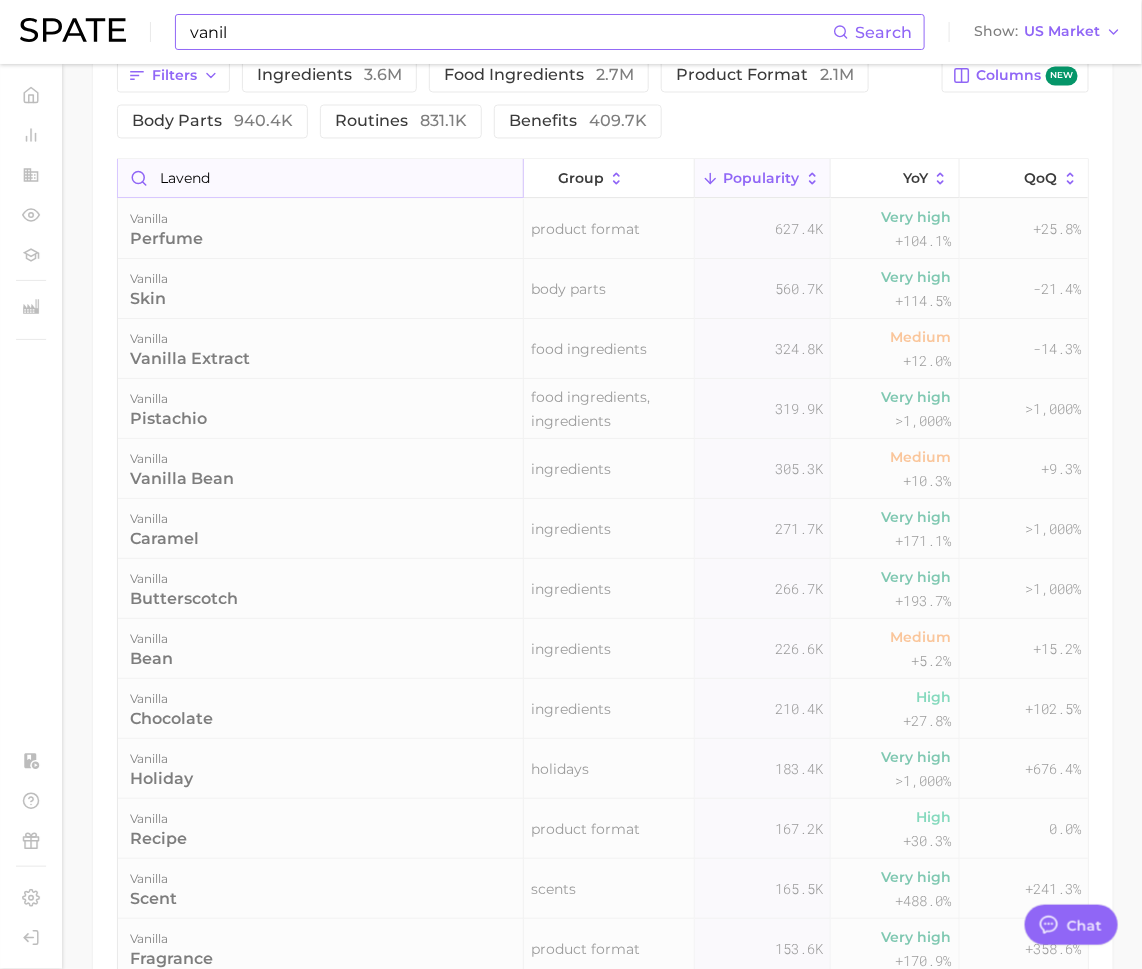 scroll, scrollTop: 964, scrollLeft: 0, axis: vertical 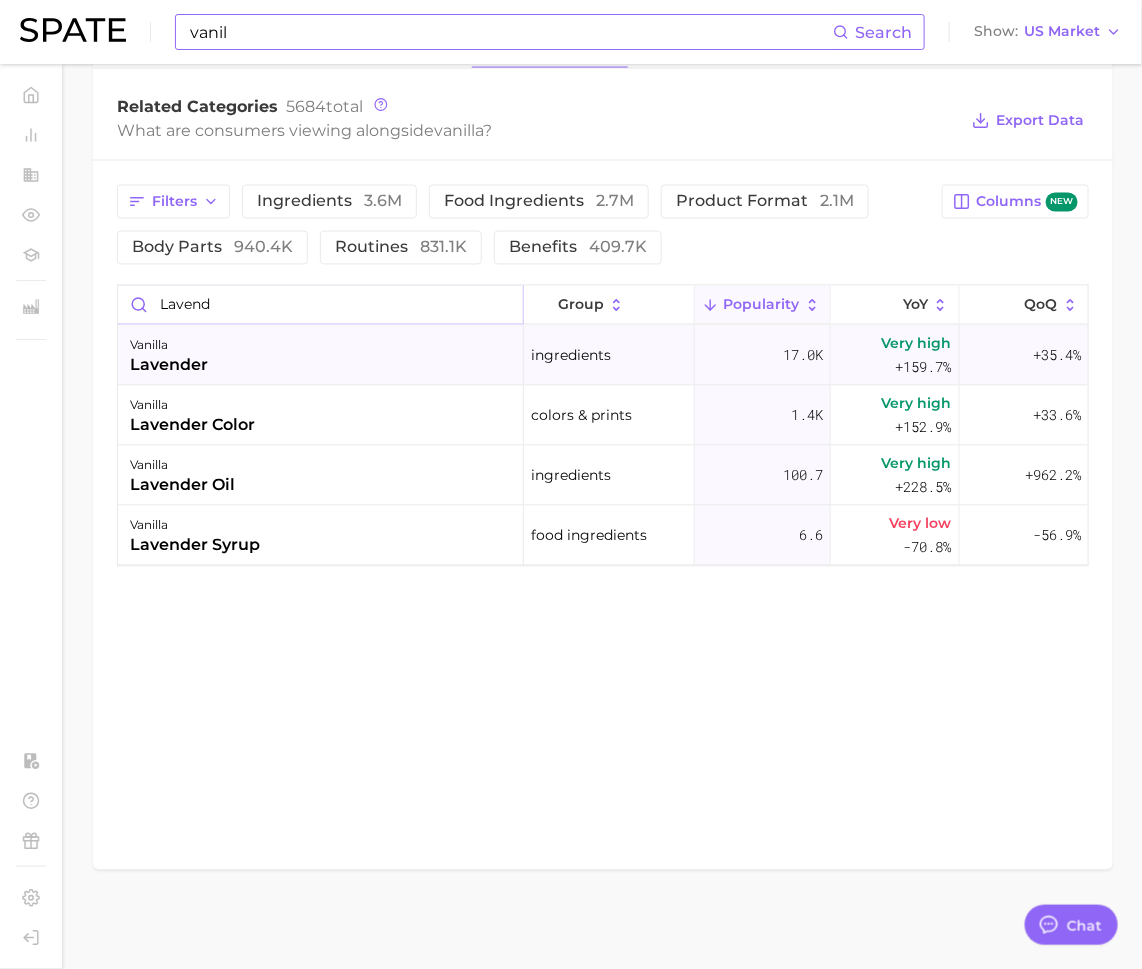 type on "lavend" 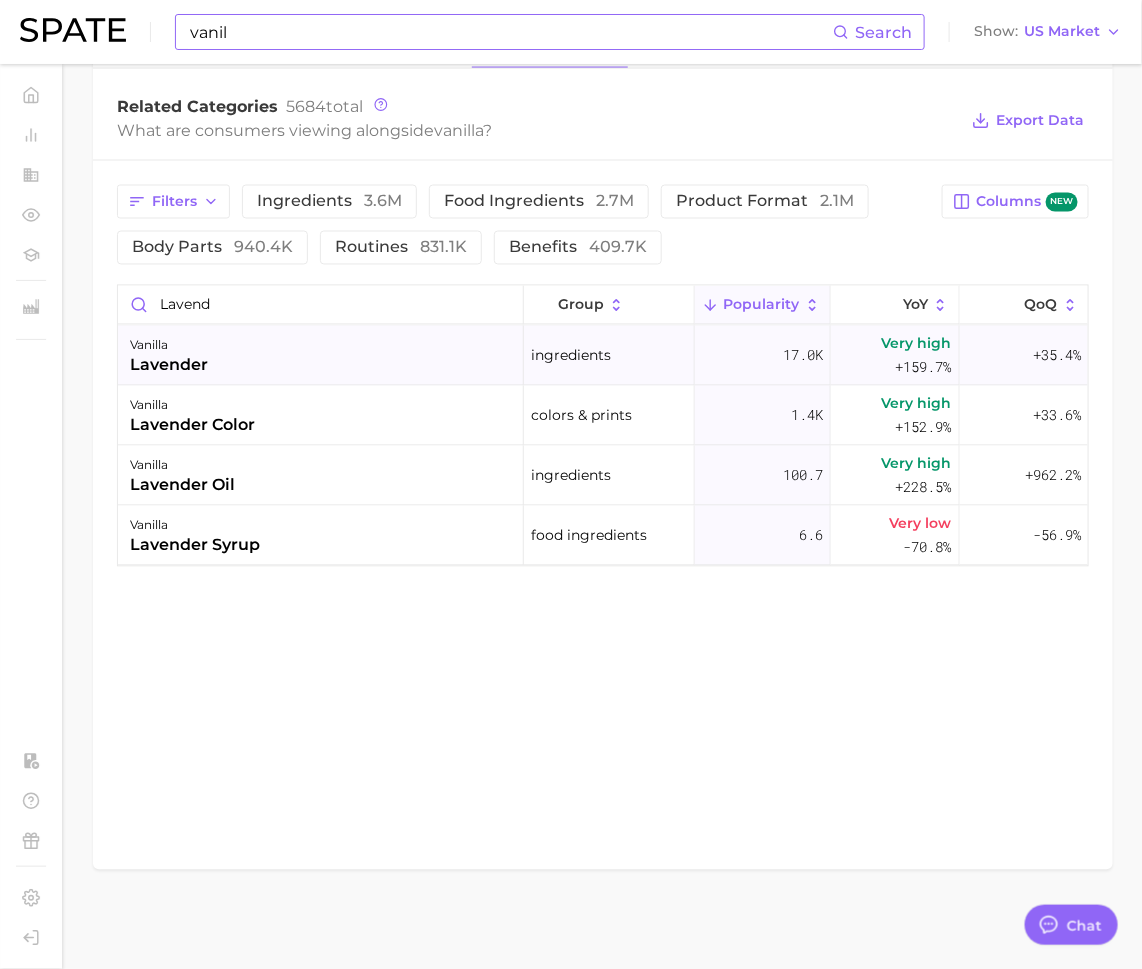 drag, startPoint x: 958, startPoint y: 369, endPoint x: 881, endPoint y: 336, distance: 83.773506 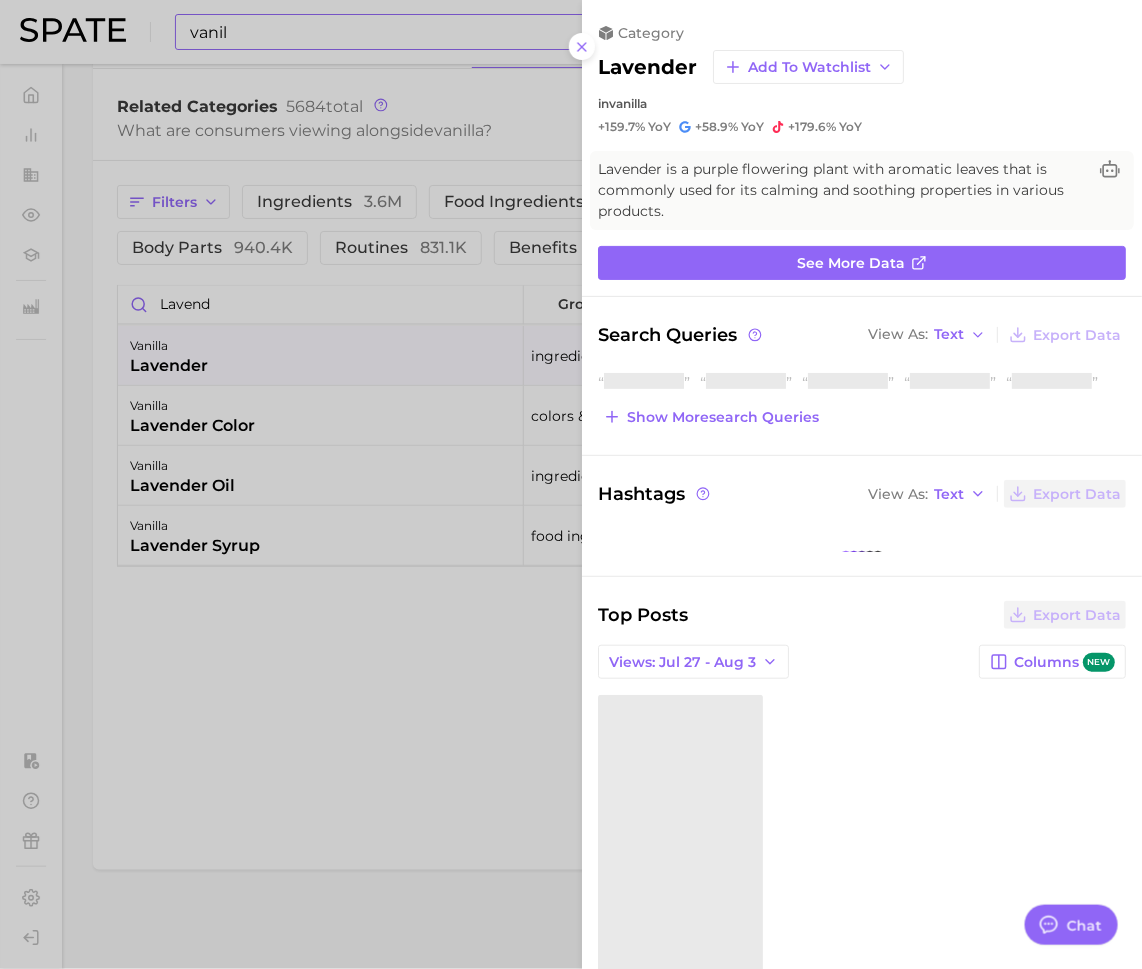click at bounding box center [571, 484] 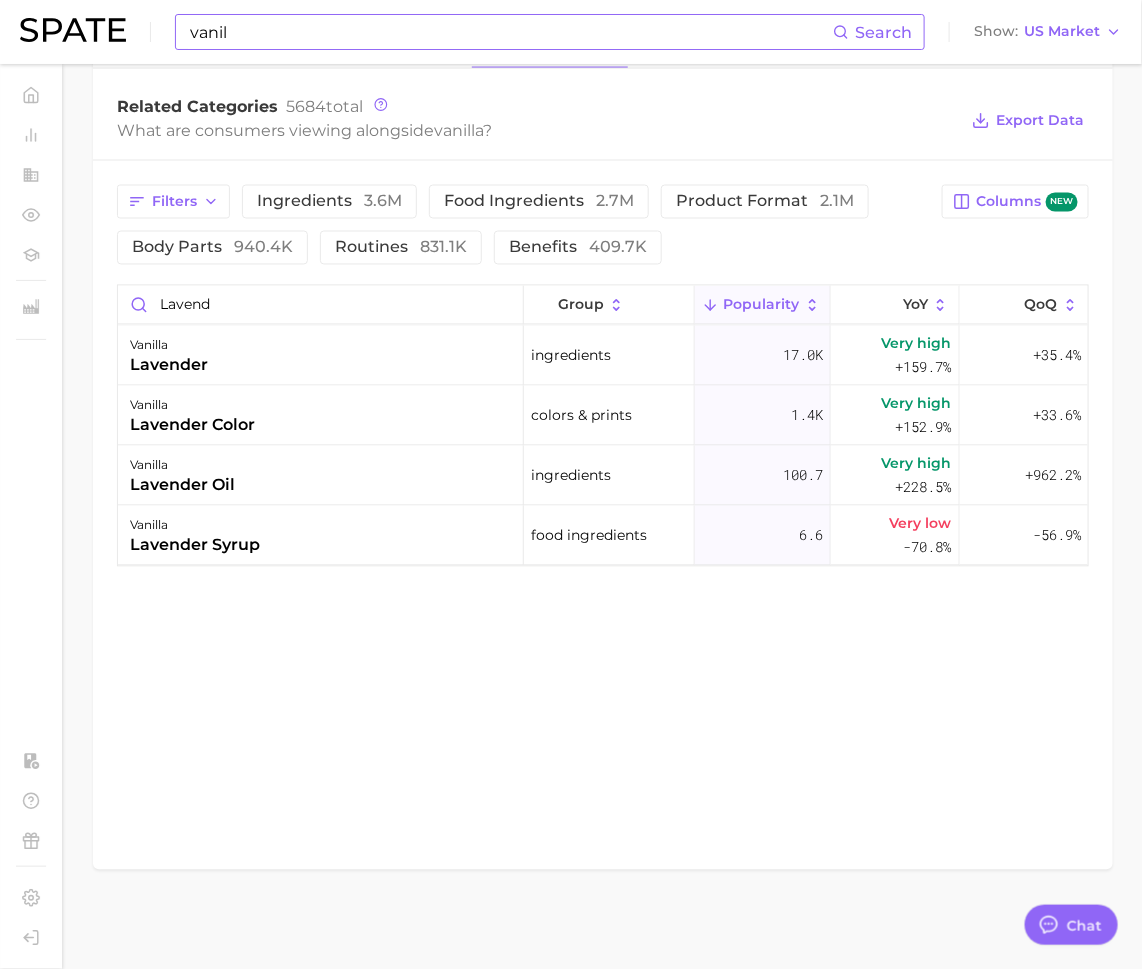 click on "vanil" at bounding box center (510, 32) 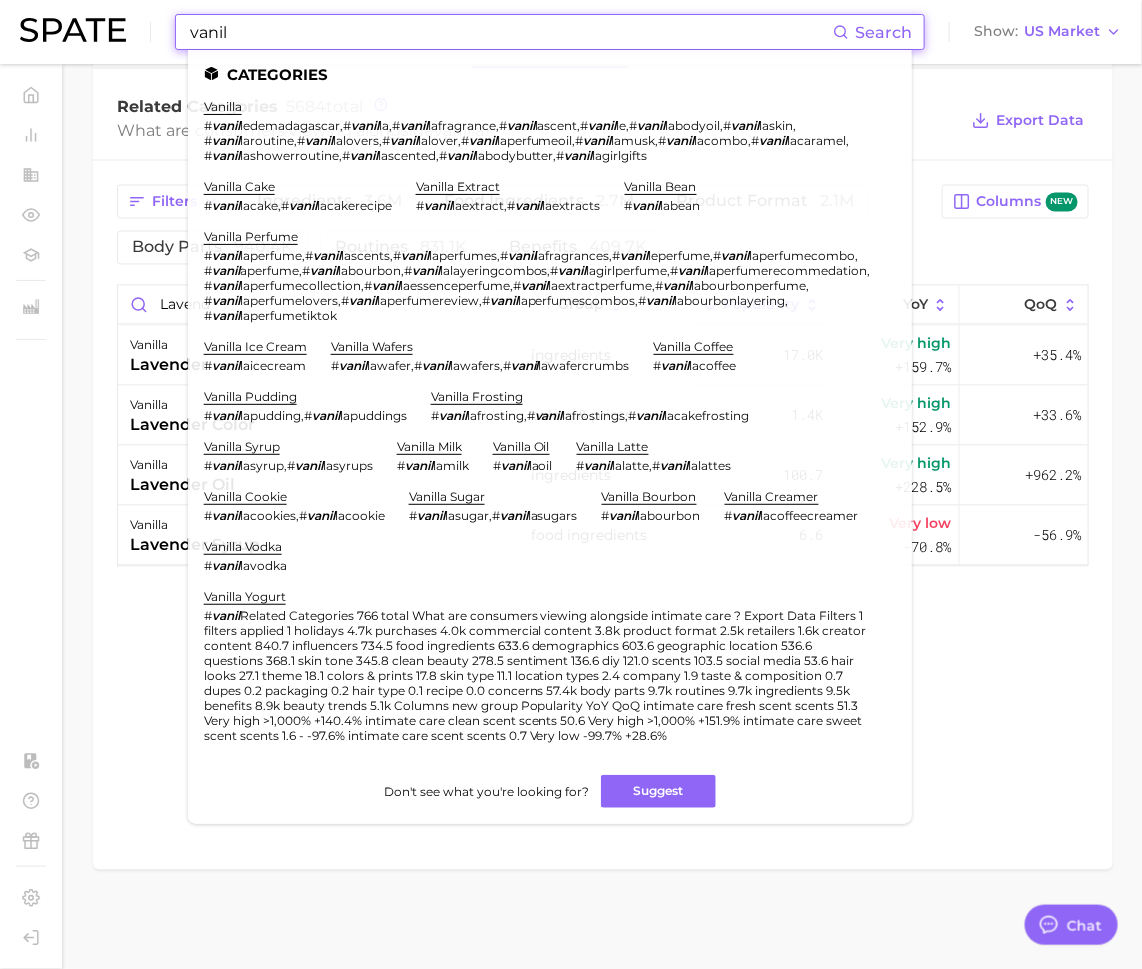 click on "vanil" at bounding box center (510, 32) 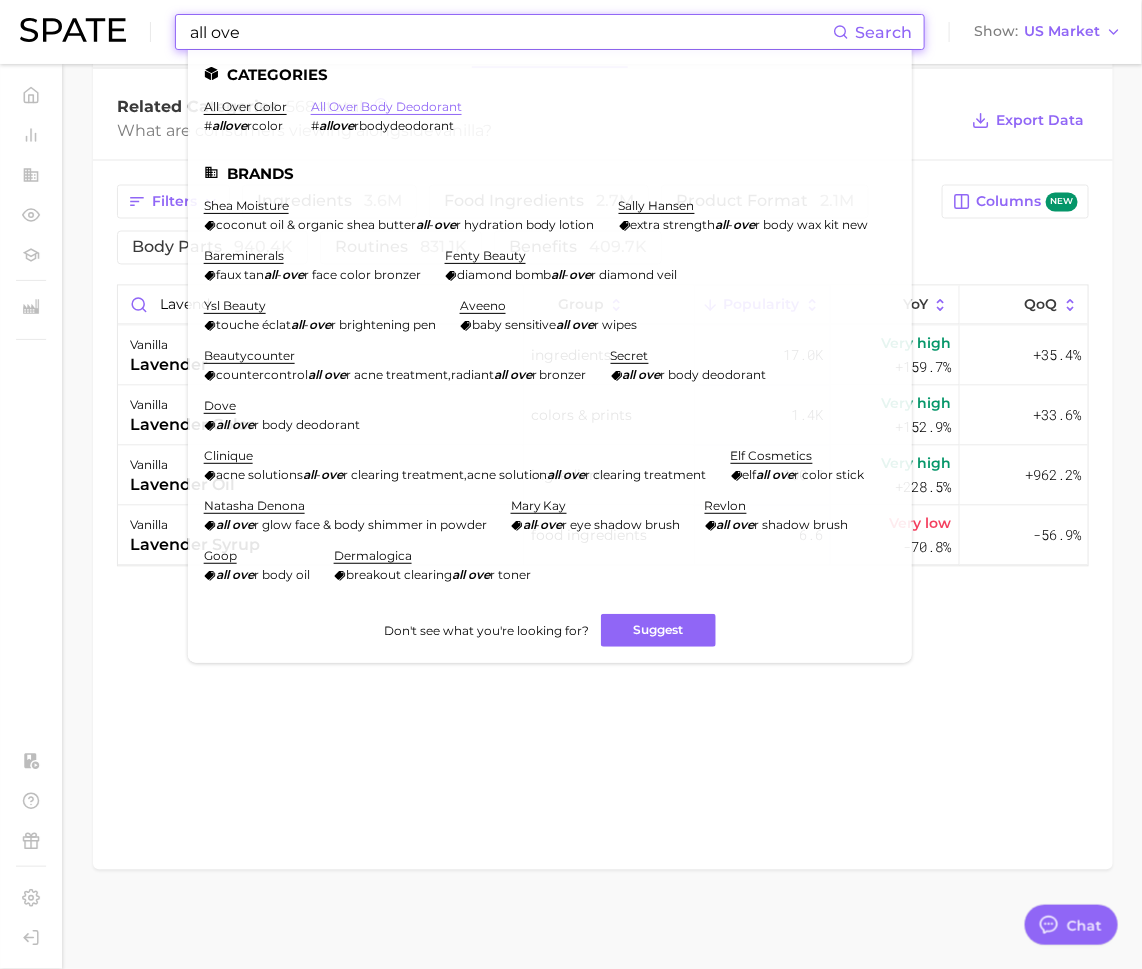 type on "all ove" 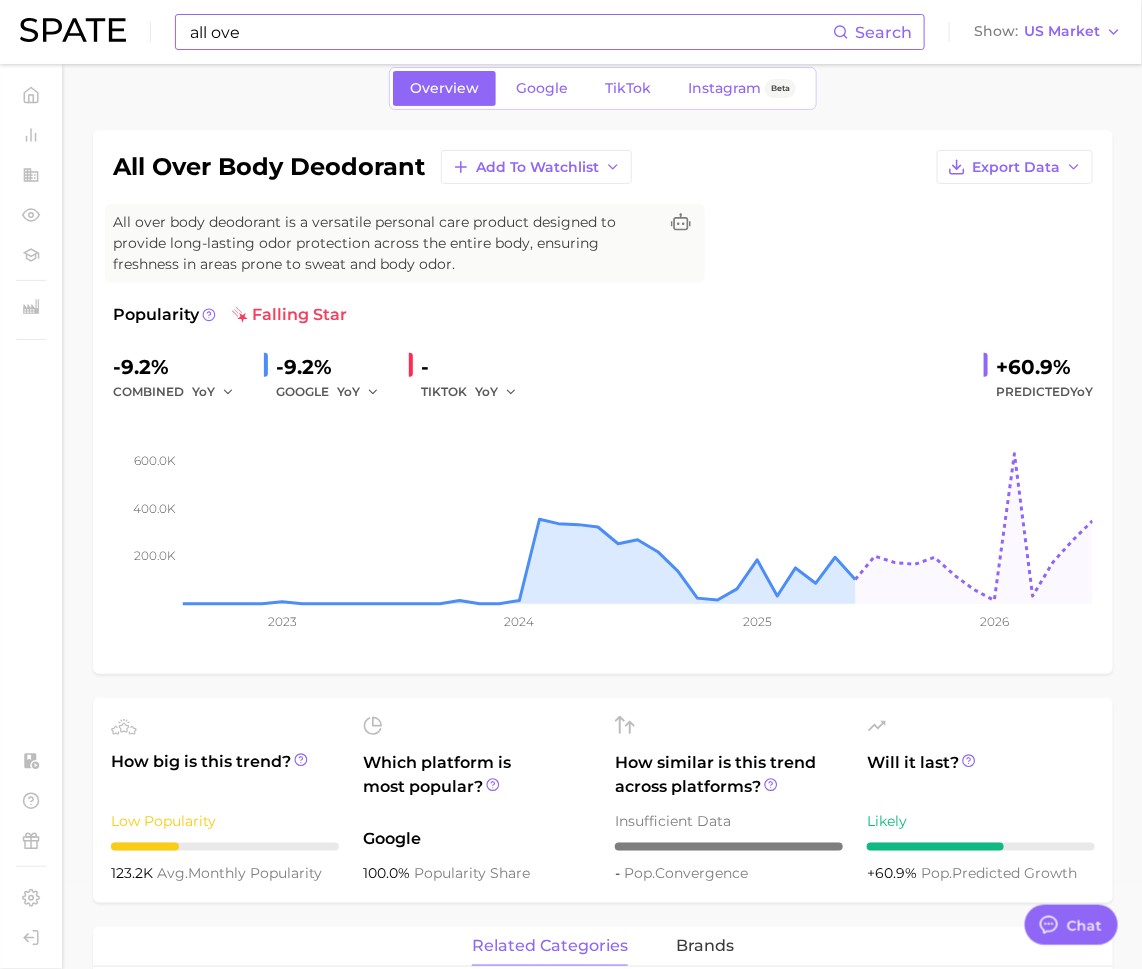 scroll, scrollTop: 81, scrollLeft: 0, axis: vertical 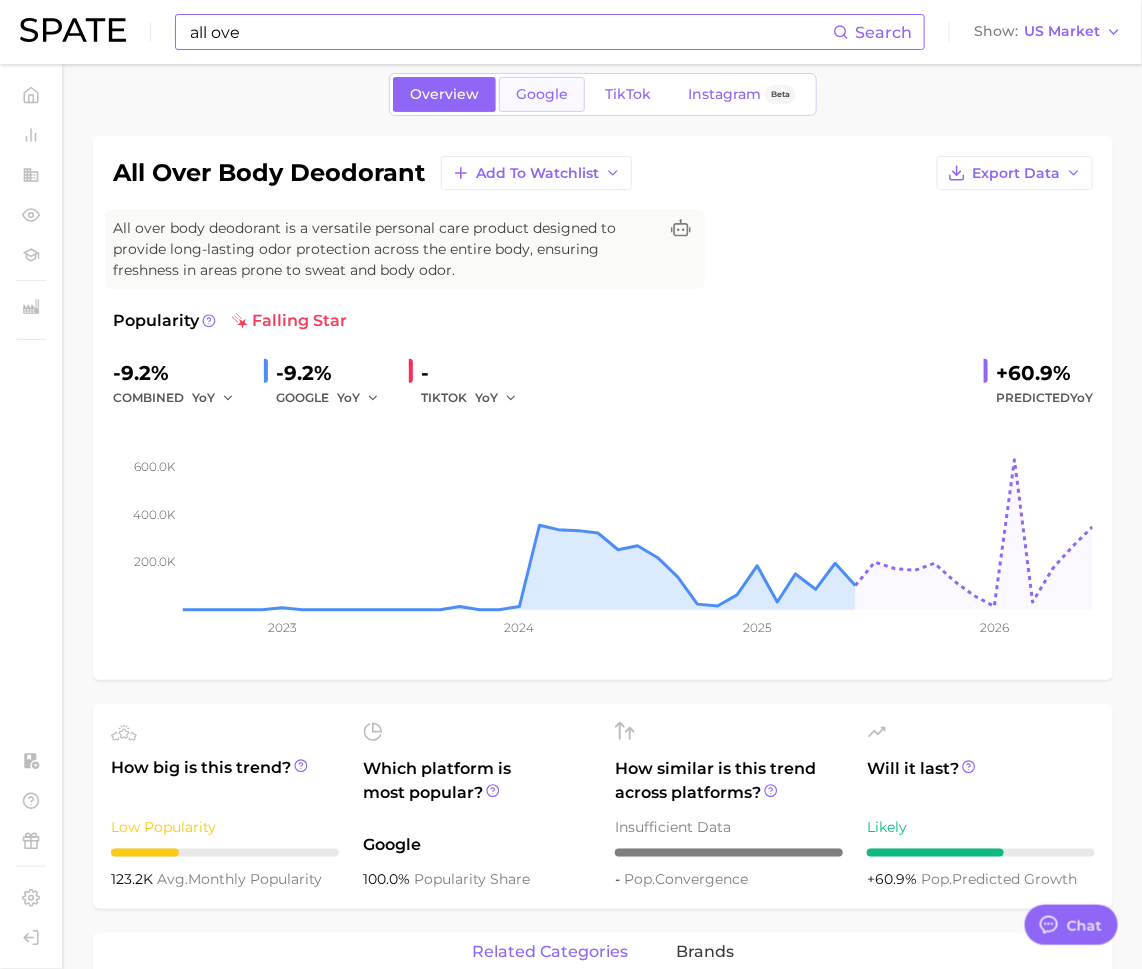 click on "Google" at bounding box center (542, 94) 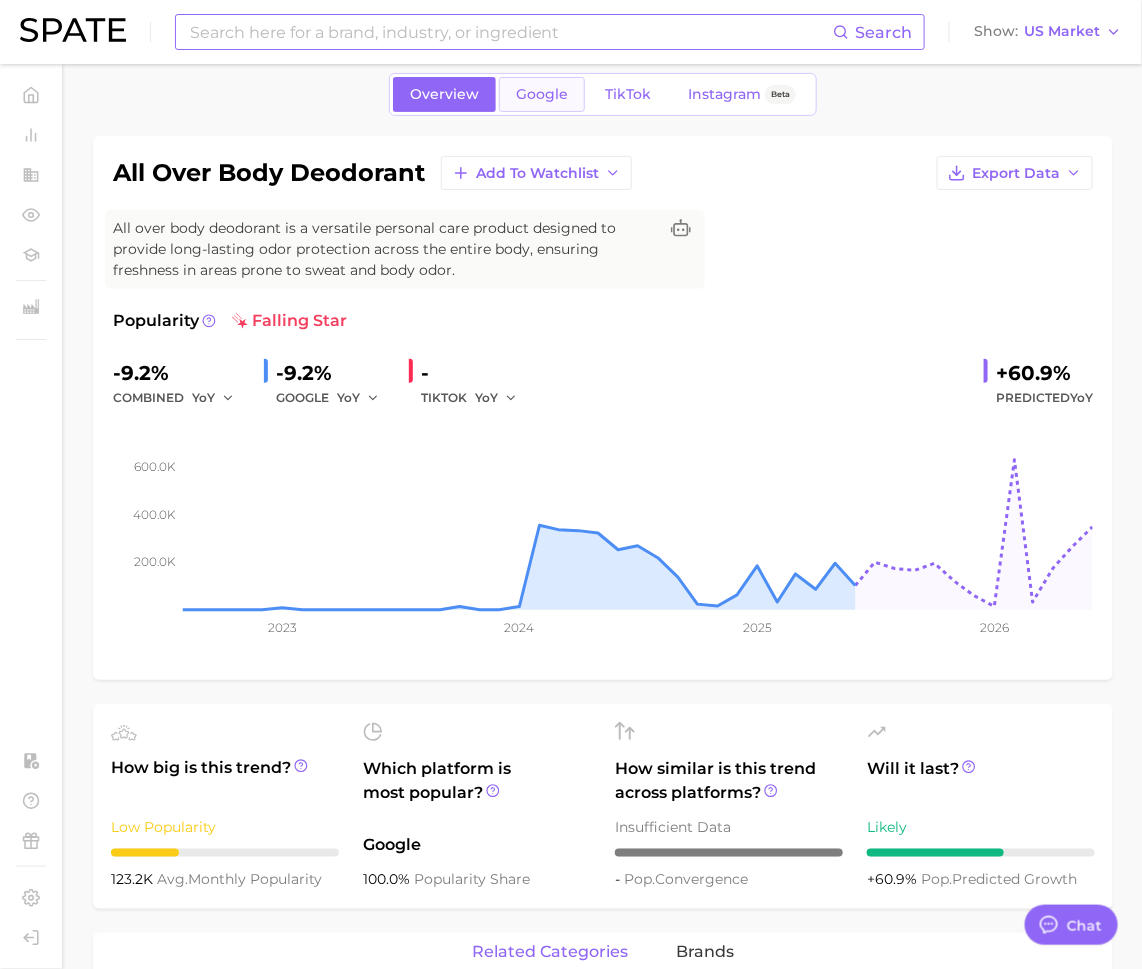 scroll, scrollTop: 0, scrollLeft: 0, axis: both 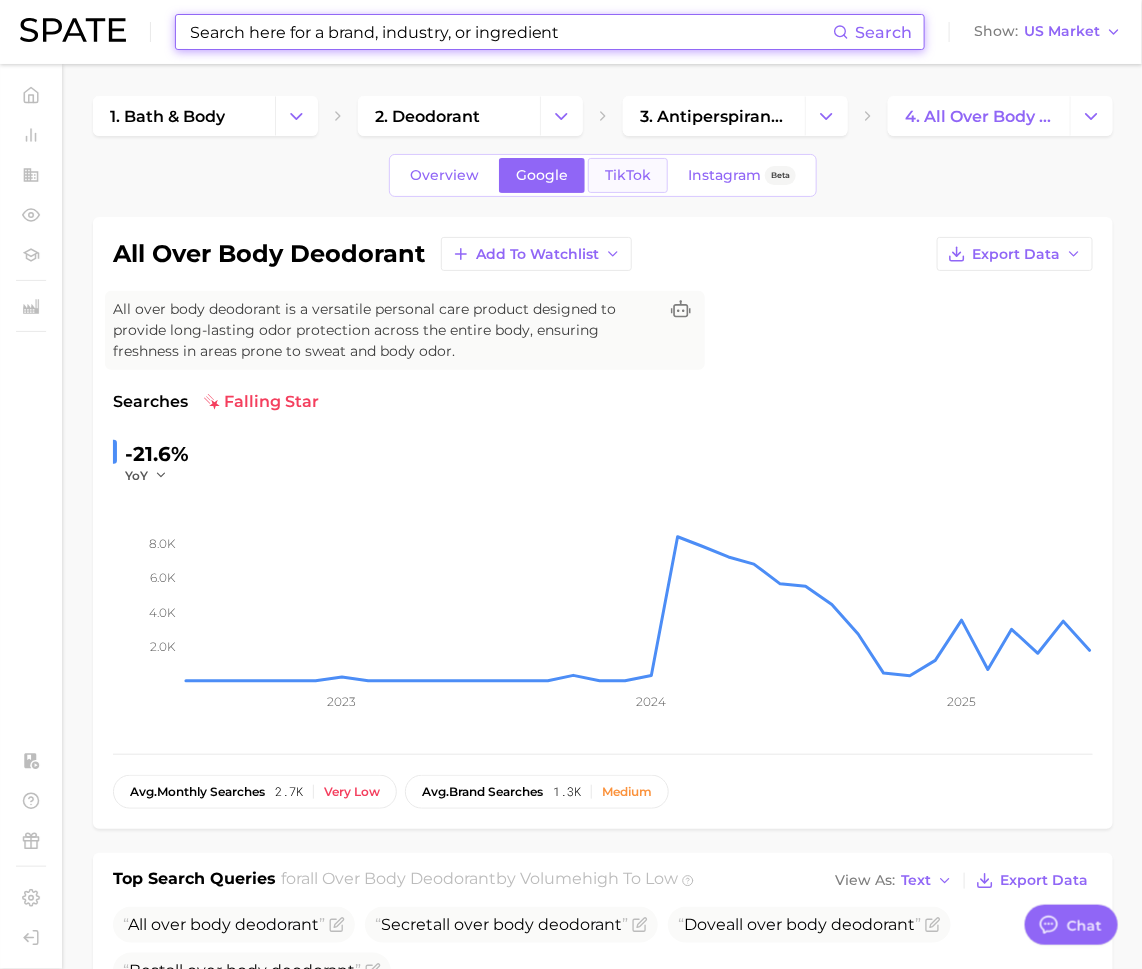 click on "TikTok" at bounding box center (628, 175) 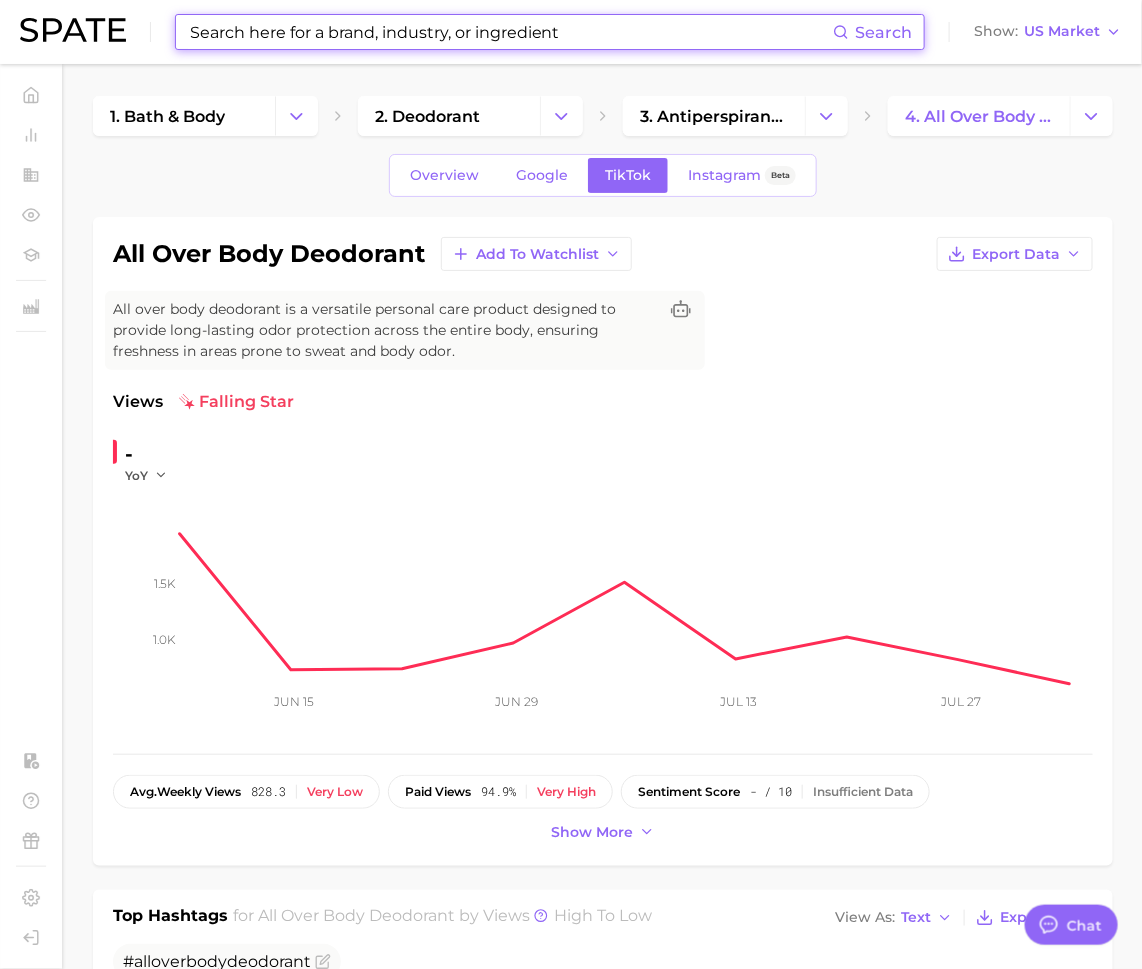 scroll, scrollTop: 0, scrollLeft: 0, axis: both 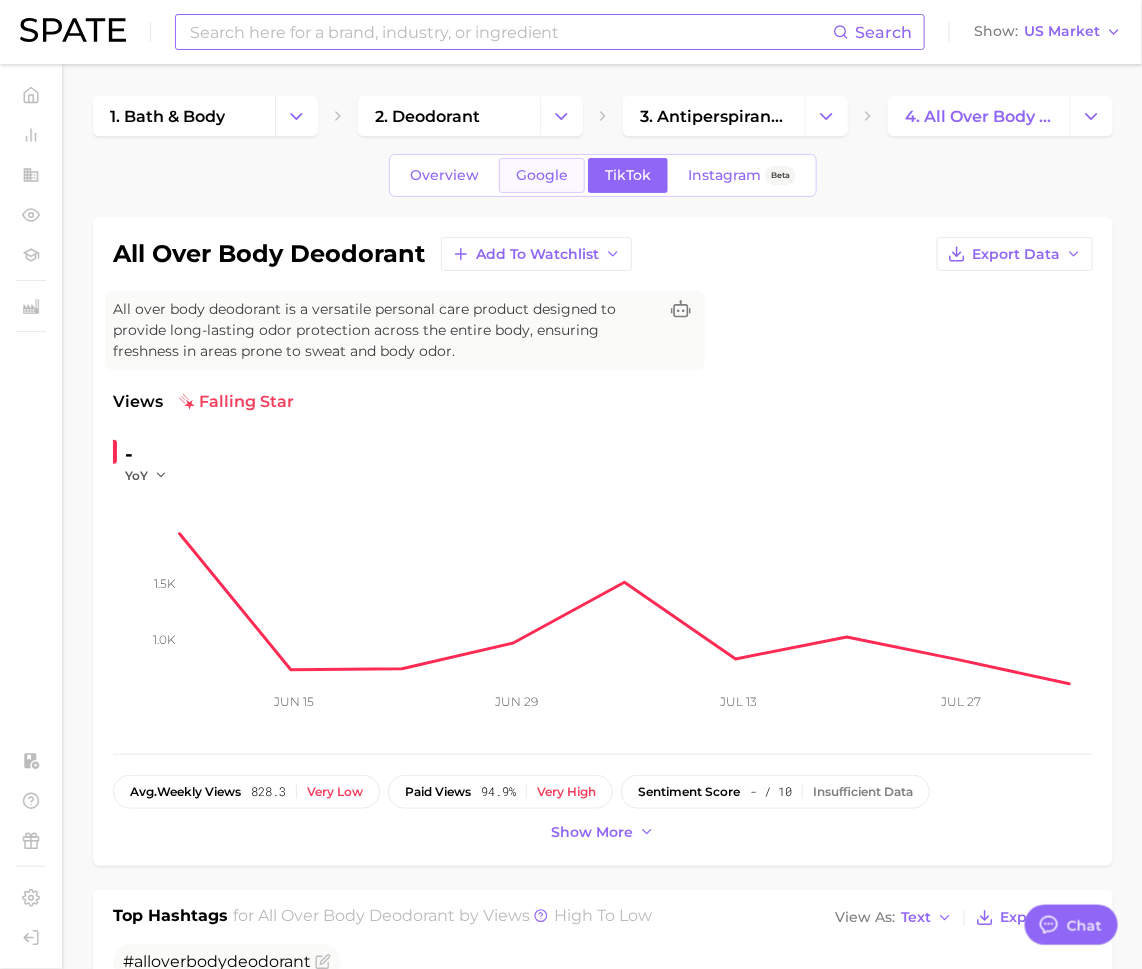 click on "Google" at bounding box center [542, 175] 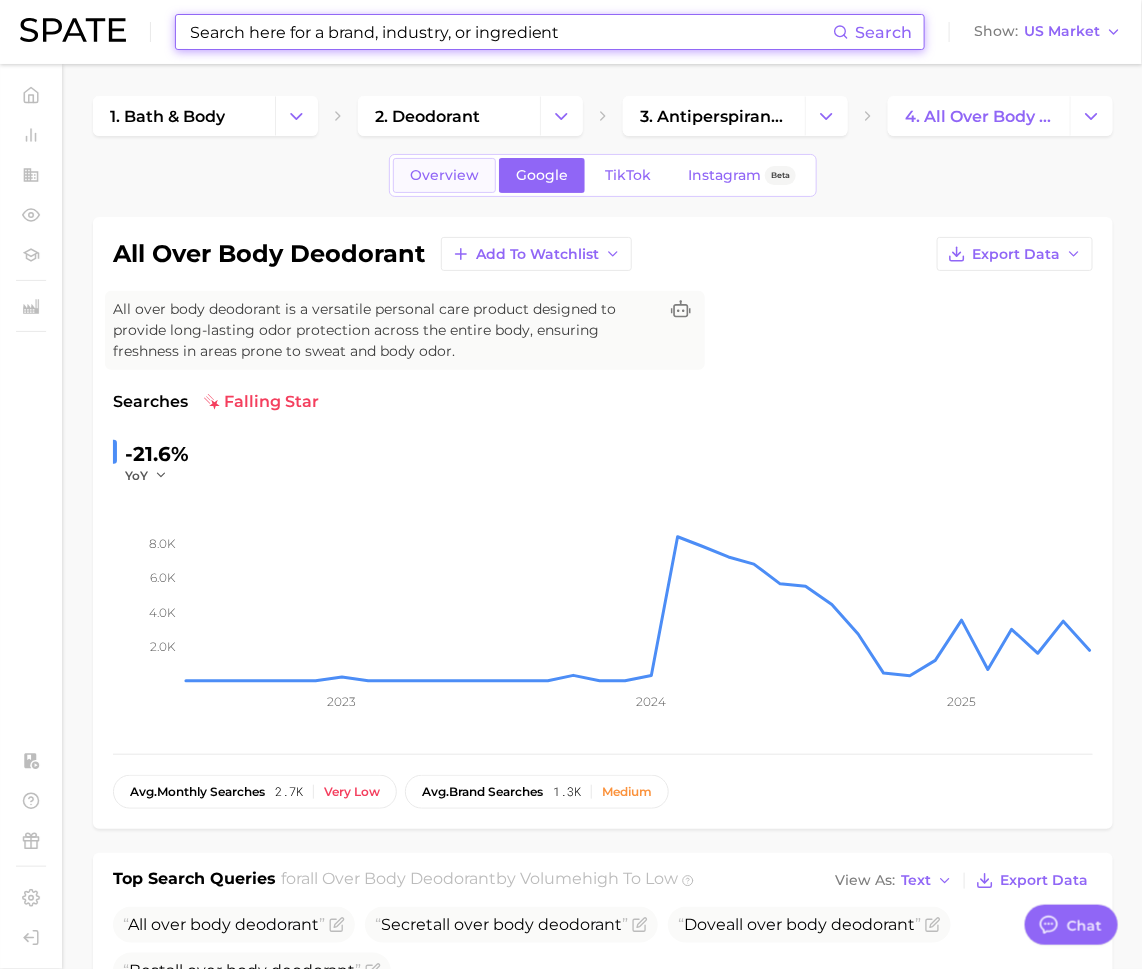 click on "Overview" at bounding box center (444, 175) 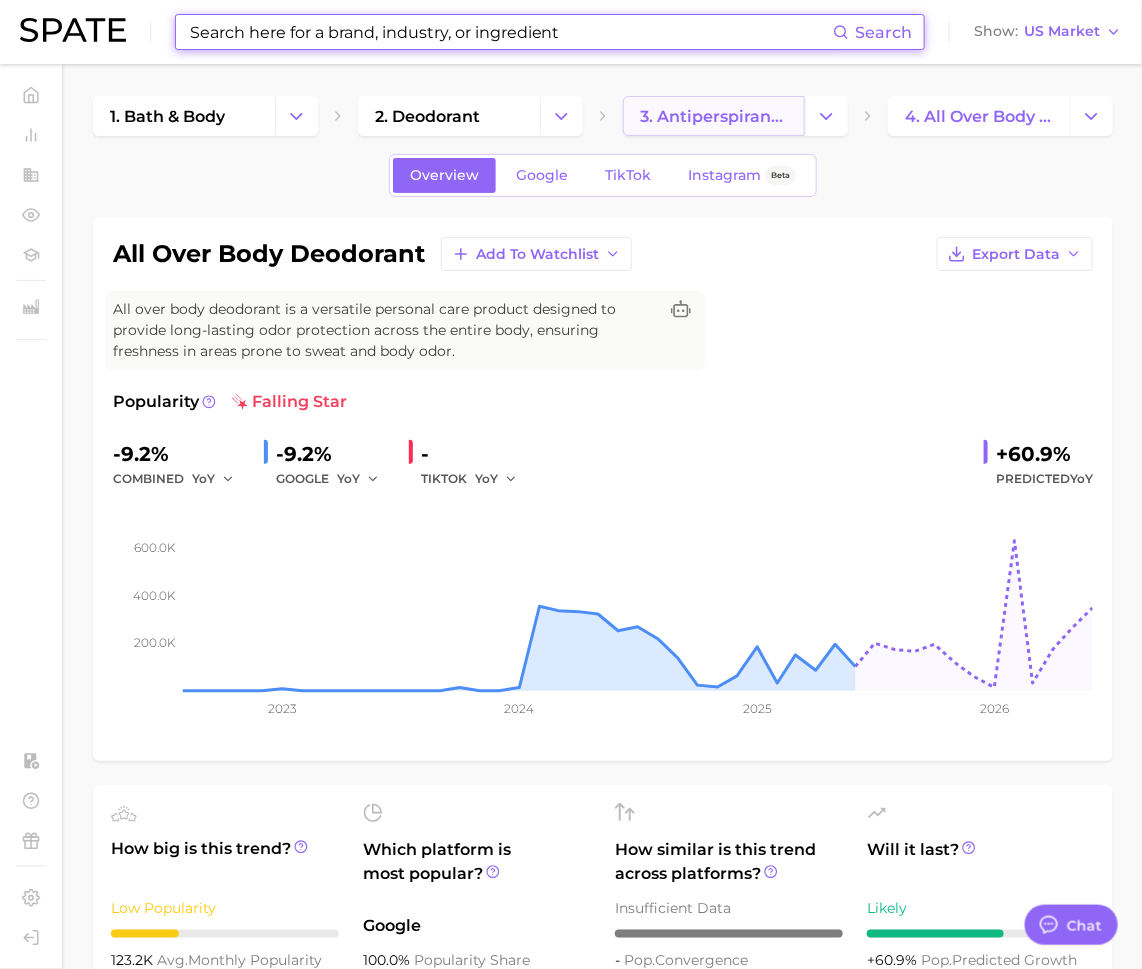 click on "3. antiperspirant products" at bounding box center [714, 116] 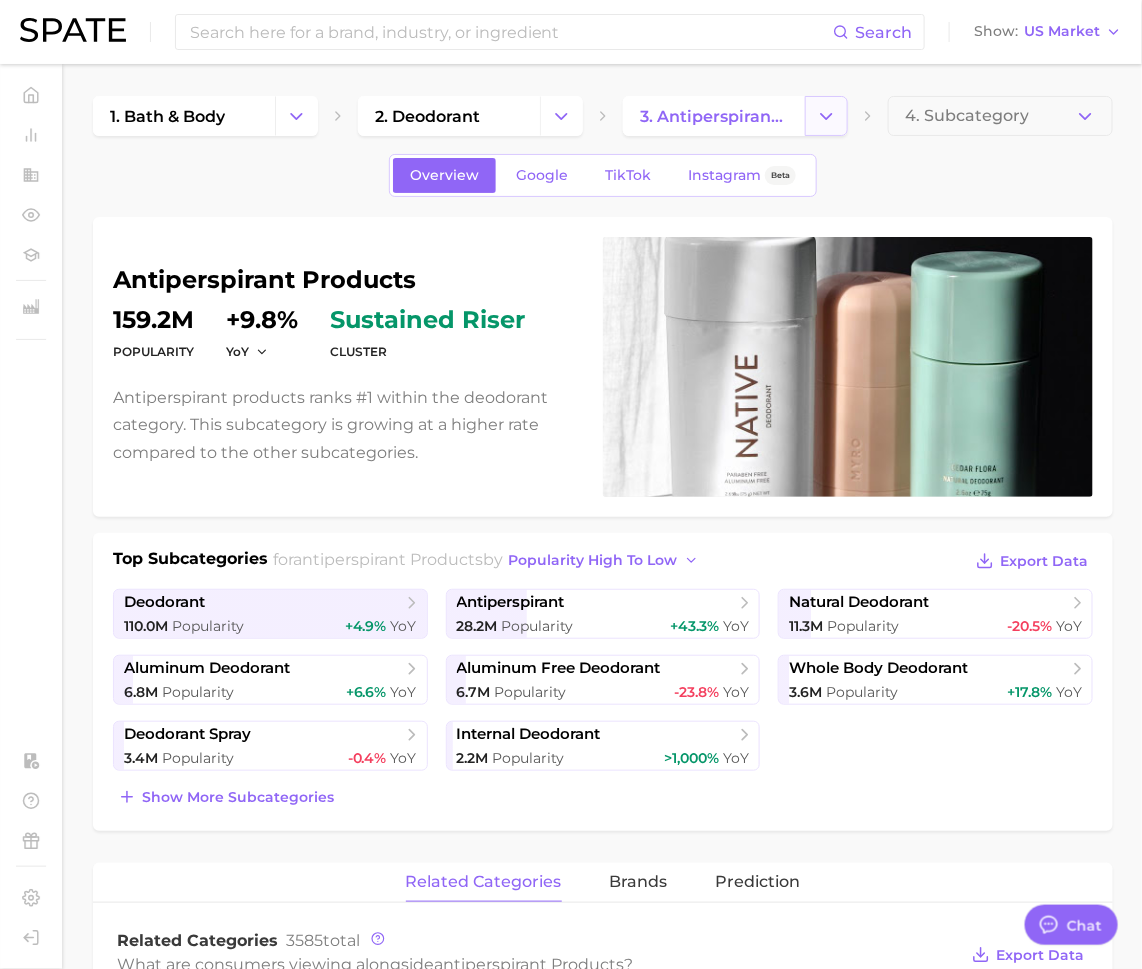 click at bounding box center (826, 116) 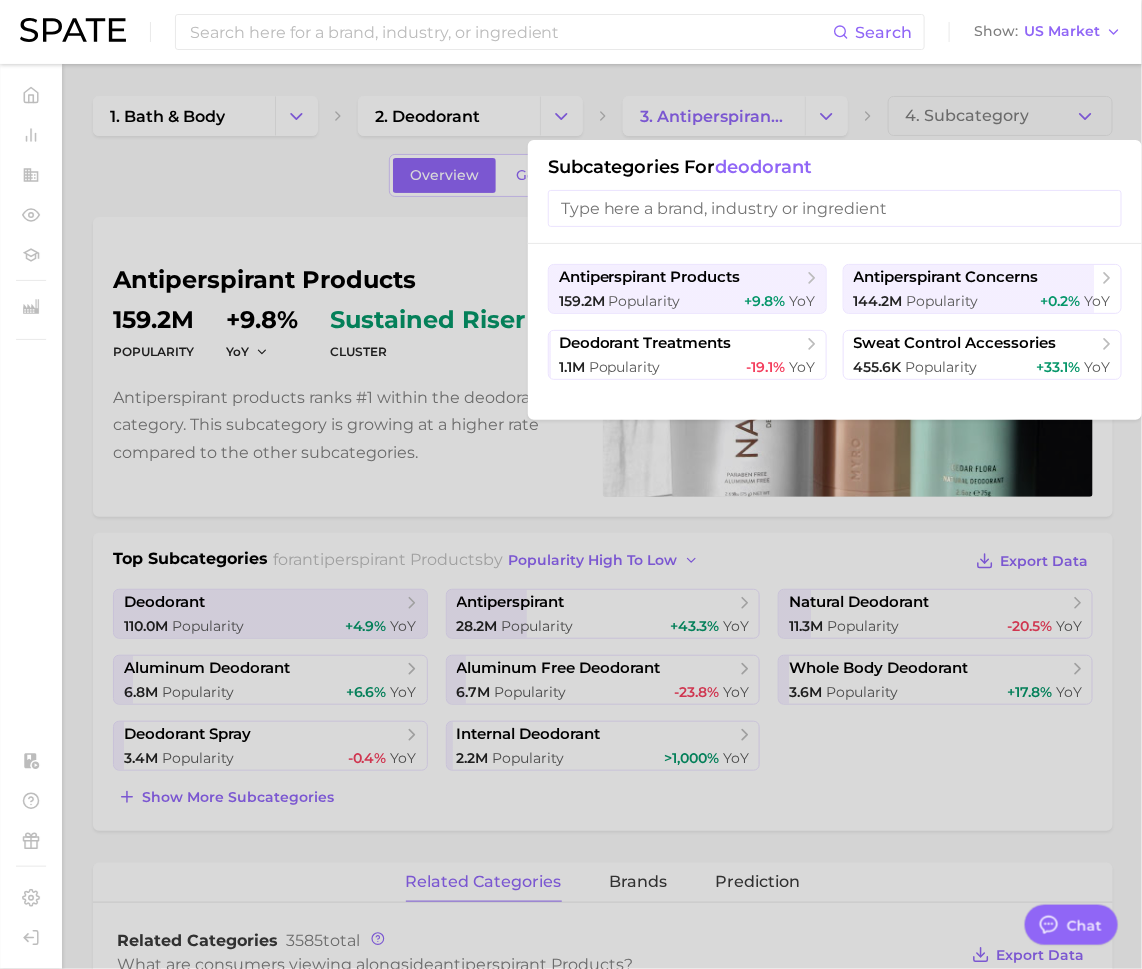 click at bounding box center (835, 208) 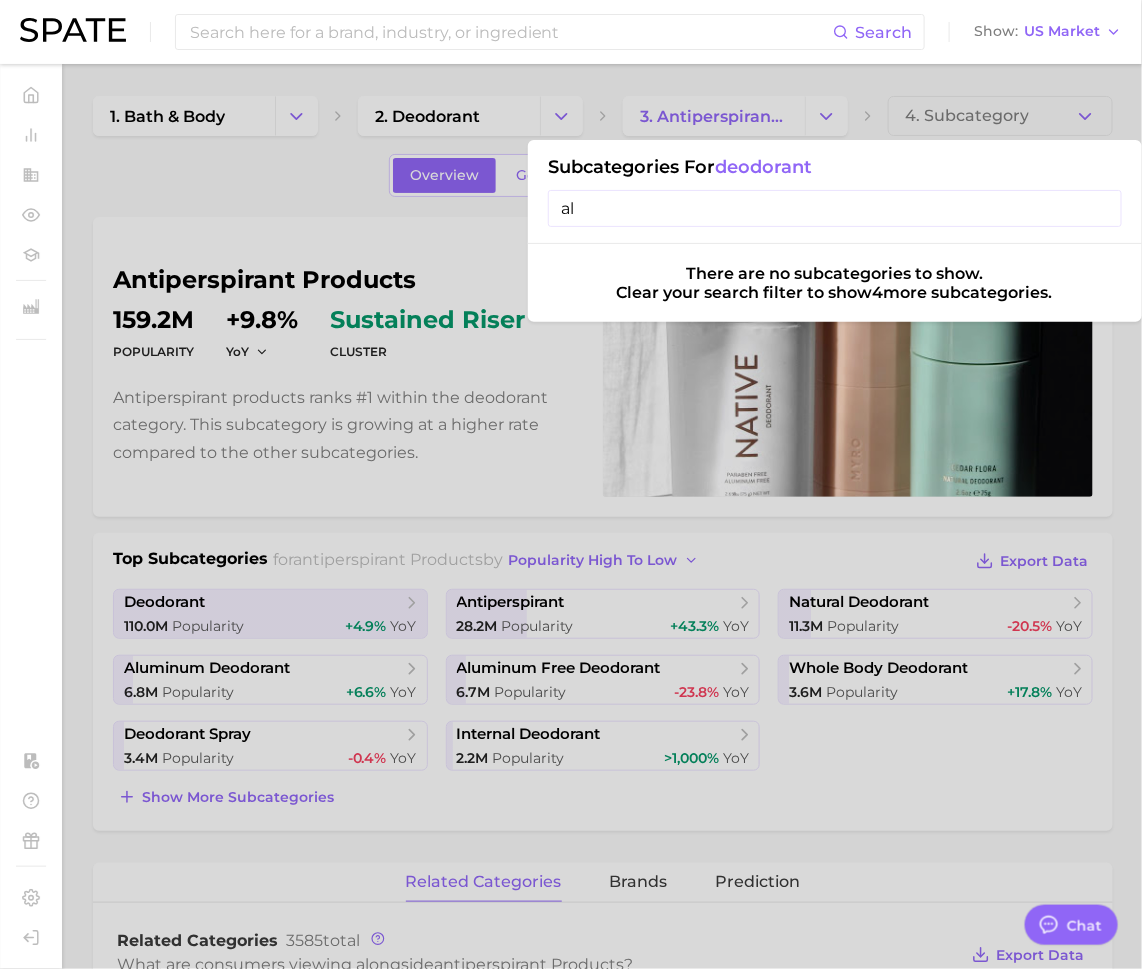 type on "a" 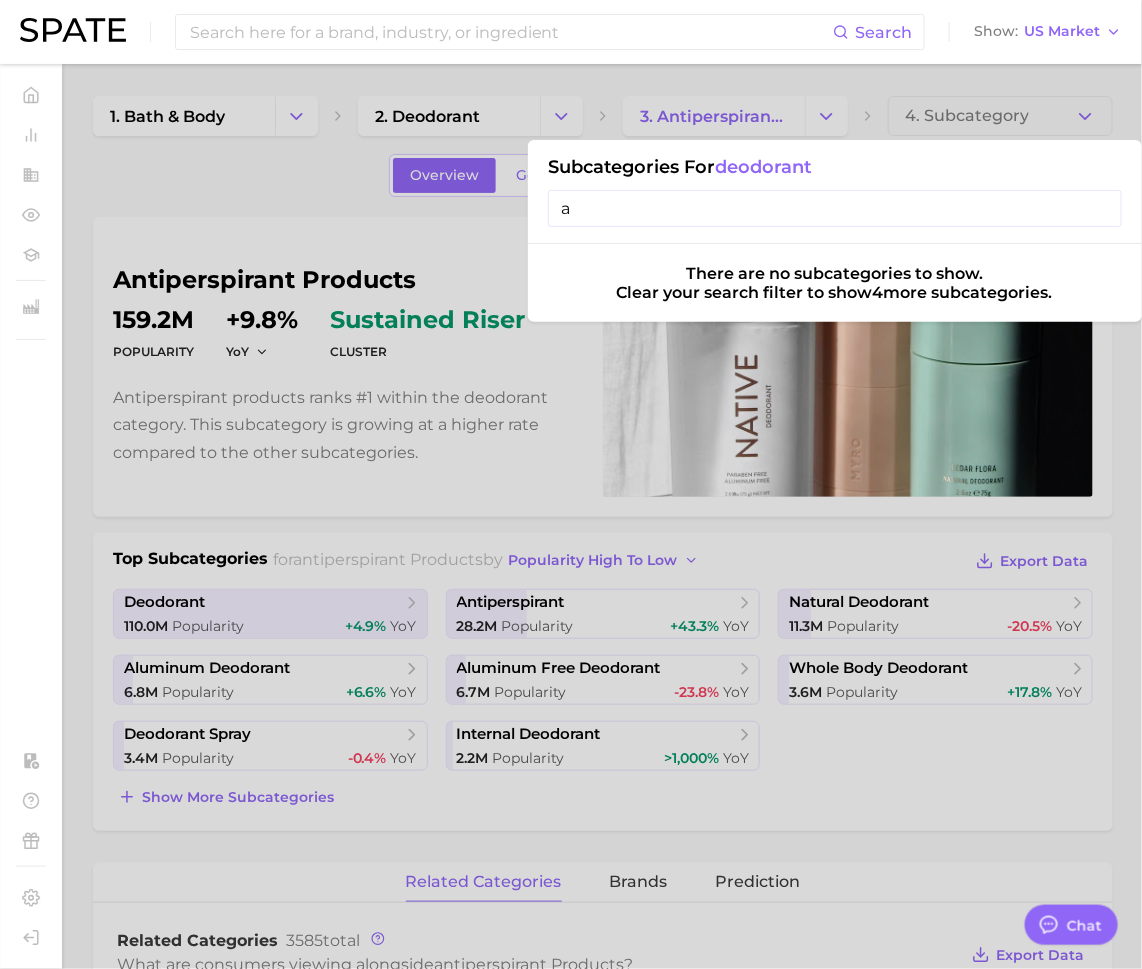 type 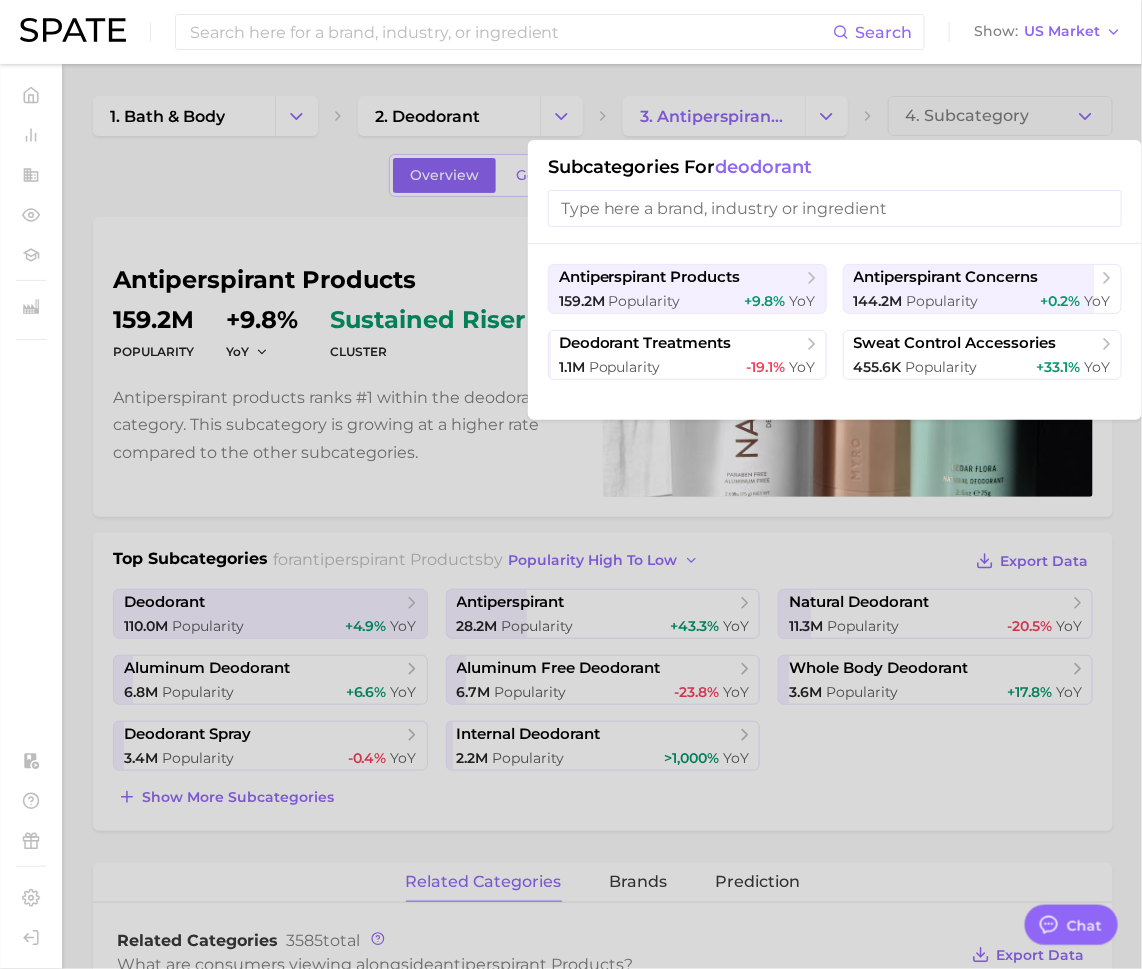 click at bounding box center [571, 484] 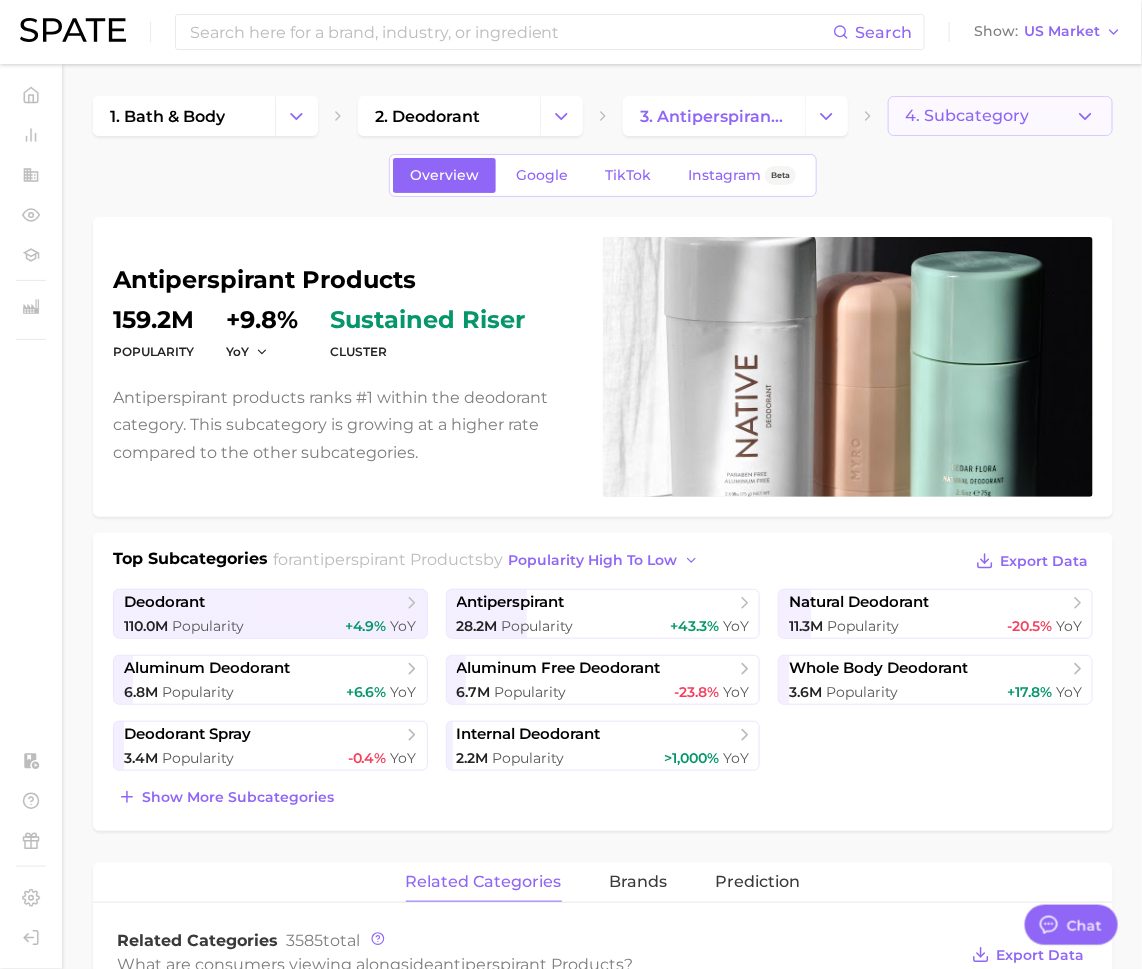 click on "4. Subcategory" at bounding box center [967, 116] 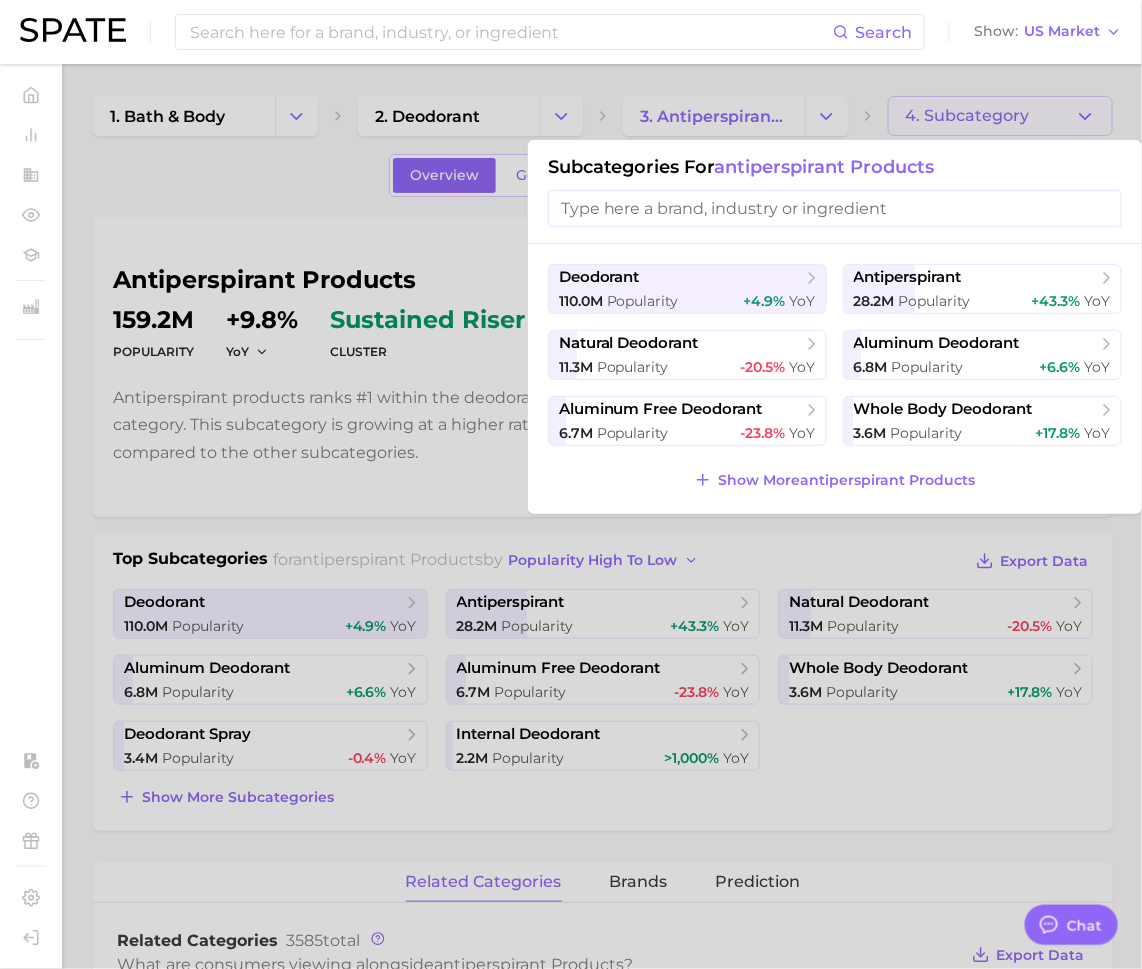 click at bounding box center (835, 208) 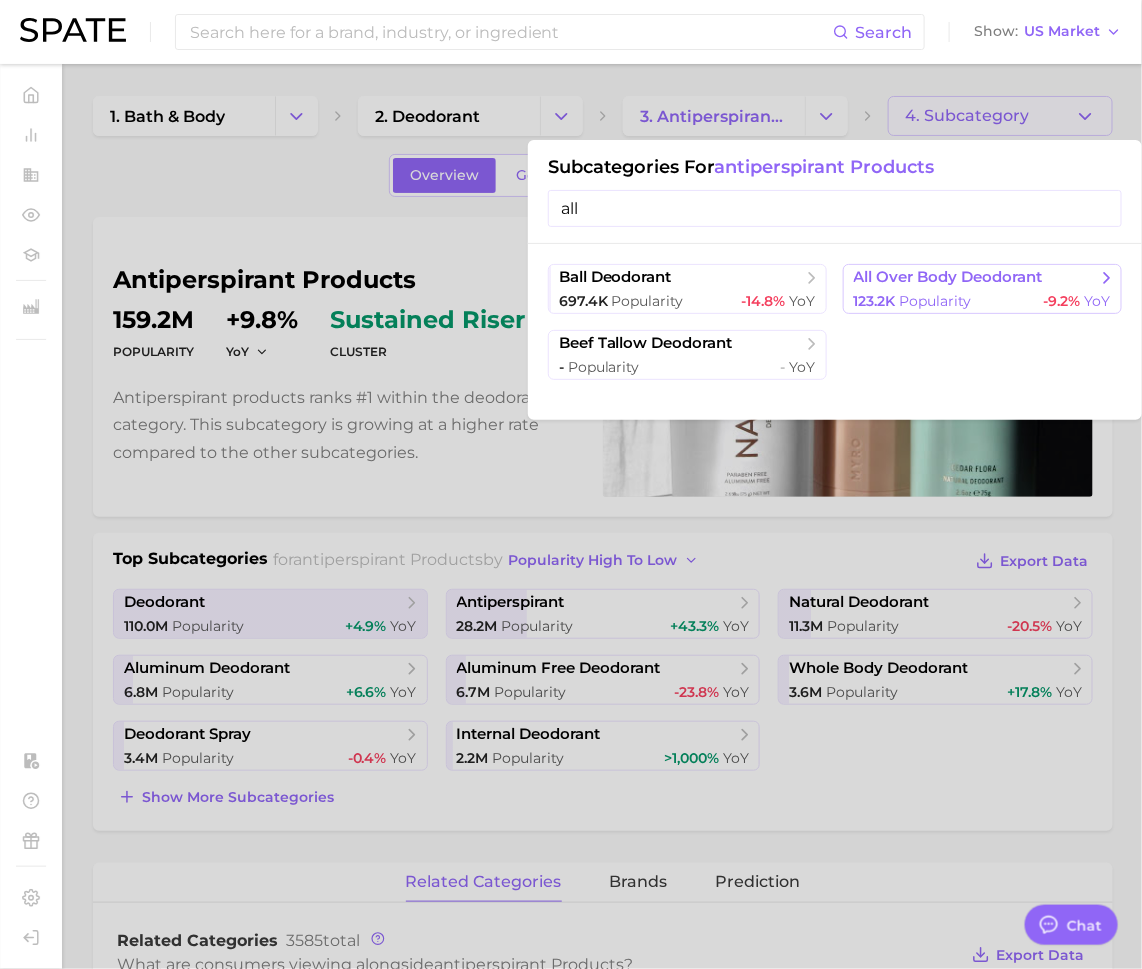 type on "all" 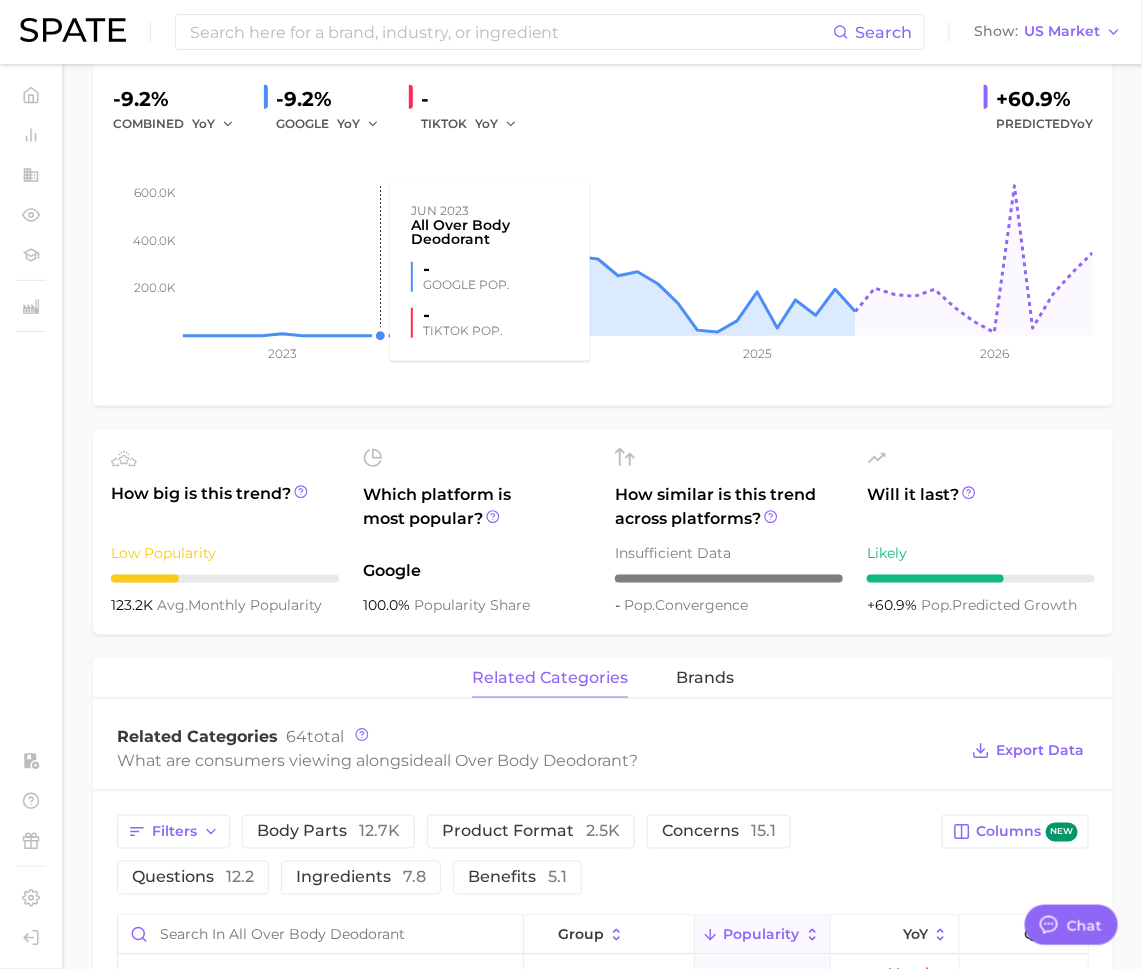 scroll, scrollTop: 676, scrollLeft: 0, axis: vertical 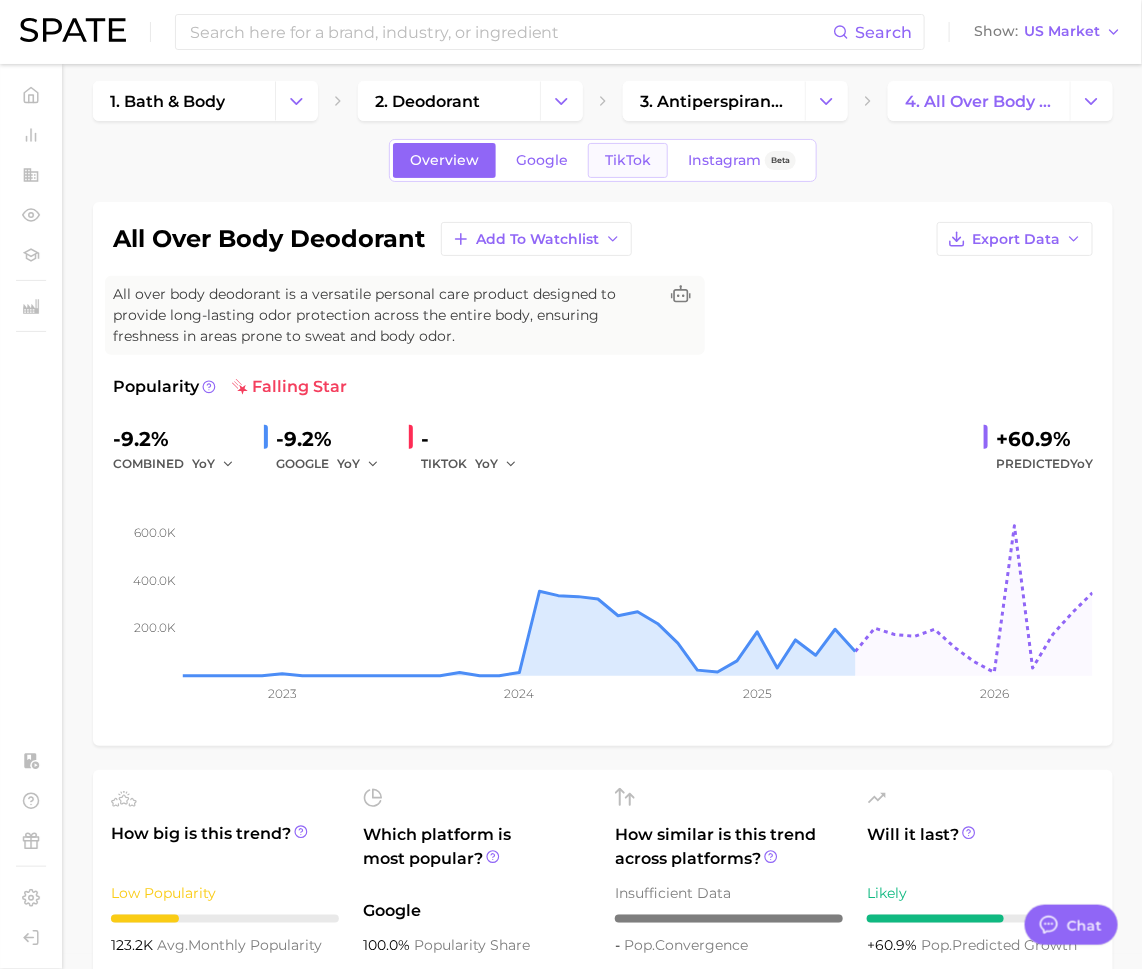 click on "TikTok" at bounding box center (628, 160) 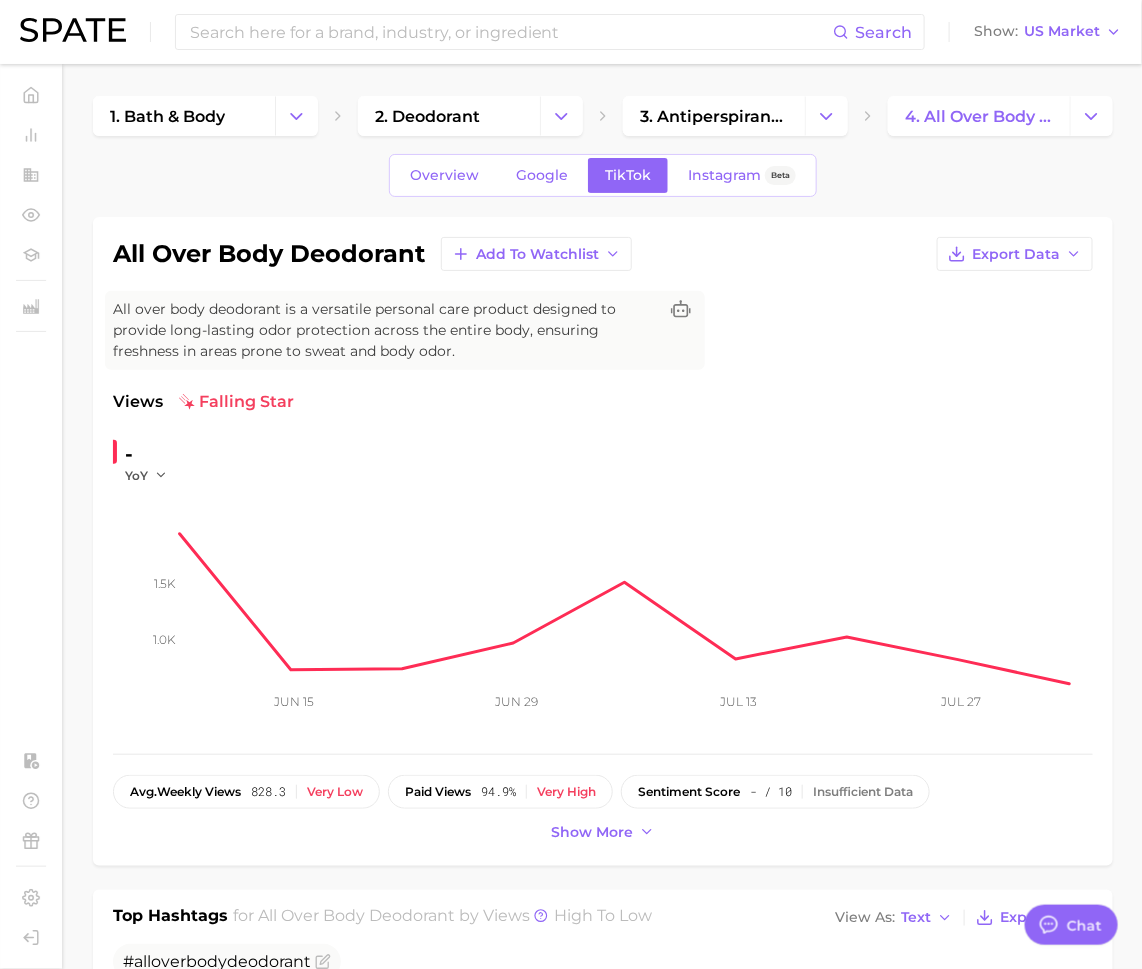 scroll, scrollTop: 0, scrollLeft: 0, axis: both 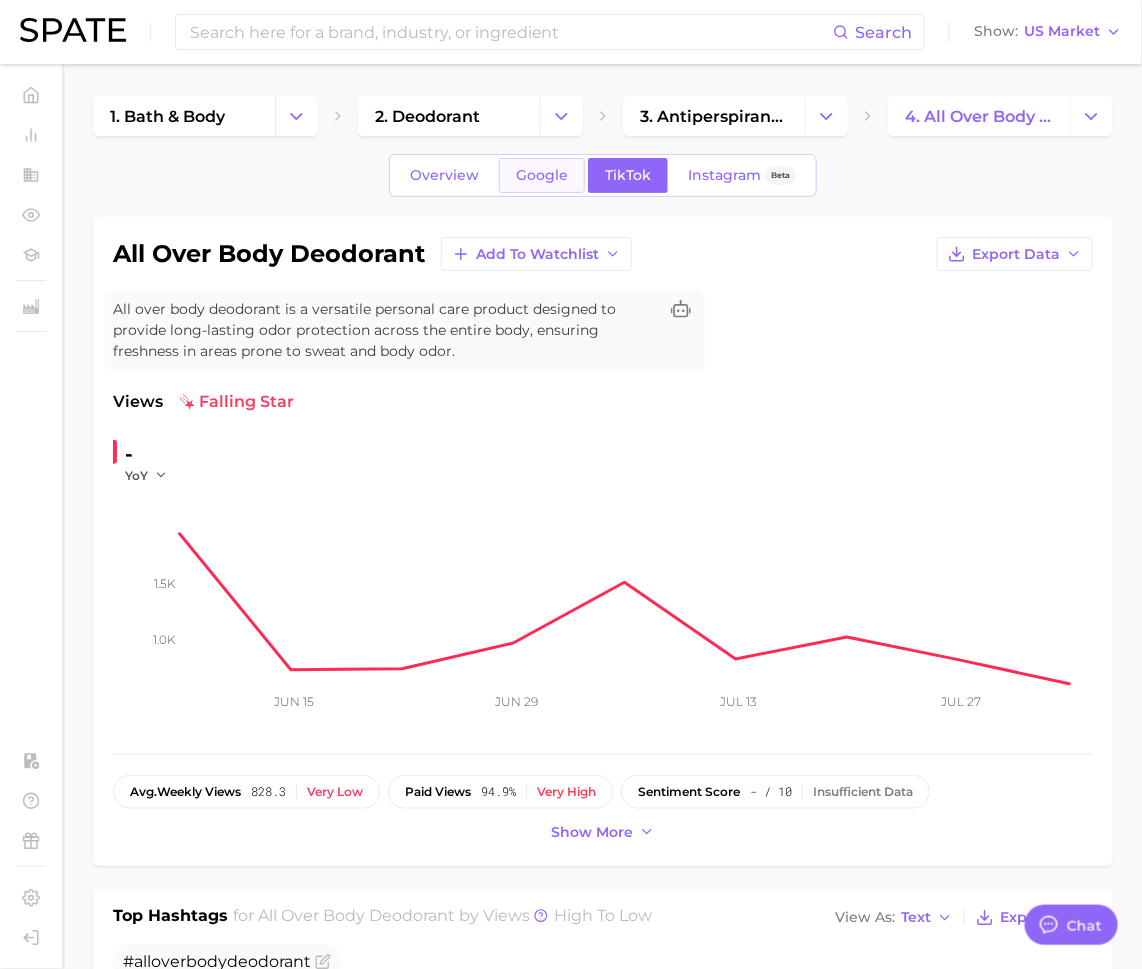 click on "Google" at bounding box center [542, 175] 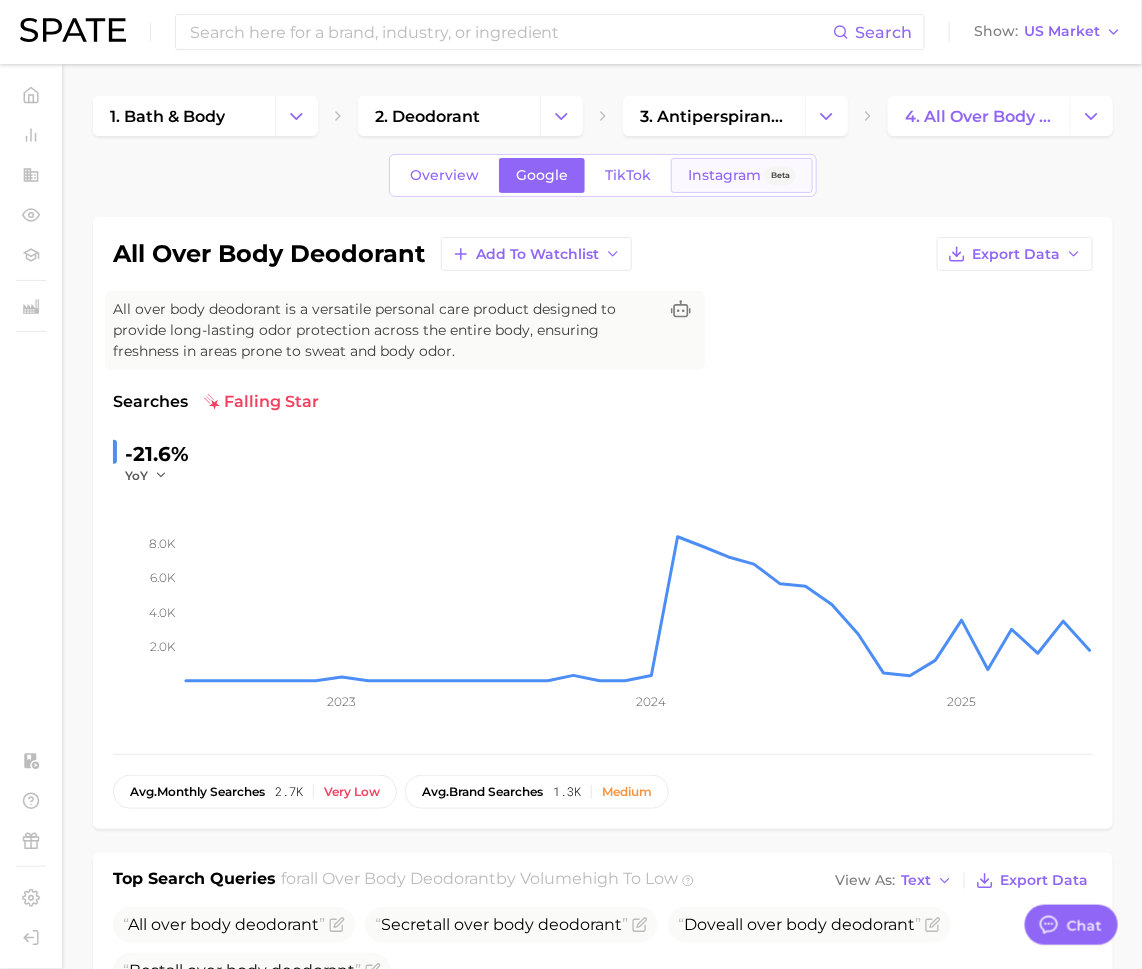 click on "Instagram" at bounding box center (724, 175) 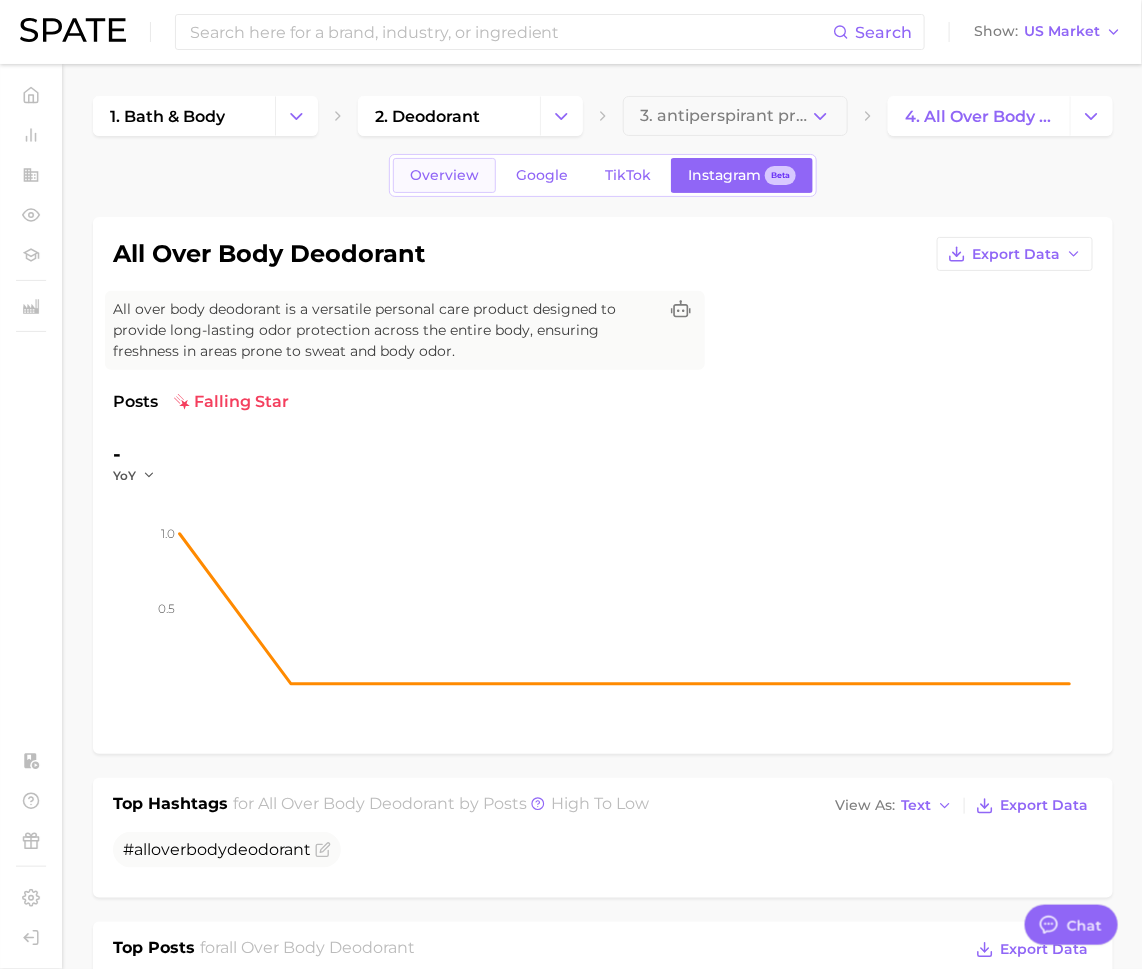 click on "Overview" at bounding box center (444, 175) 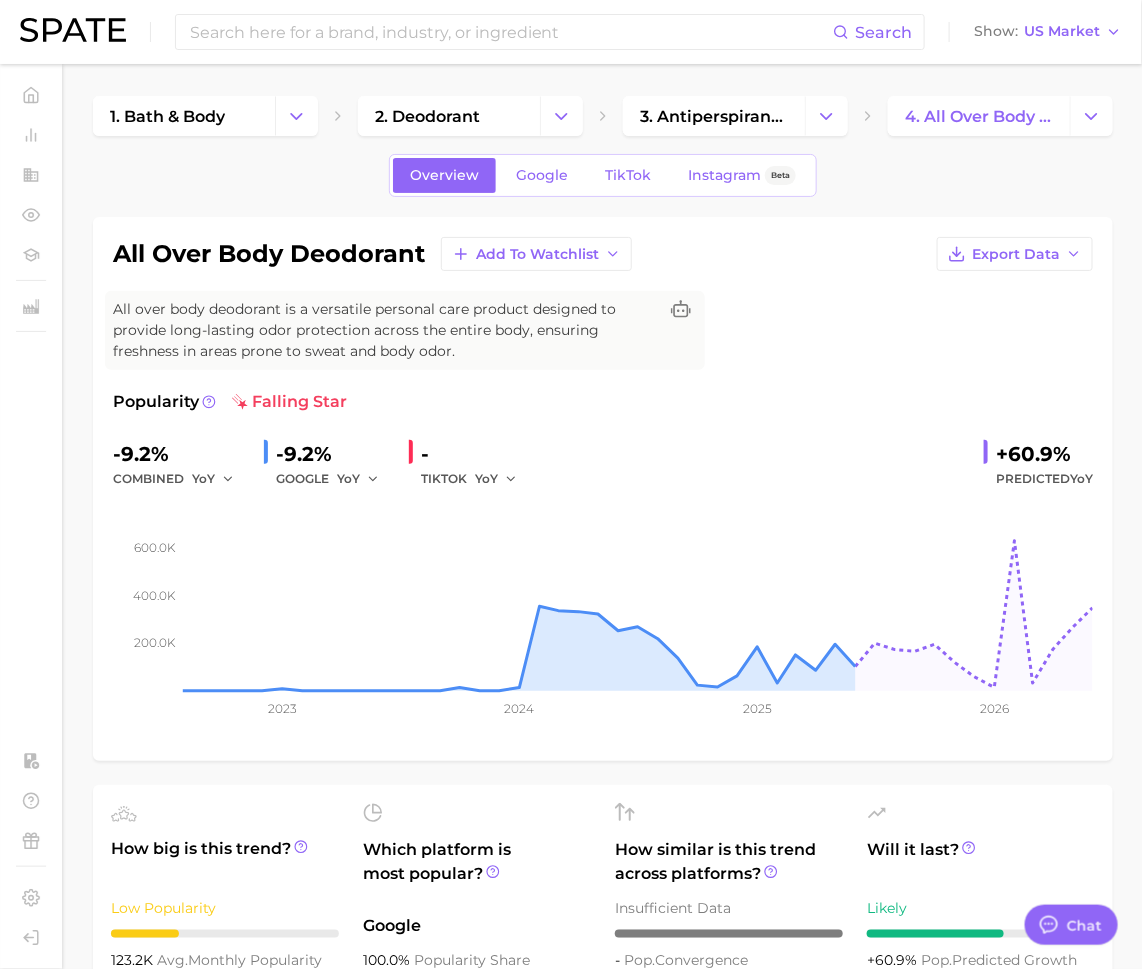 click on "+60.9%" at bounding box center [1044, 454] 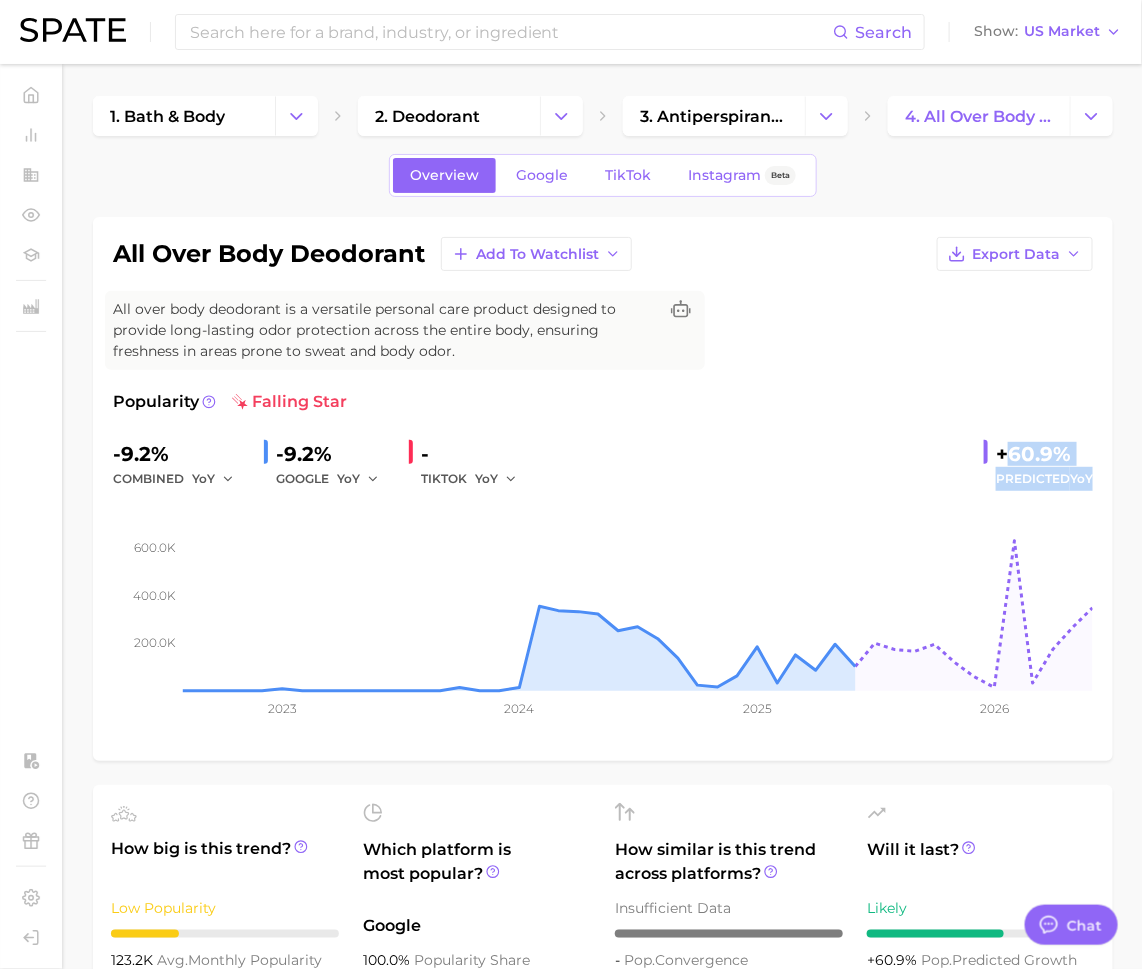 drag, startPoint x: 1001, startPoint y: 454, endPoint x: 1117, endPoint y: 507, distance: 127.53431 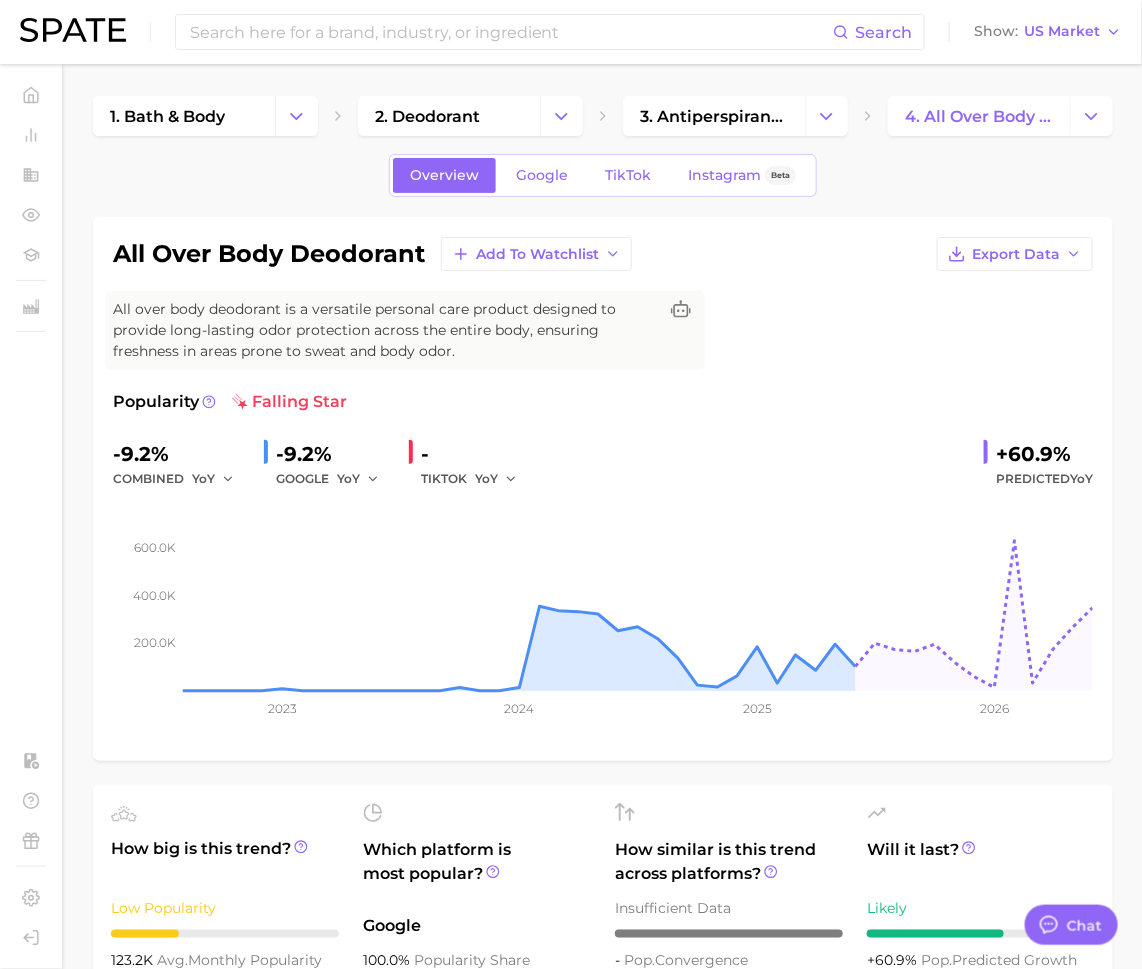 click on "all over body deodorant Add to Watchlist Export Data All over body deodorant is a versatile personal care product designed to provide long-lasting odor protection across the entire body, ensuring freshness in areas prone to sweat and body odor. Popularity falling star -9.2% combined YoY -9.2% GOOGLE YoY - TIKTOK YoY +60.9% Predicted  YoY 200.0k 400.0k 600.0k 2023 2024 2025 2026" at bounding box center [603, 489] 